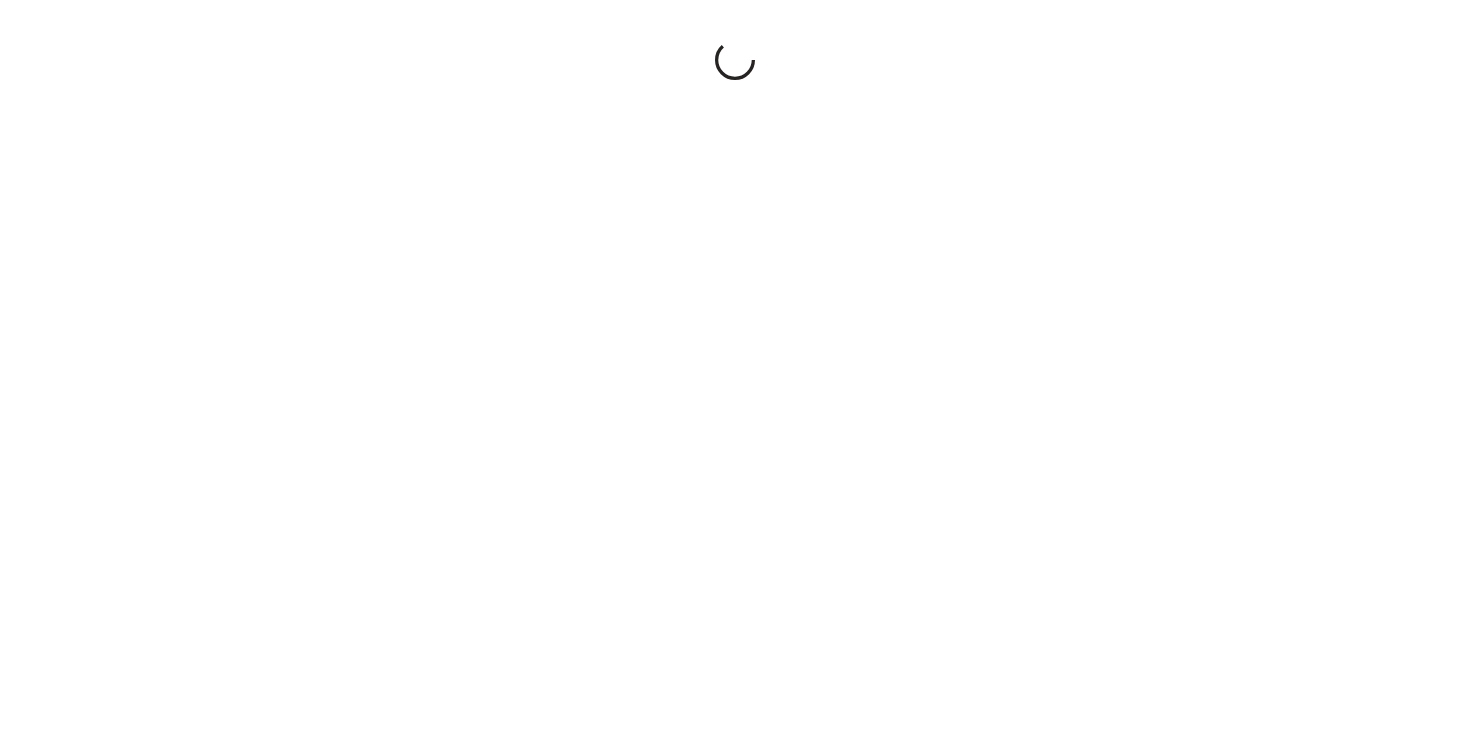 scroll, scrollTop: 0, scrollLeft: 0, axis: both 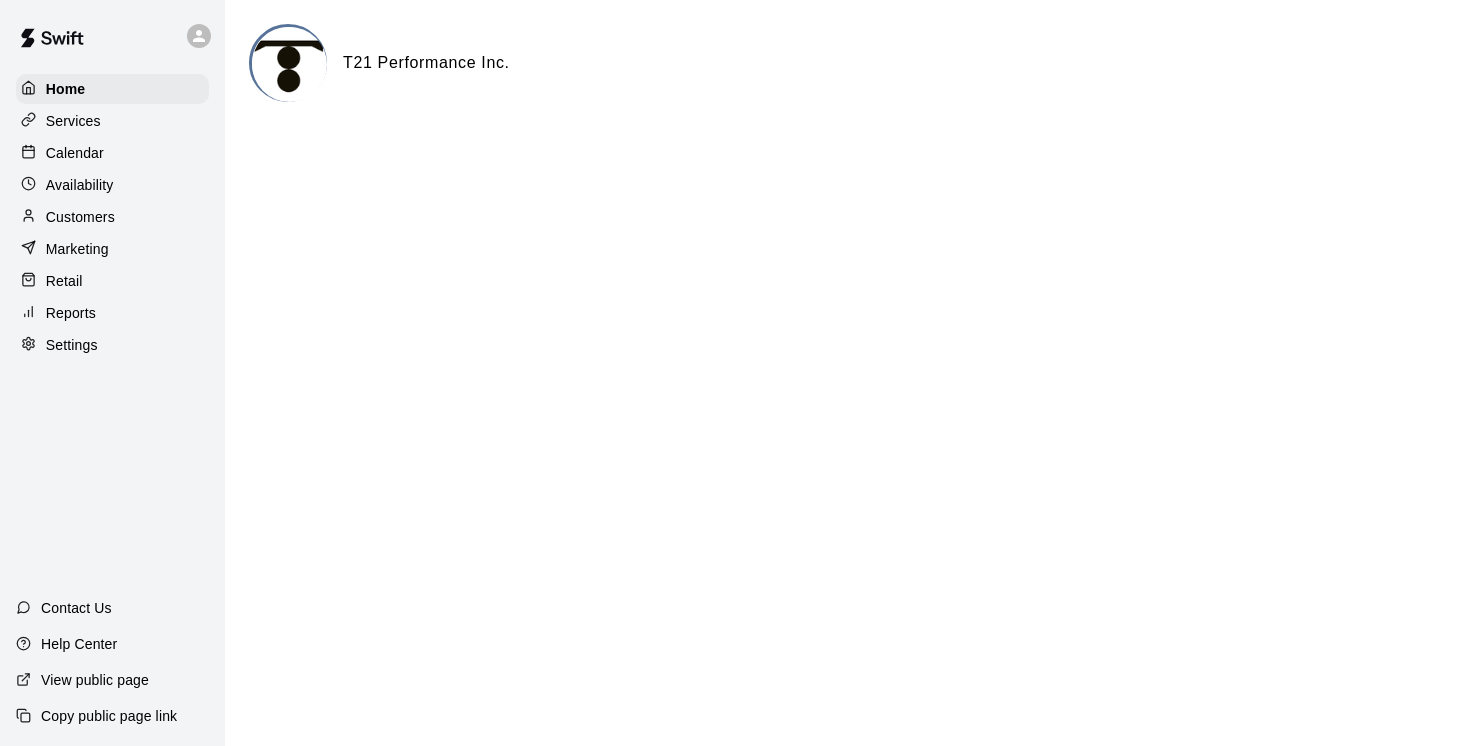 click on "Customers" at bounding box center [80, 217] 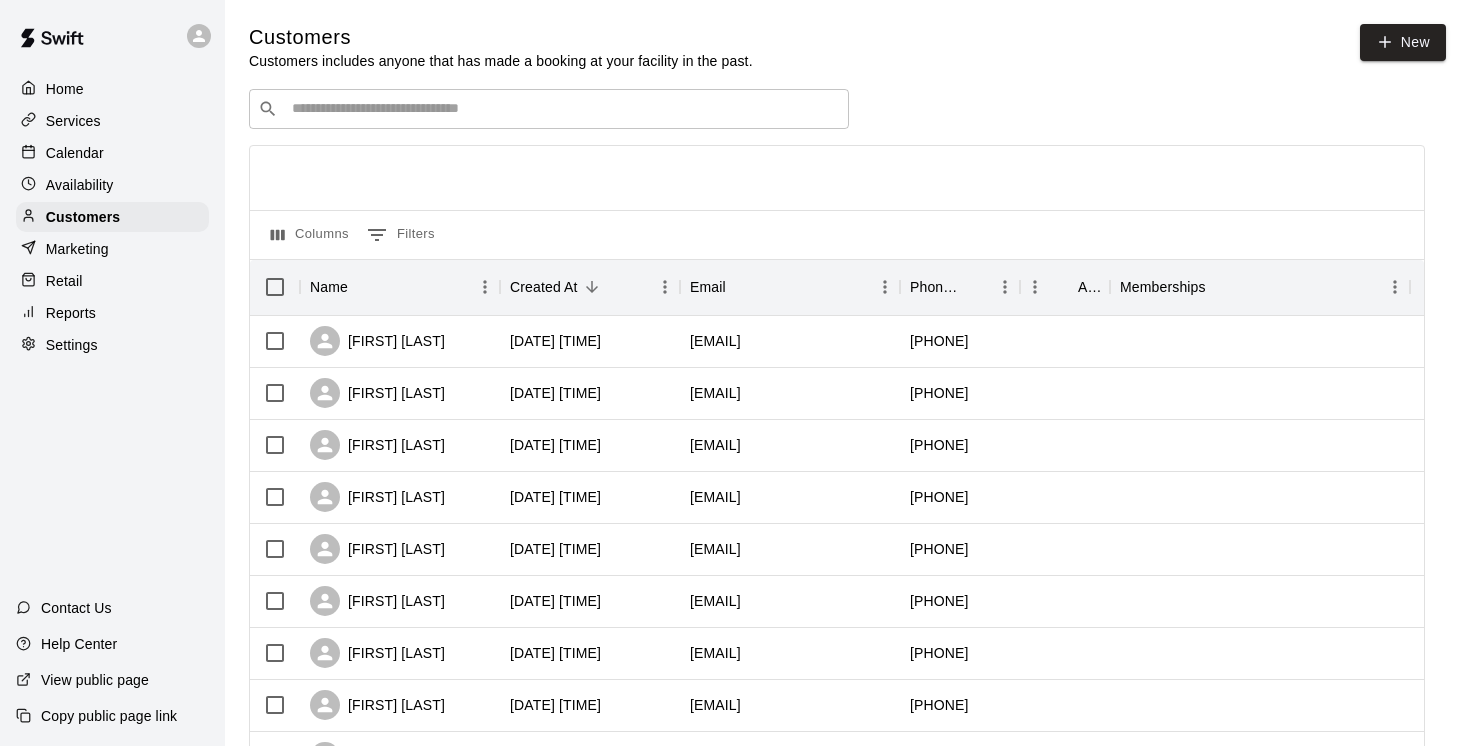 click at bounding box center [563, 109] 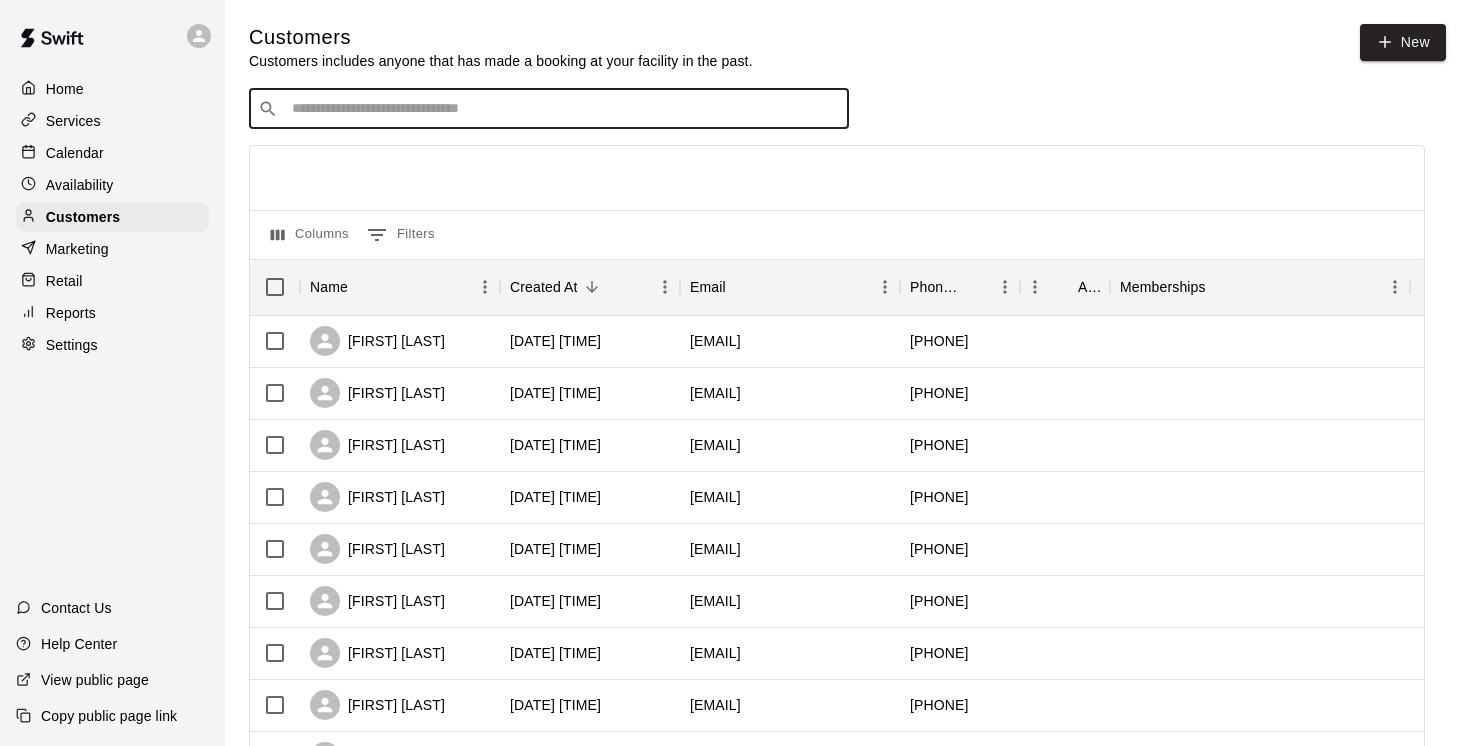 paste on "**********" 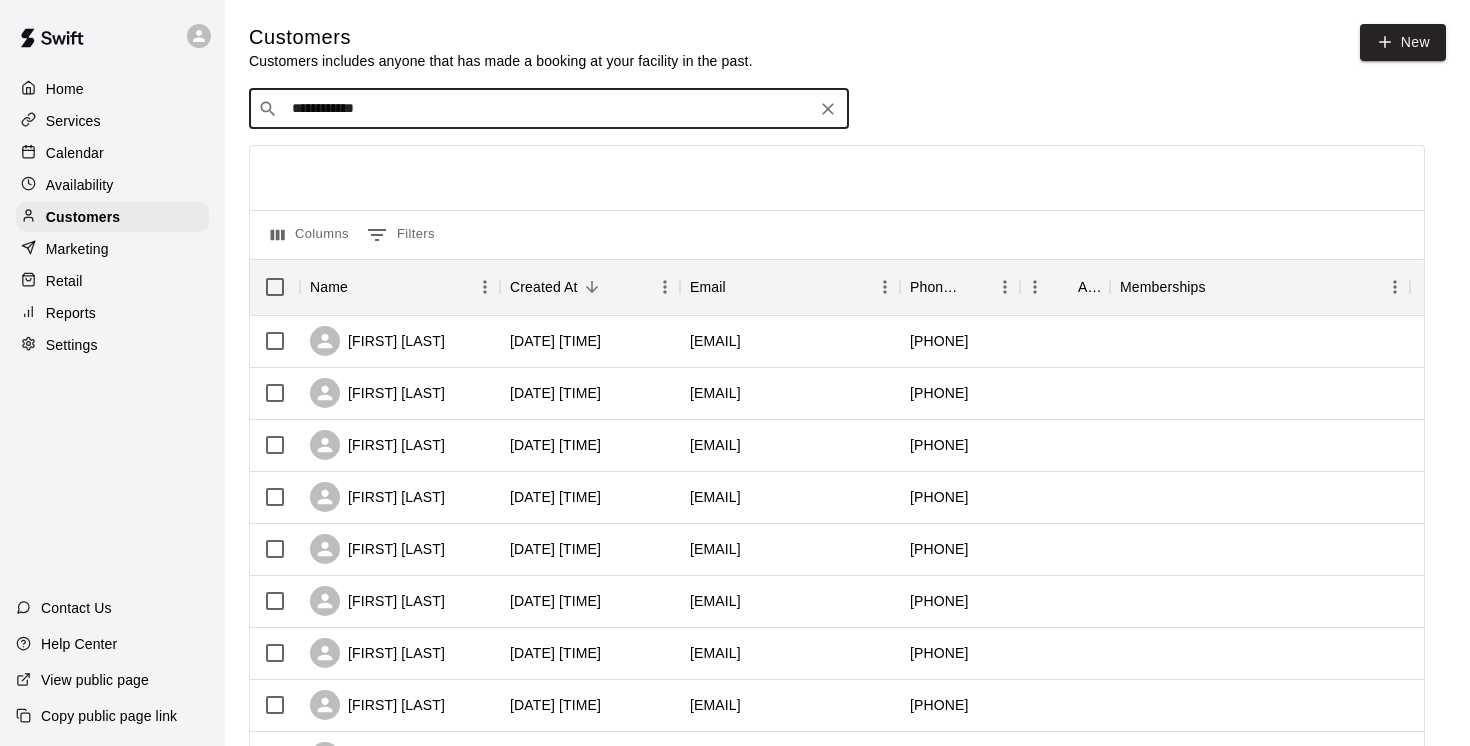 click on "**********" at bounding box center (548, 109) 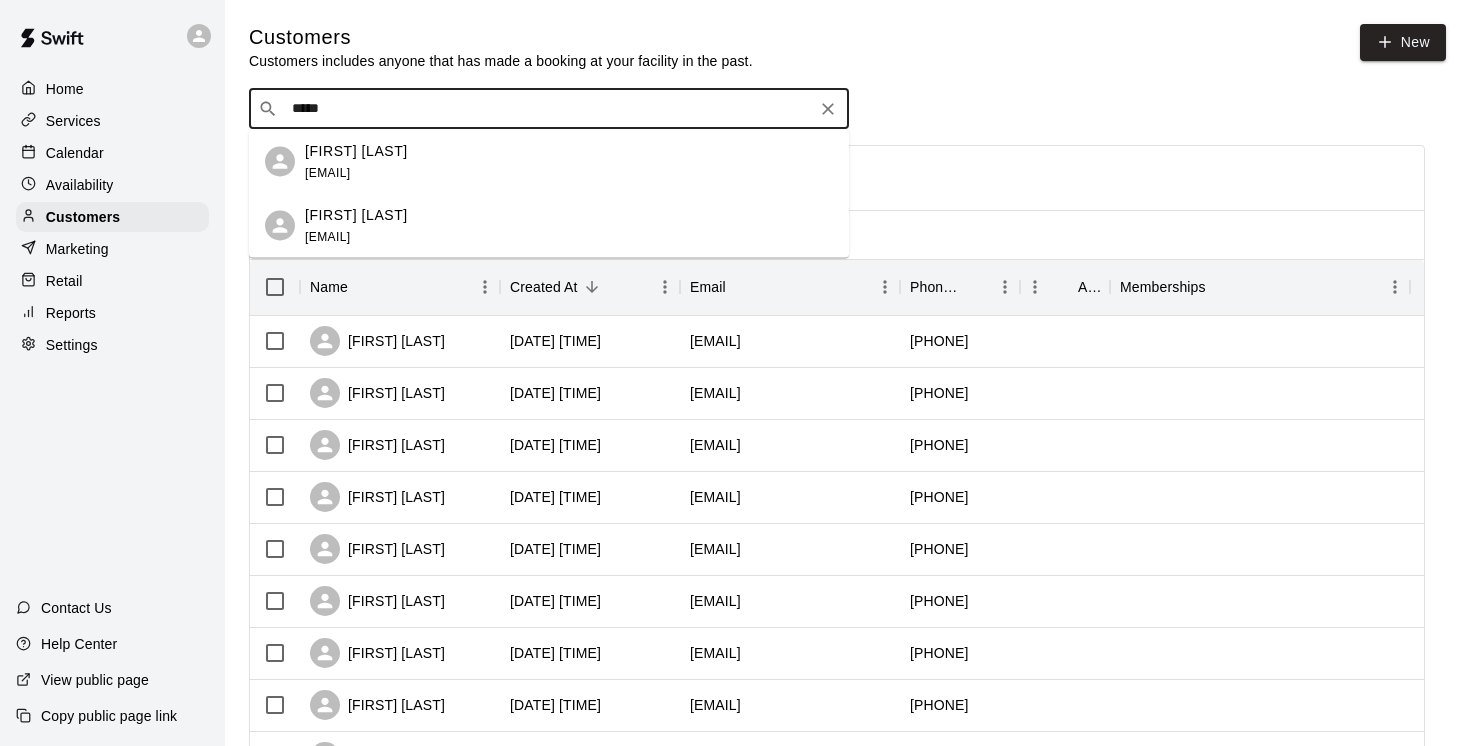 type on "*****" 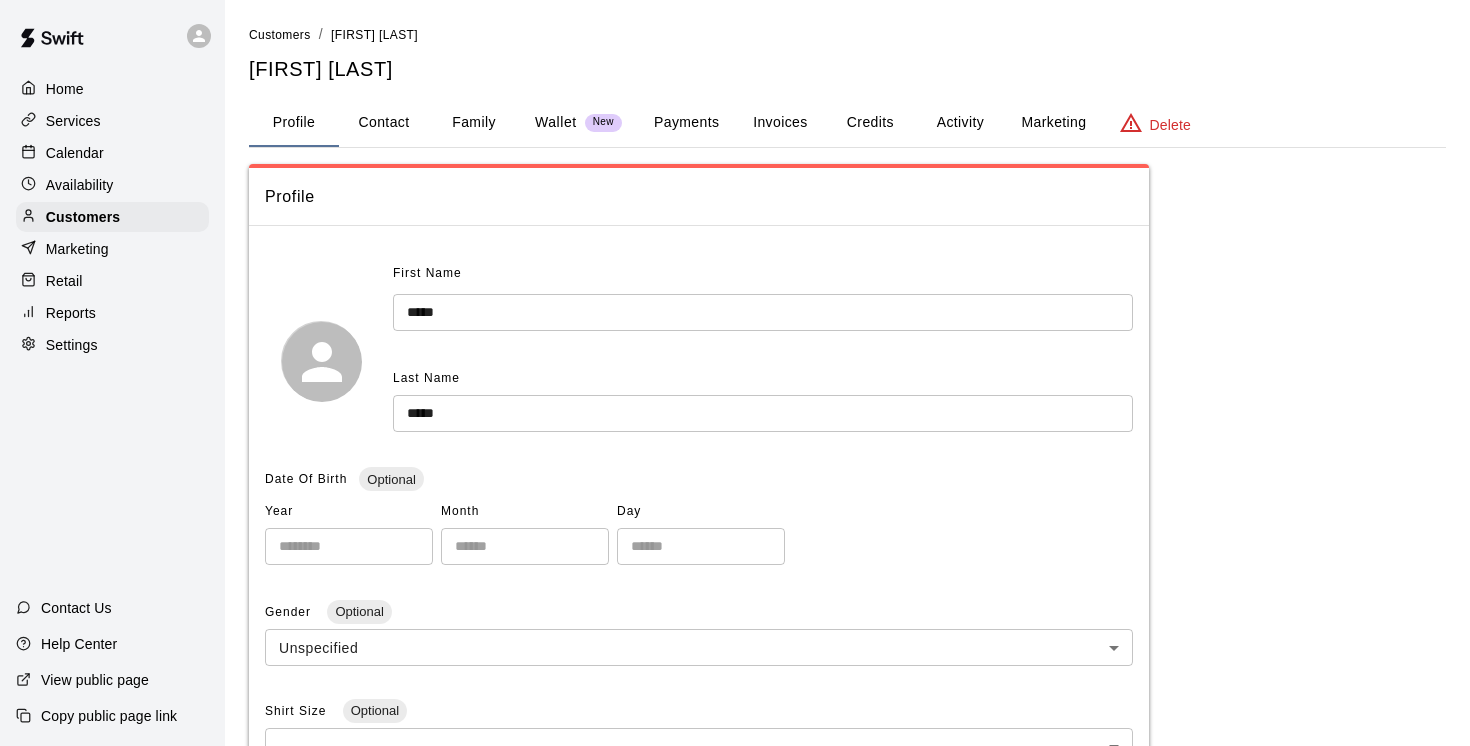 click on "Payments" at bounding box center [686, 123] 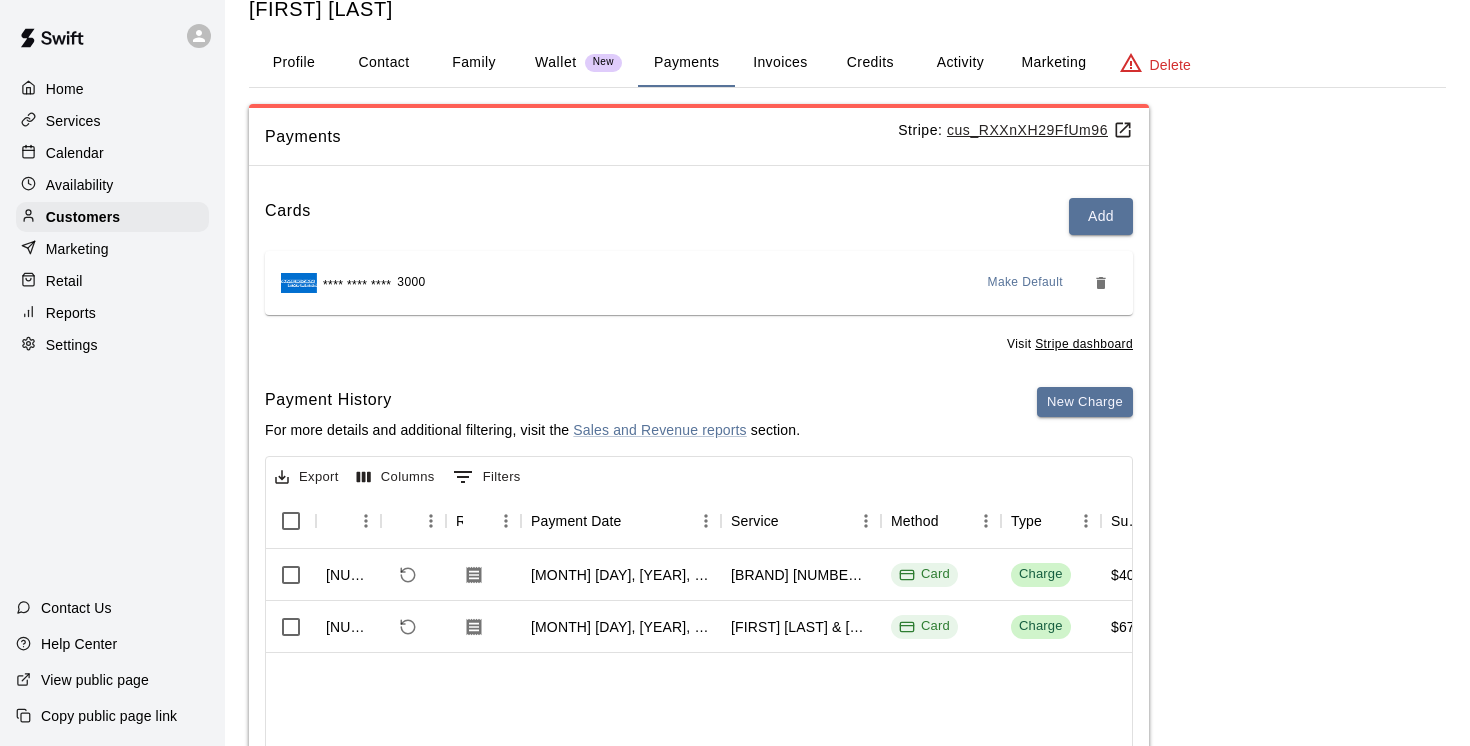 scroll, scrollTop: 63, scrollLeft: 0, axis: vertical 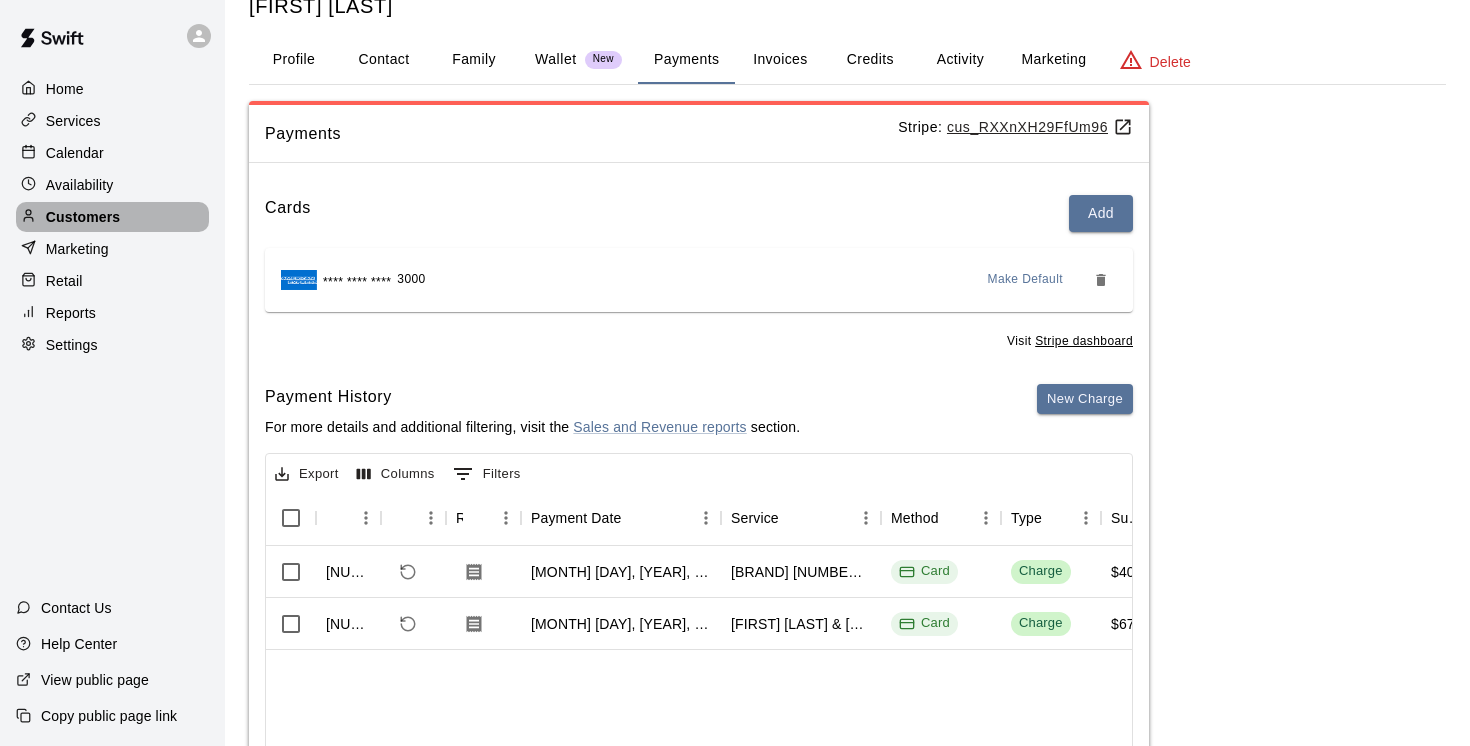 click on "Customers" at bounding box center (83, 217) 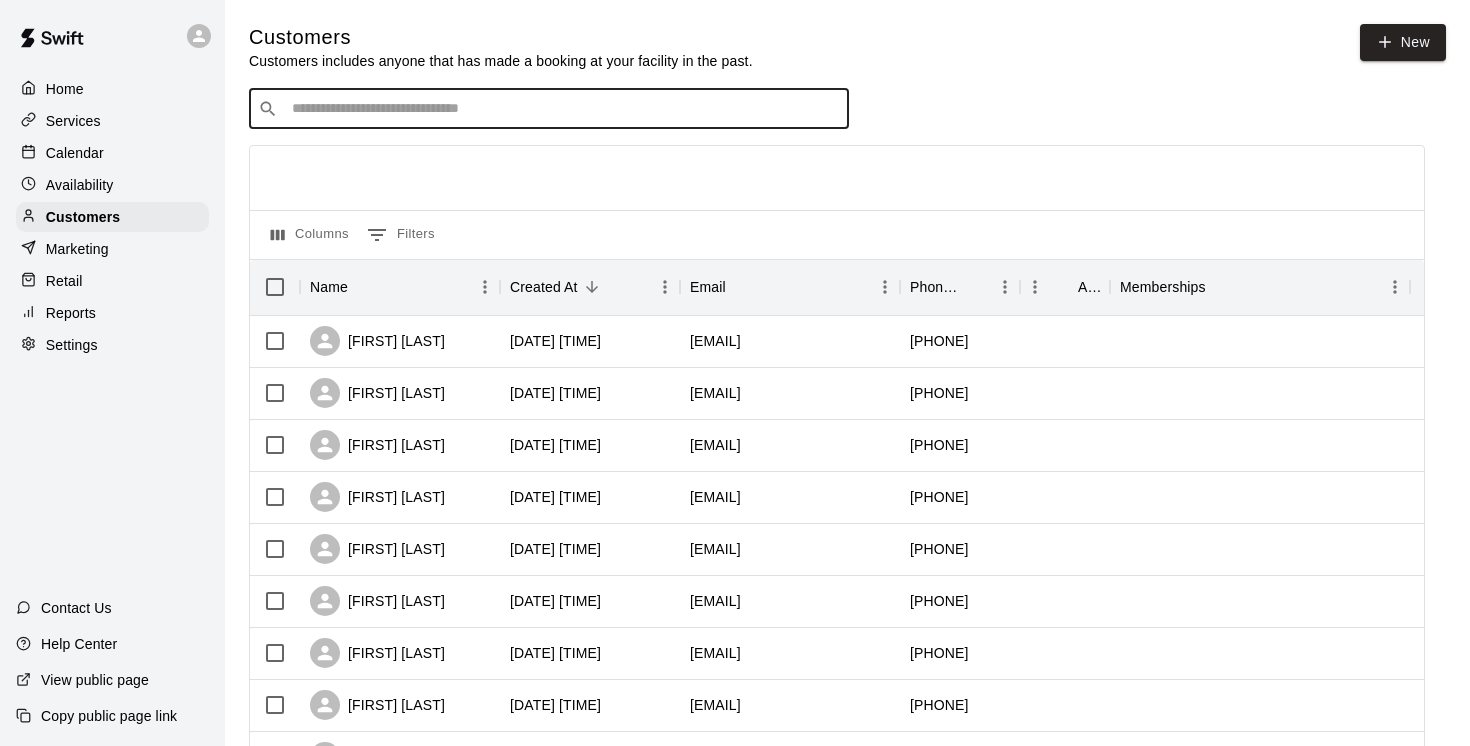 click at bounding box center [563, 109] 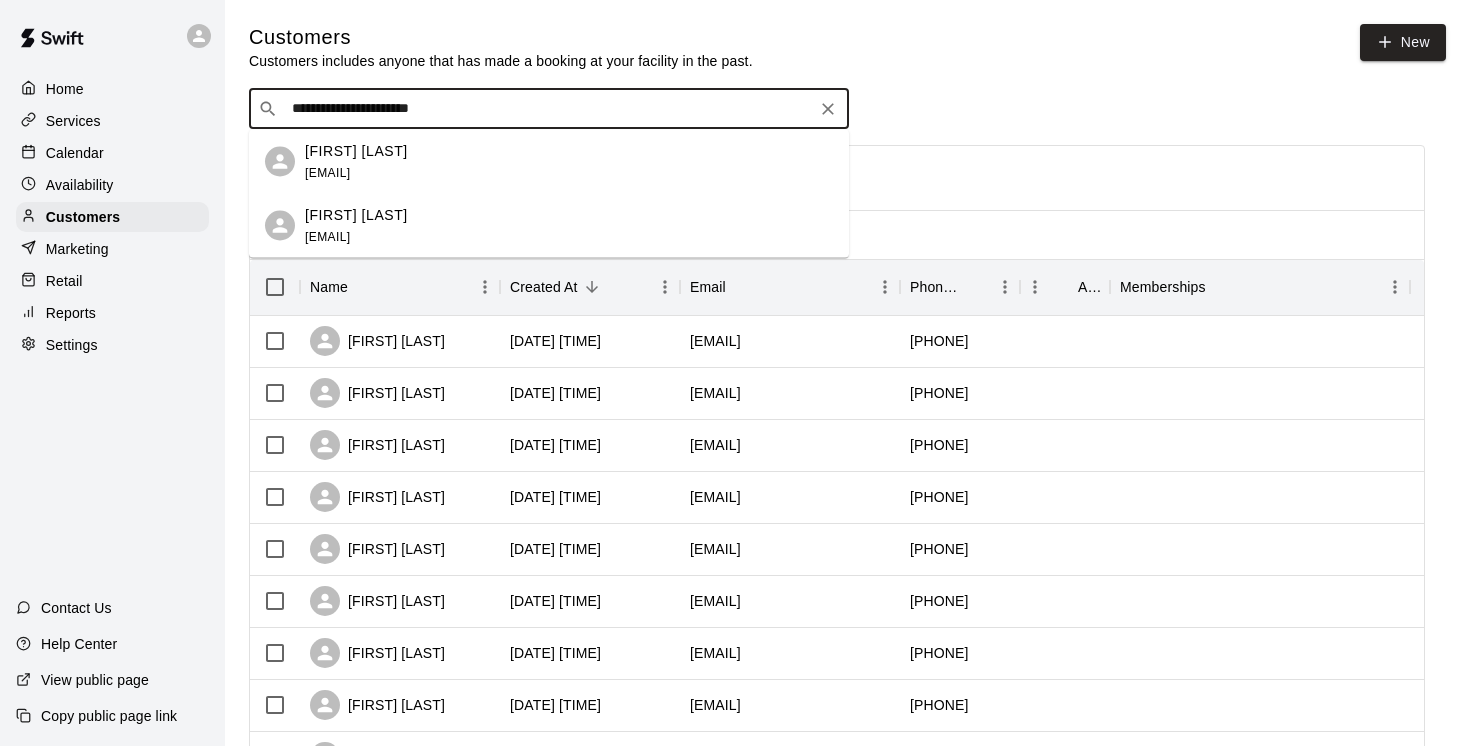 click on "Karla Castro" at bounding box center (356, 150) 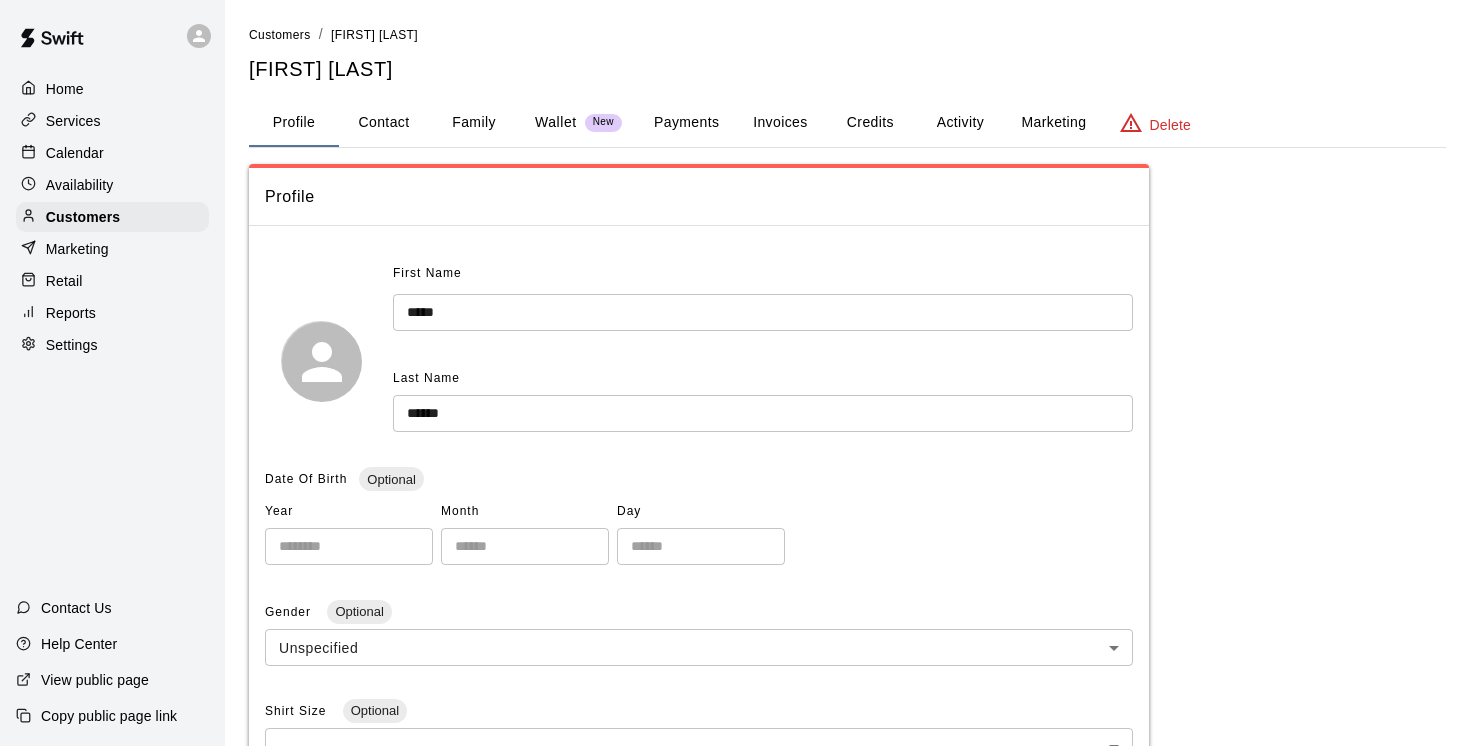 click on "Family" at bounding box center (474, 123) 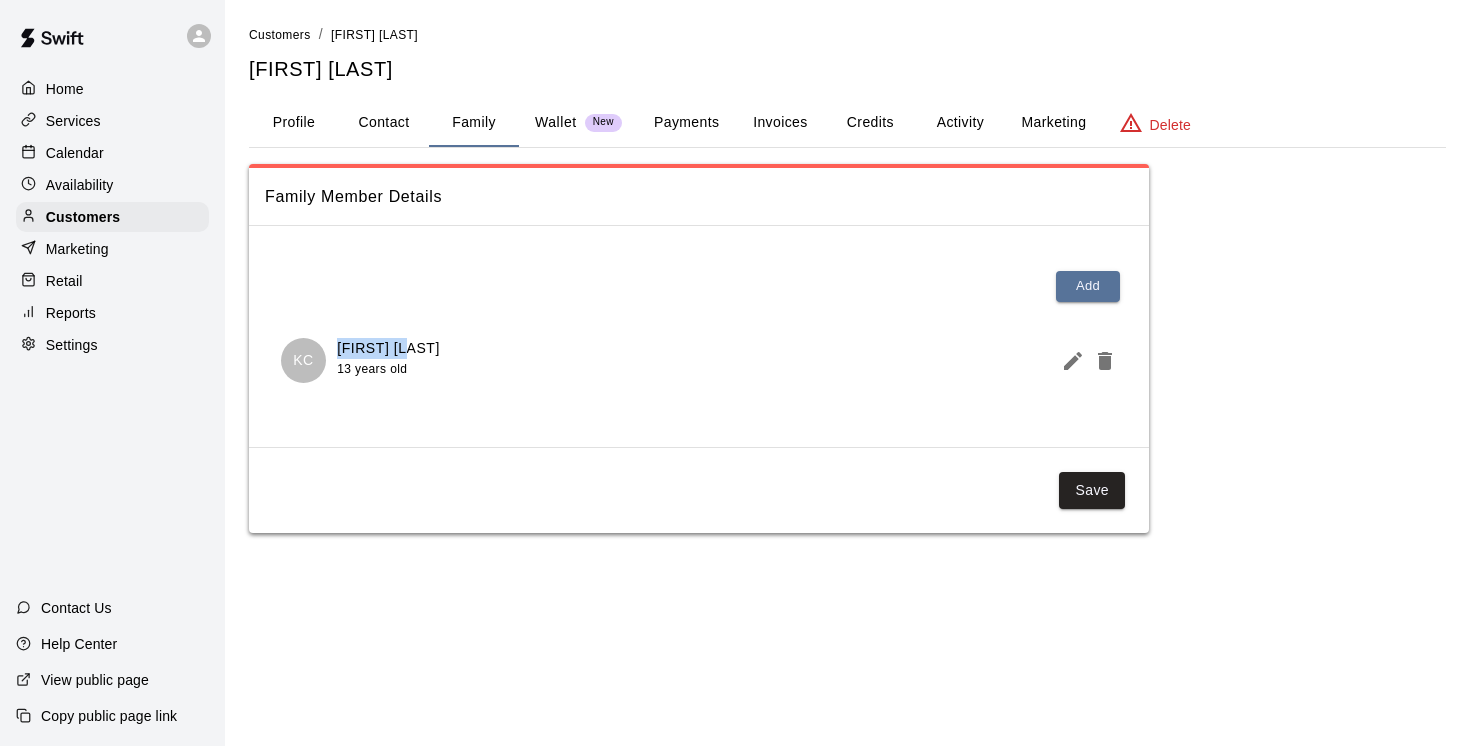 drag, startPoint x: 406, startPoint y: 352, endPoint x: 334, endPoint y: 347, distance: 72.1734 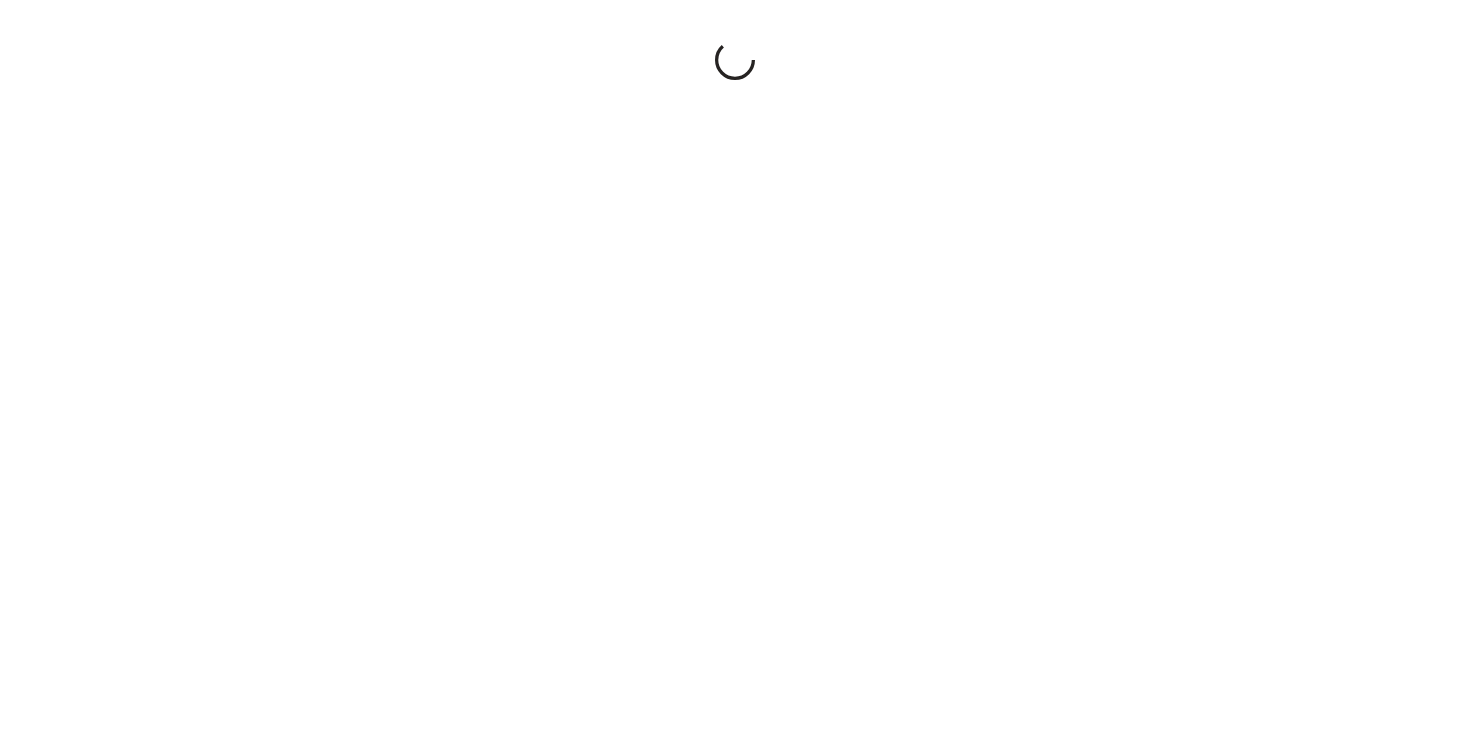scroll, scrollTop: 0, scrollLeft: 0, axis: both 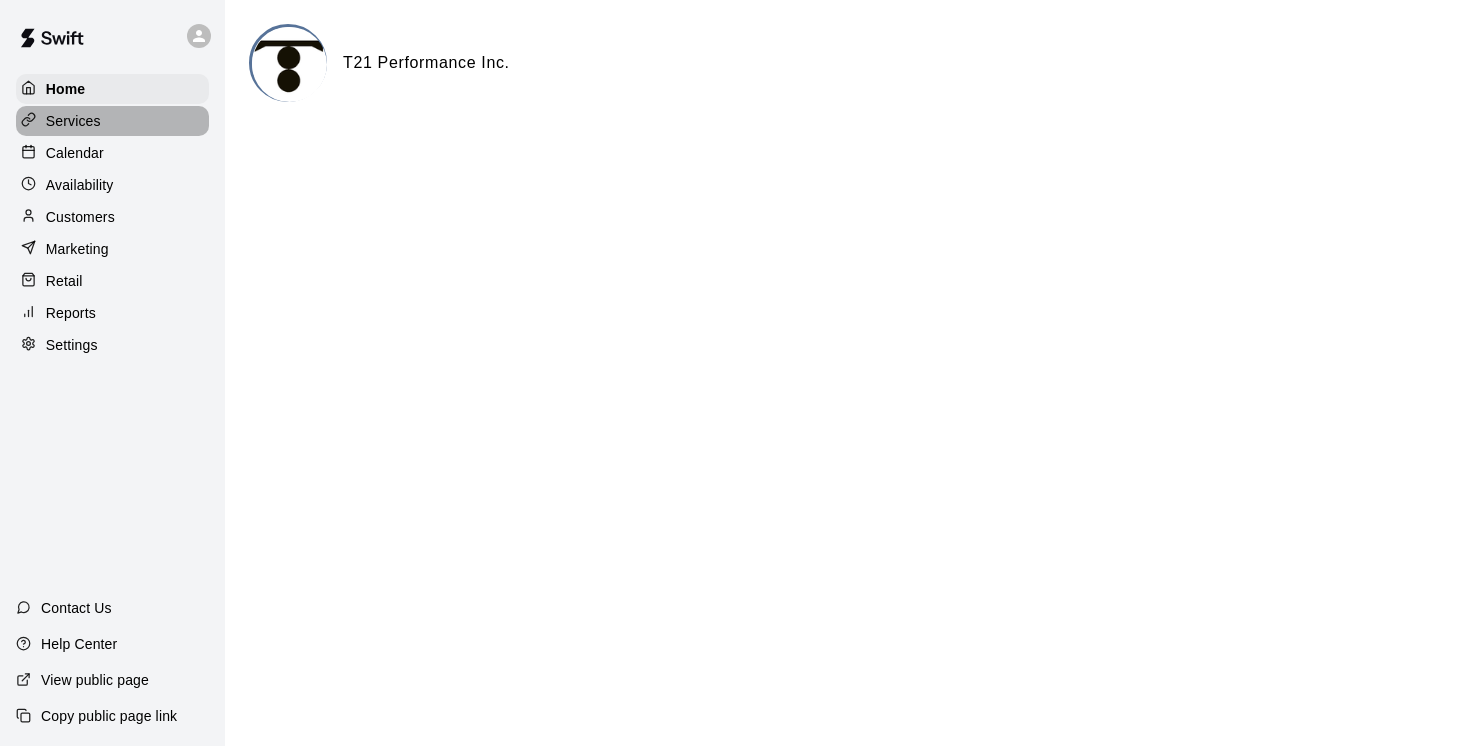click on "Services" at bounding box center [73, 121] 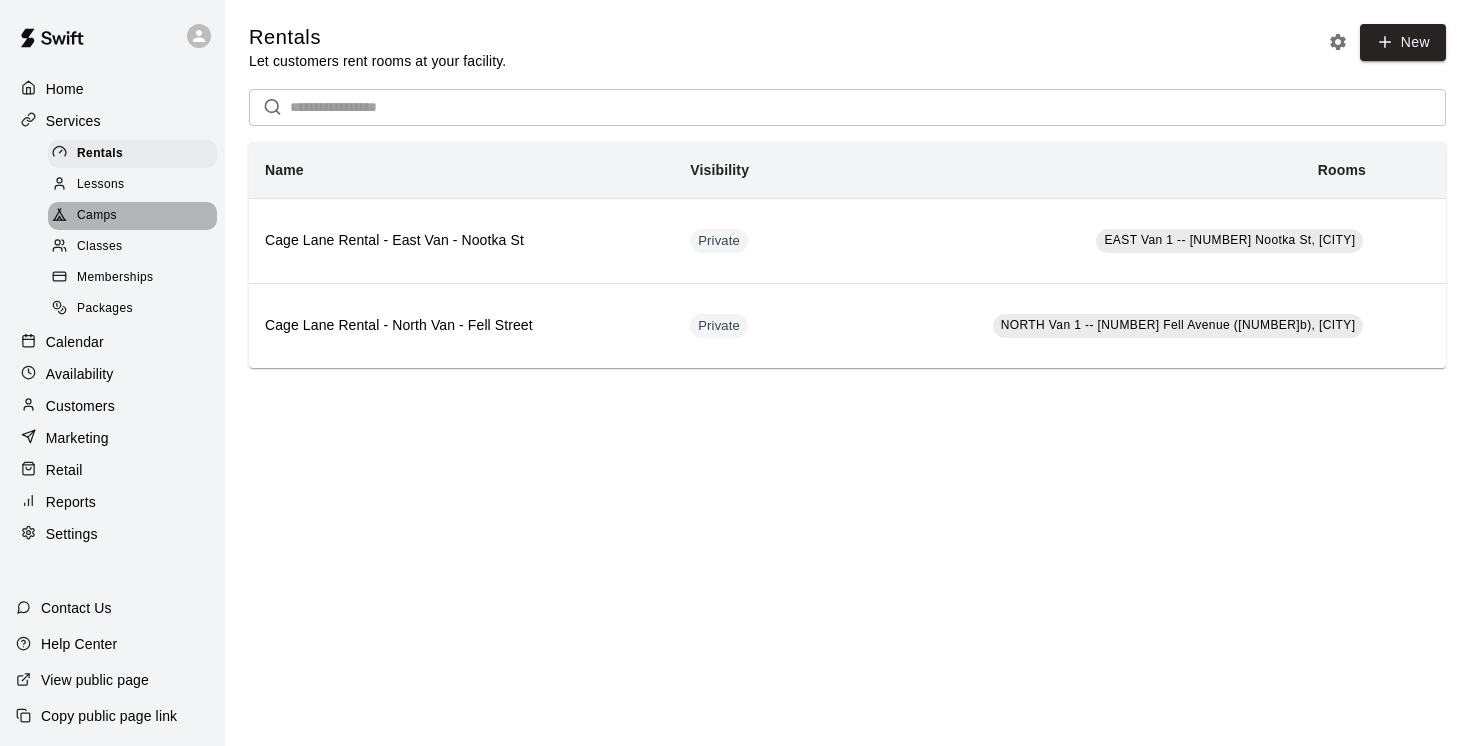 click on "Camps" at bounding box center (97, 216) 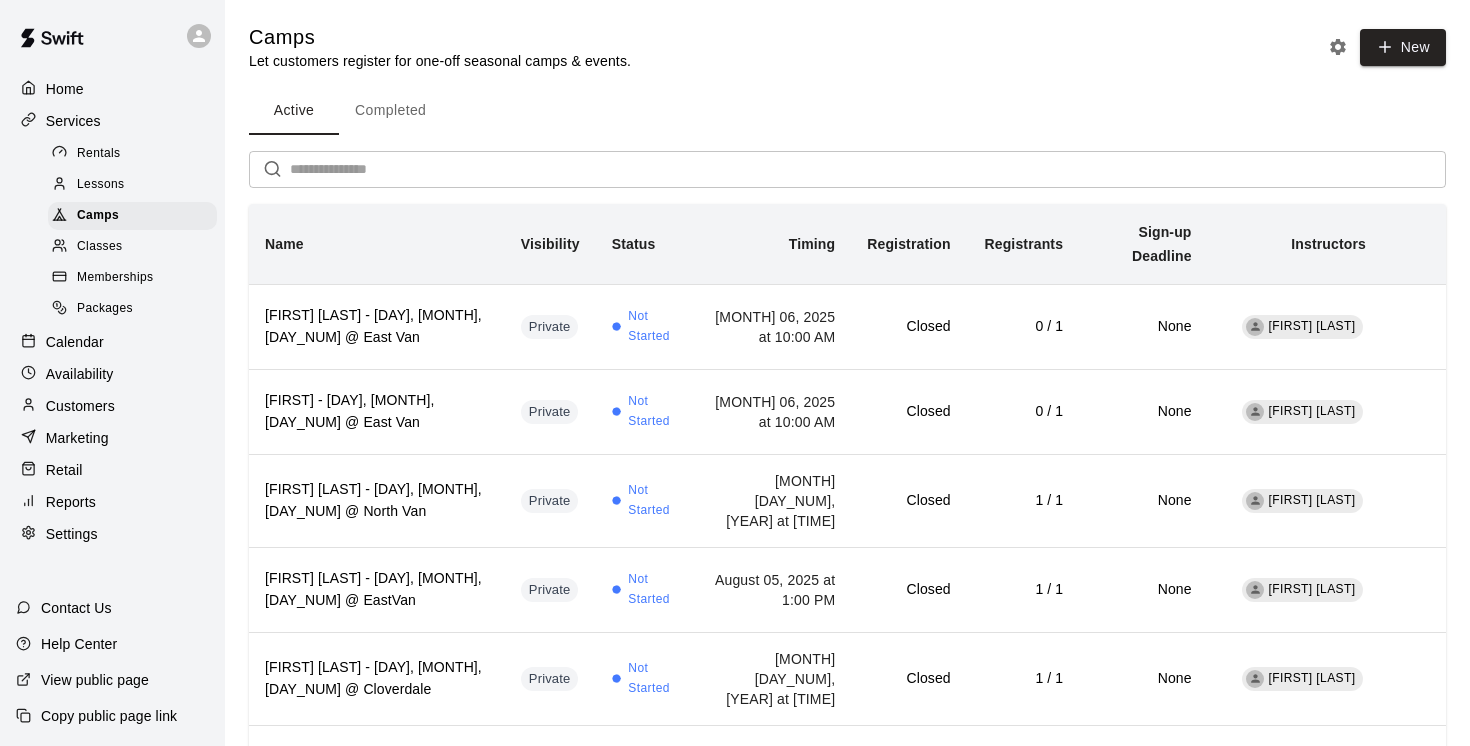 click on "Completed" at bounding box center [390, 111] 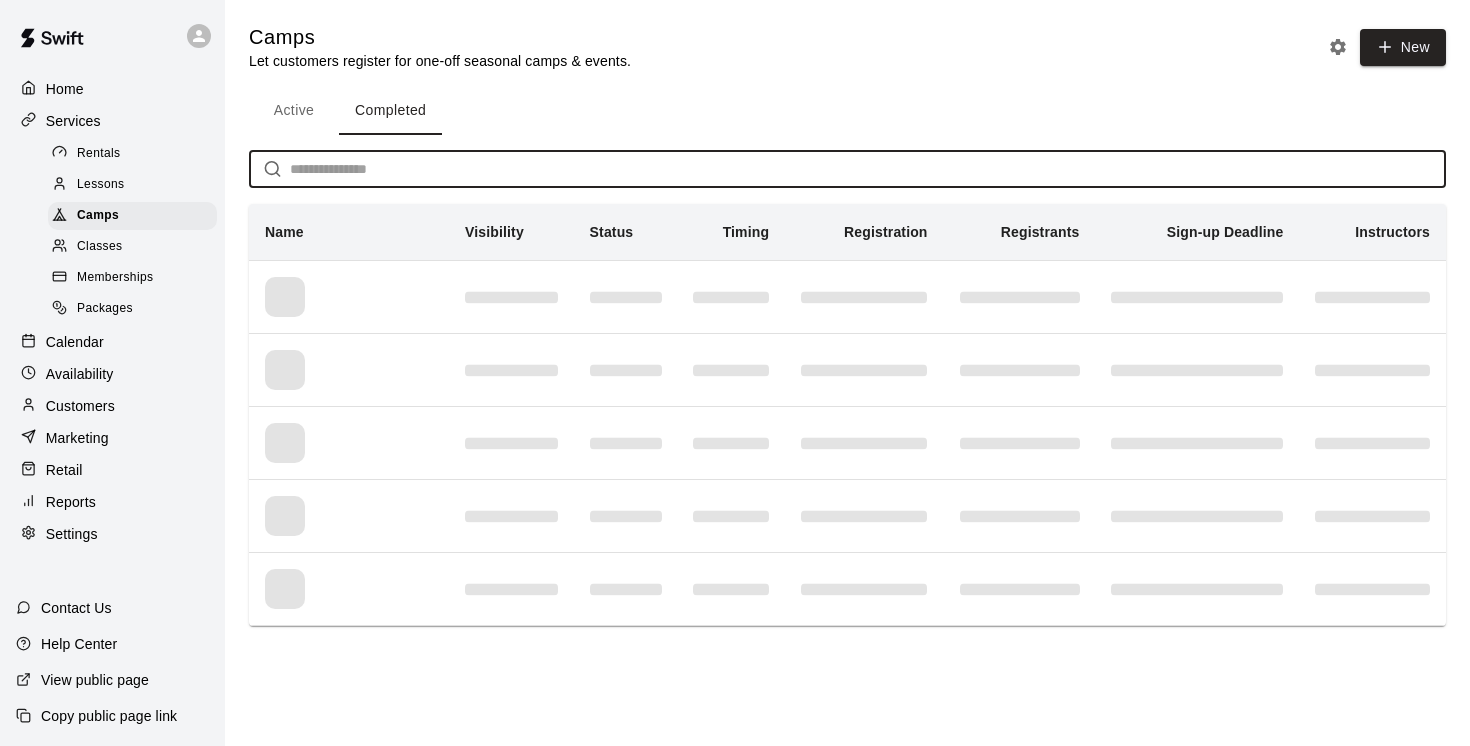 click at bounding box center (868, 169) 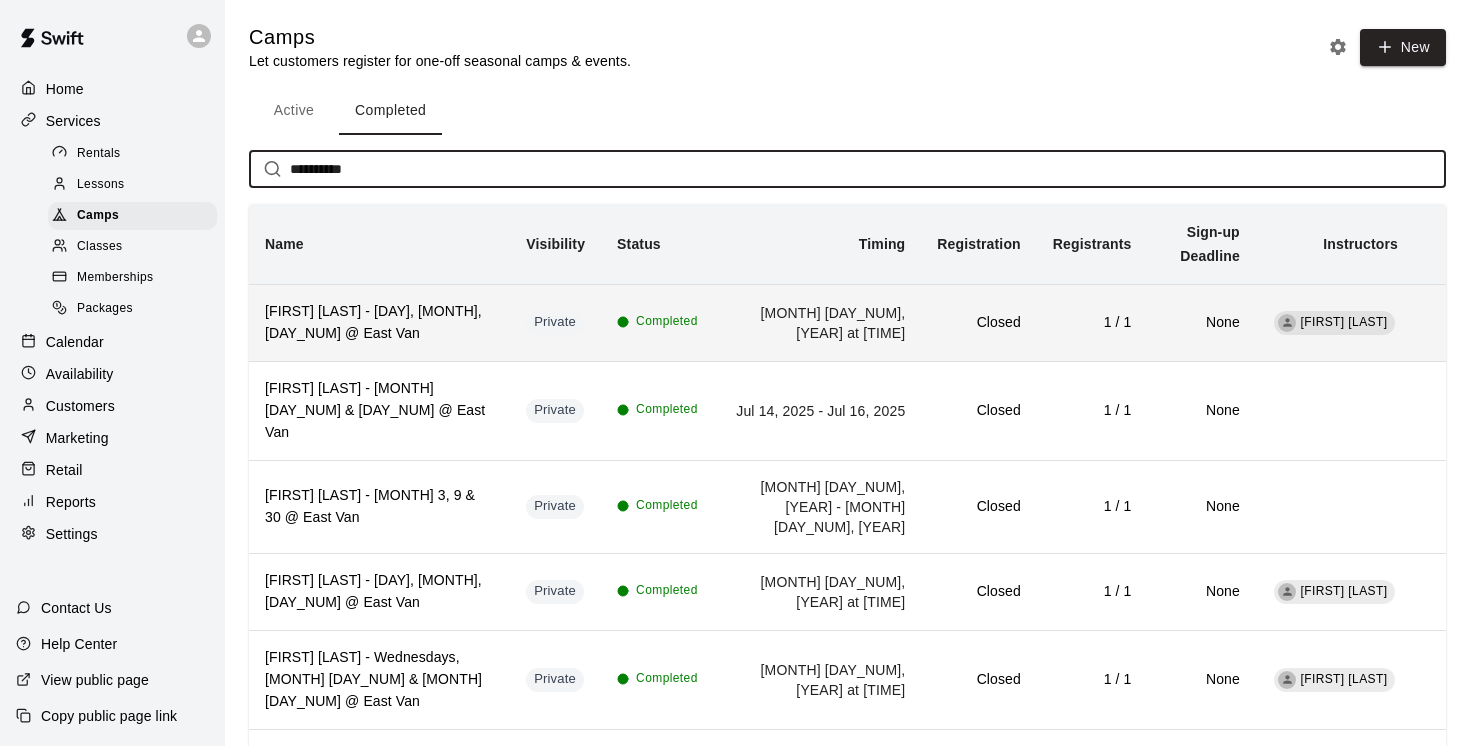 type on "**********" 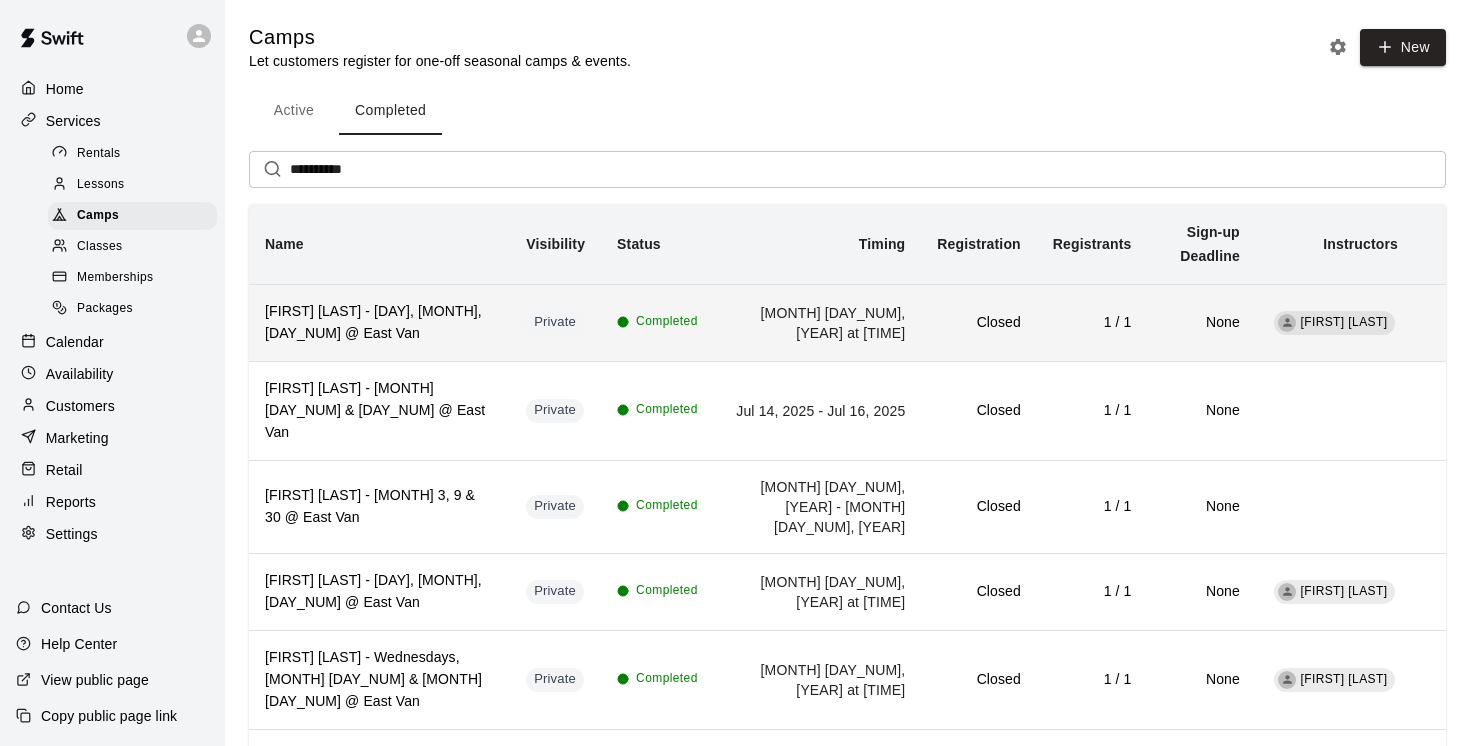 click on "[FIRST] [LAST] - [DAY], [MONTH], [DAY_NUM] @ East Van" at bounding box center (379, 323) 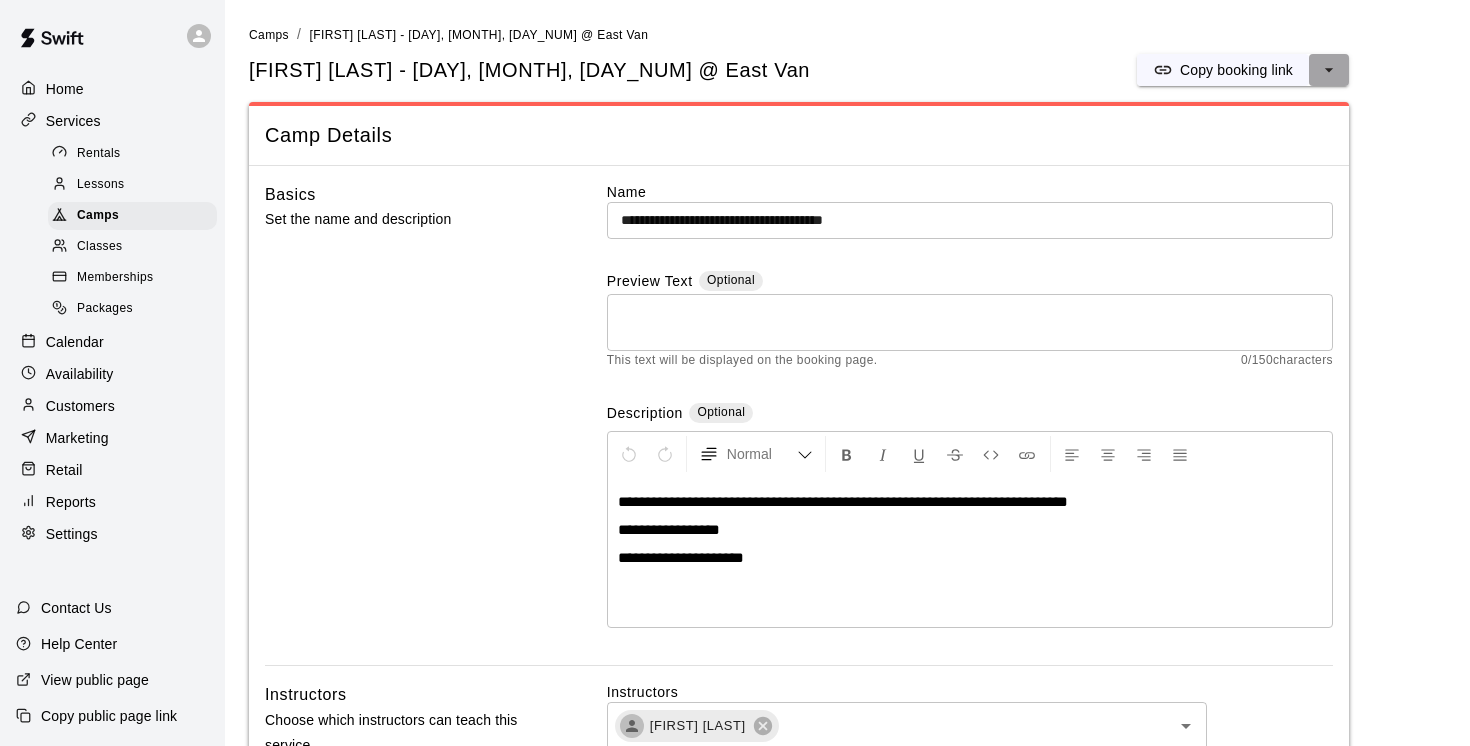 click 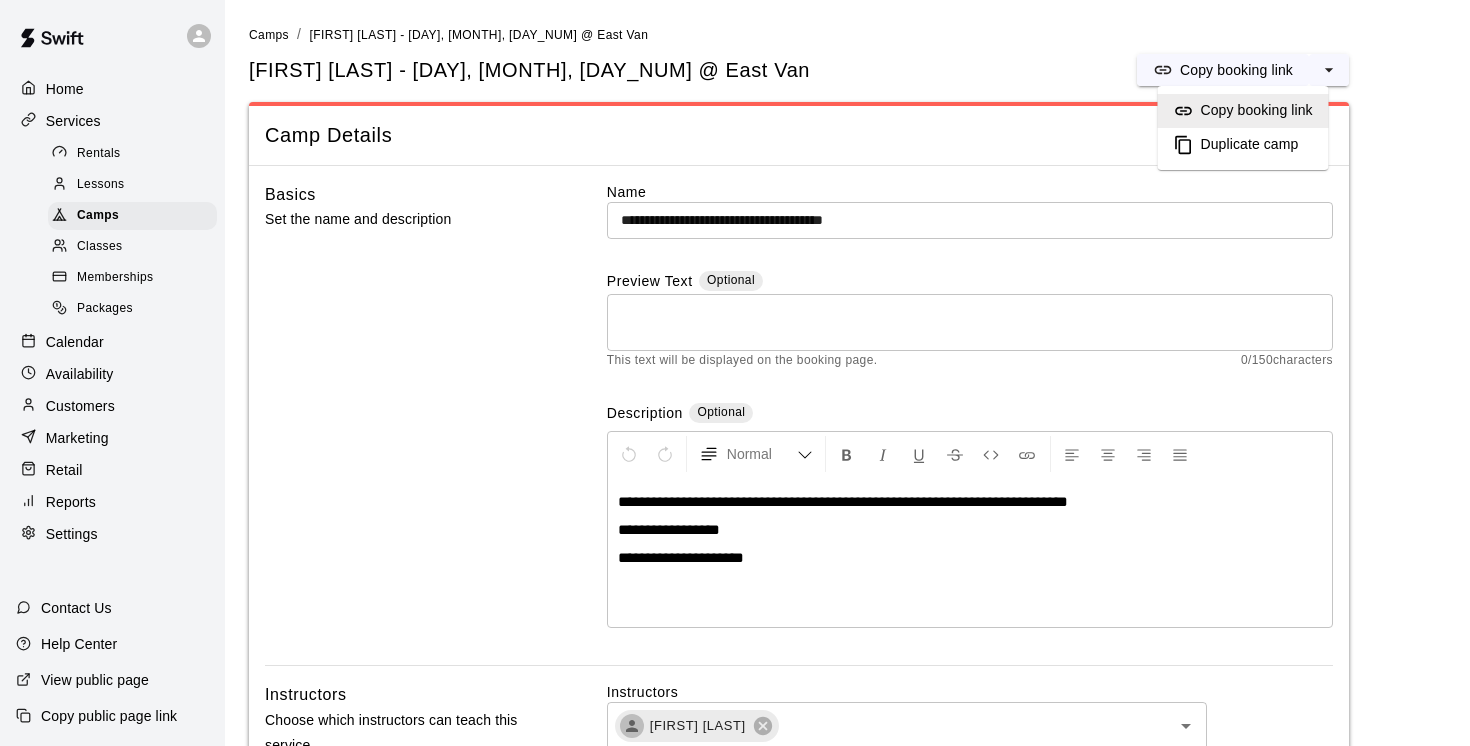 click on "Duplicate camp" at bounding box center (1250, 145) 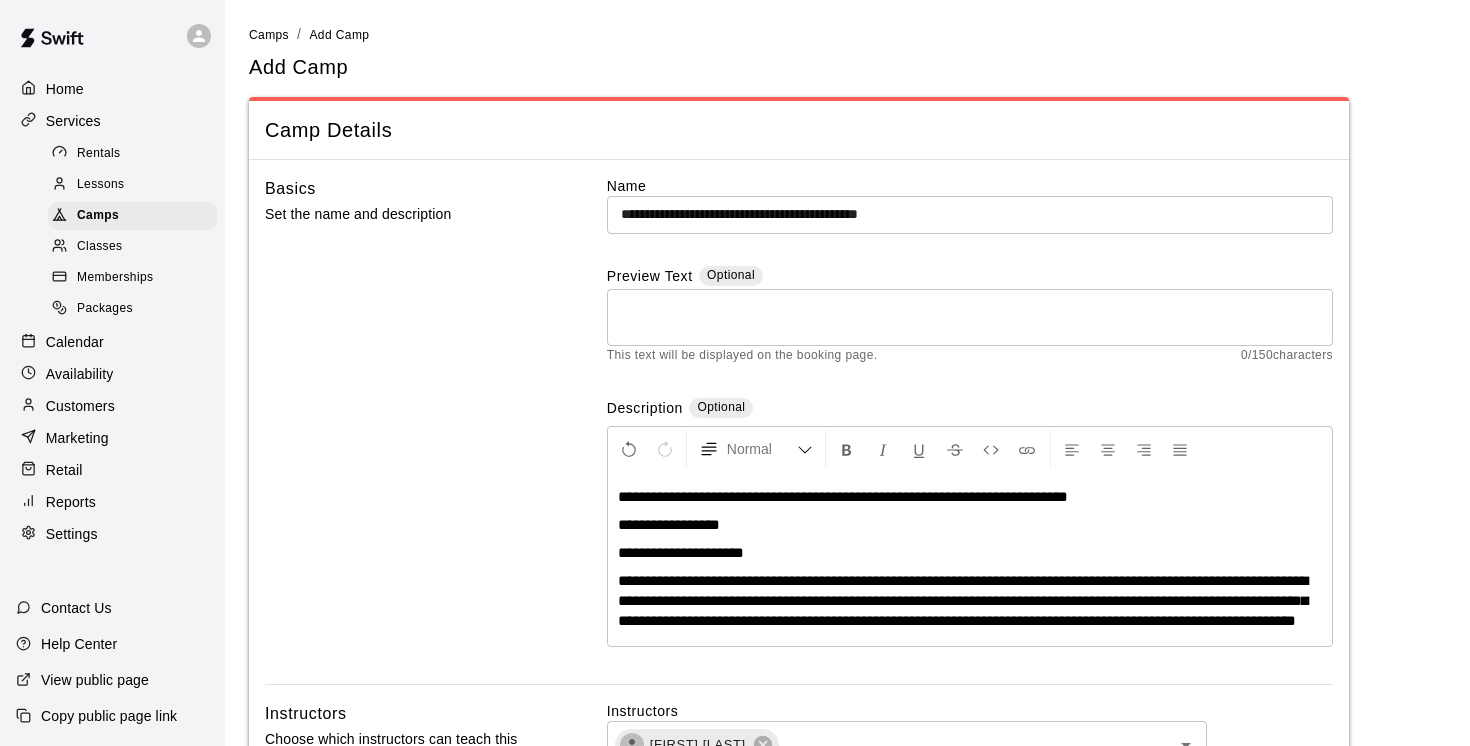 click on "**********" at bounding box center (843, 496) 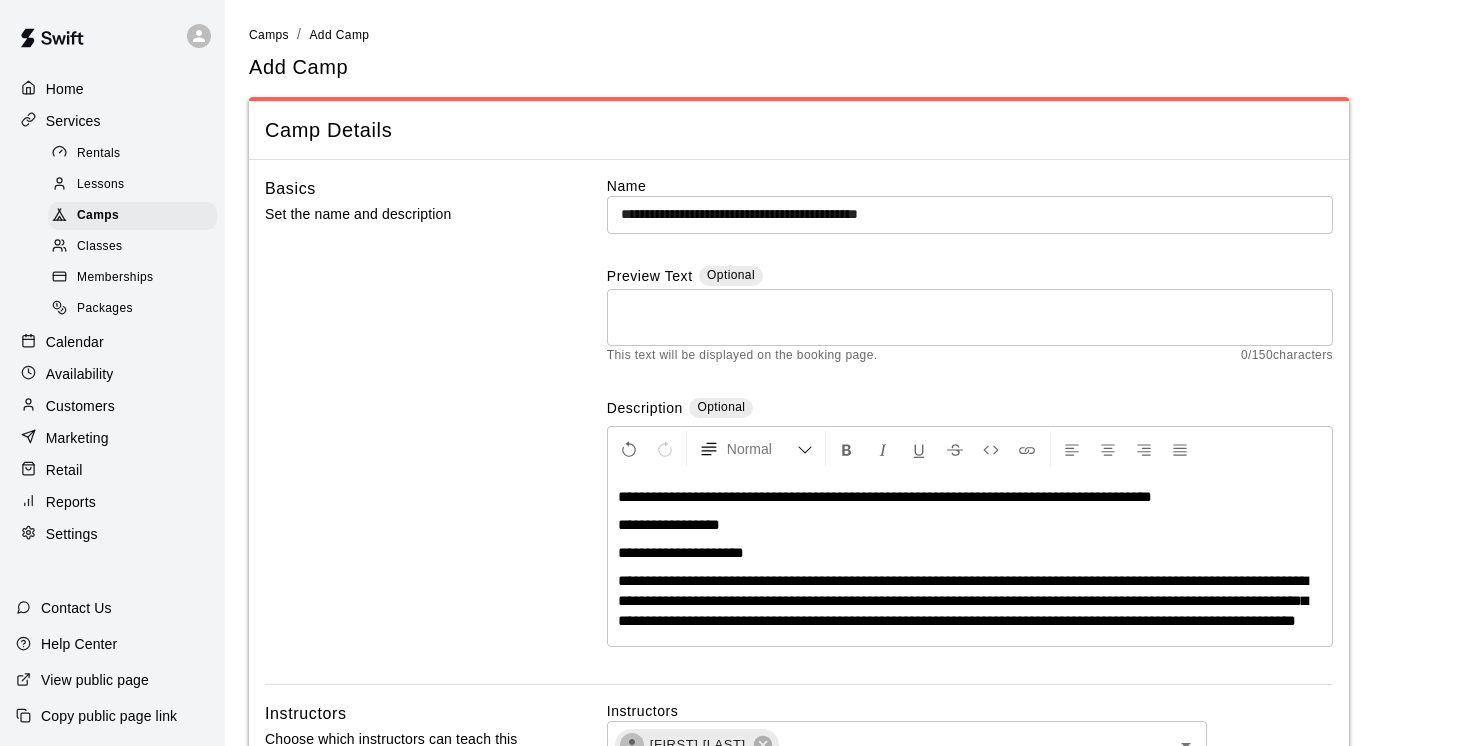 click on "**********" at bounding box center (885, 496) 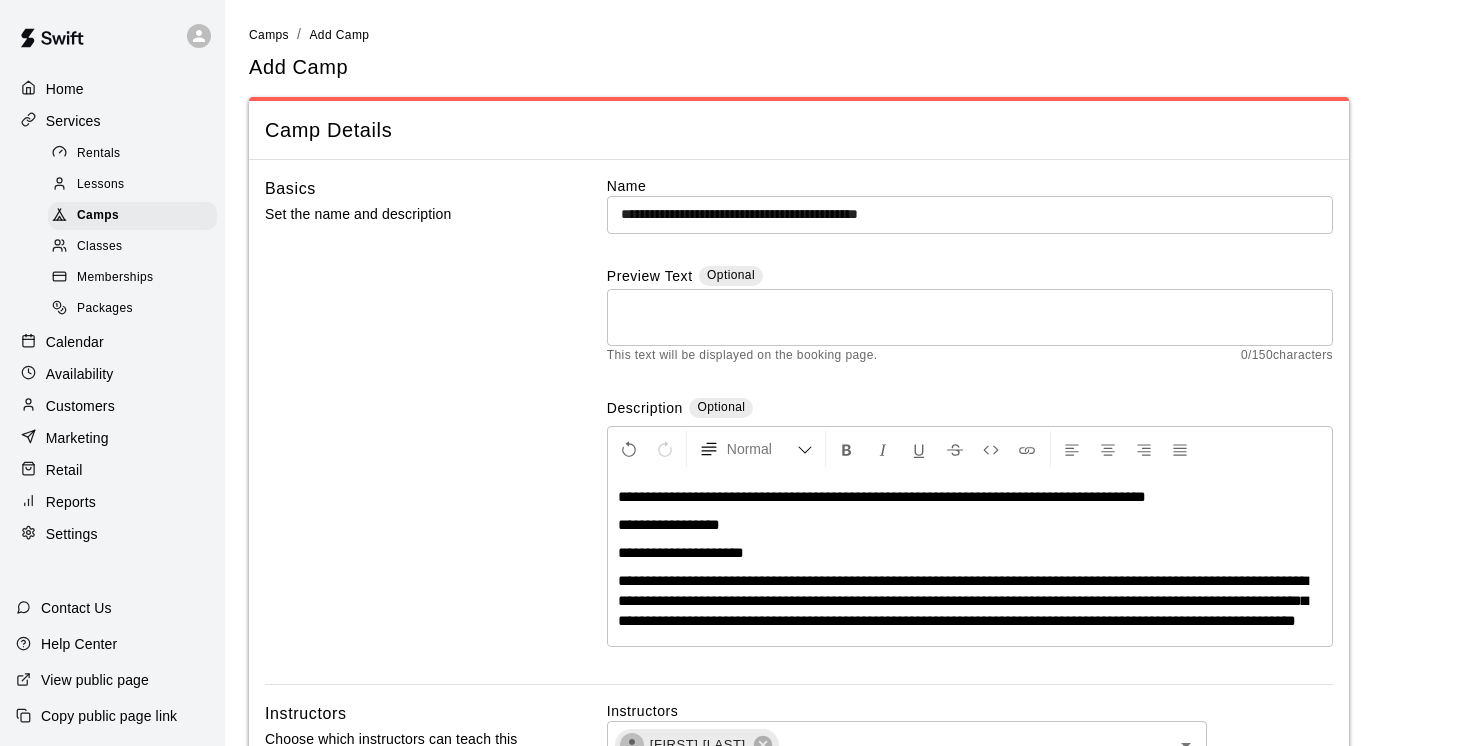 click on "**********" at bounding box center [882, 496] 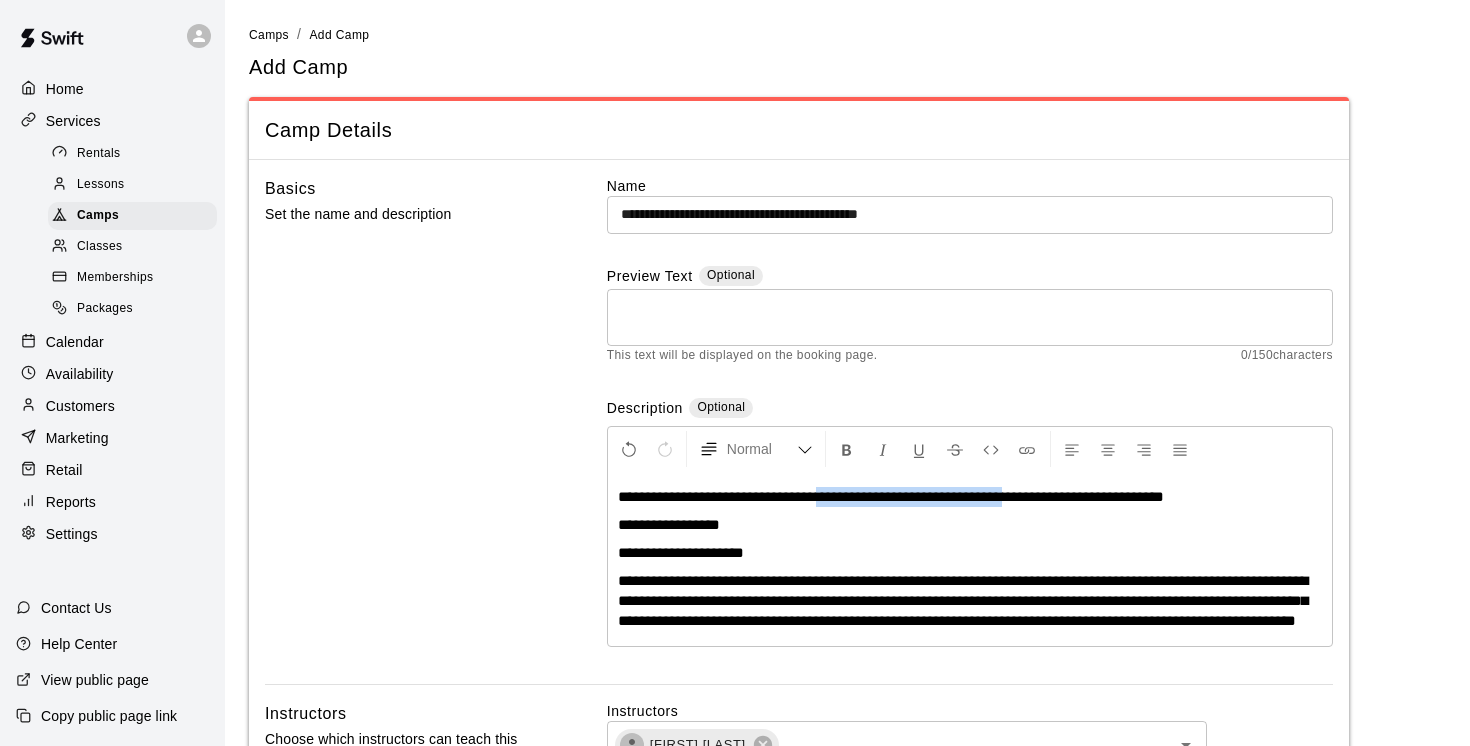 drag, startPoint x: 1075, startPoint y: 497, endPoint x: 849, endPoint y: 495, distance: 226.00885 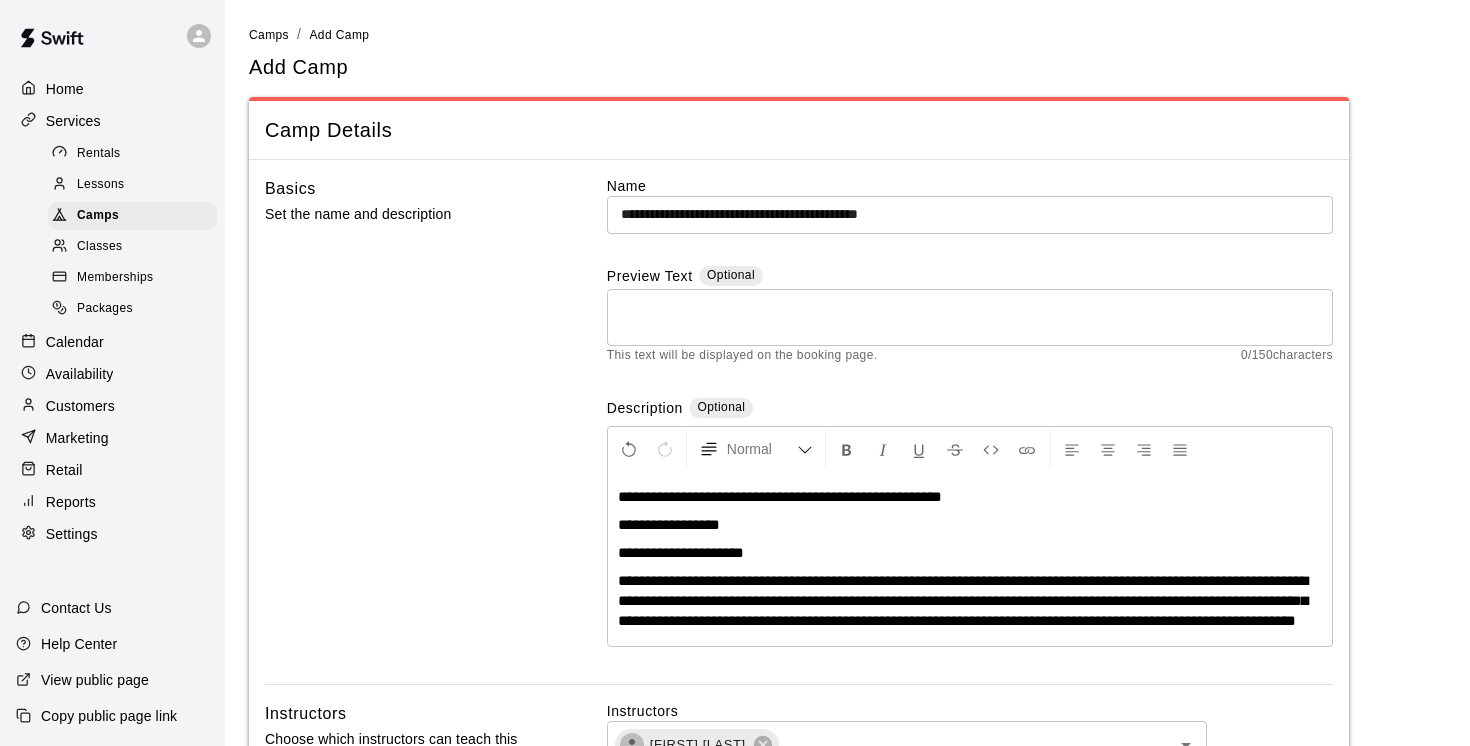 click on "**********" at bounding box center [970, 559] 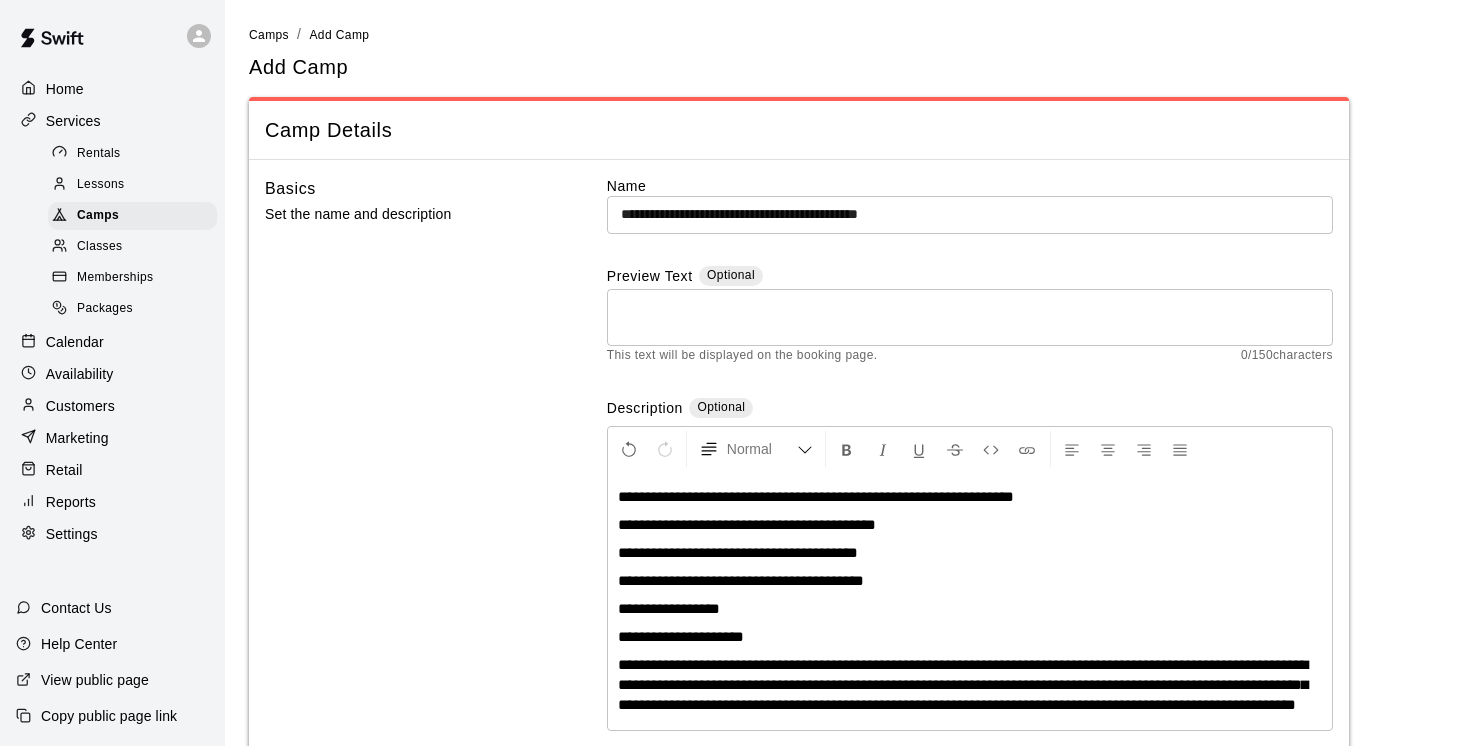 click on "**********" at bounding box center [669, 608] 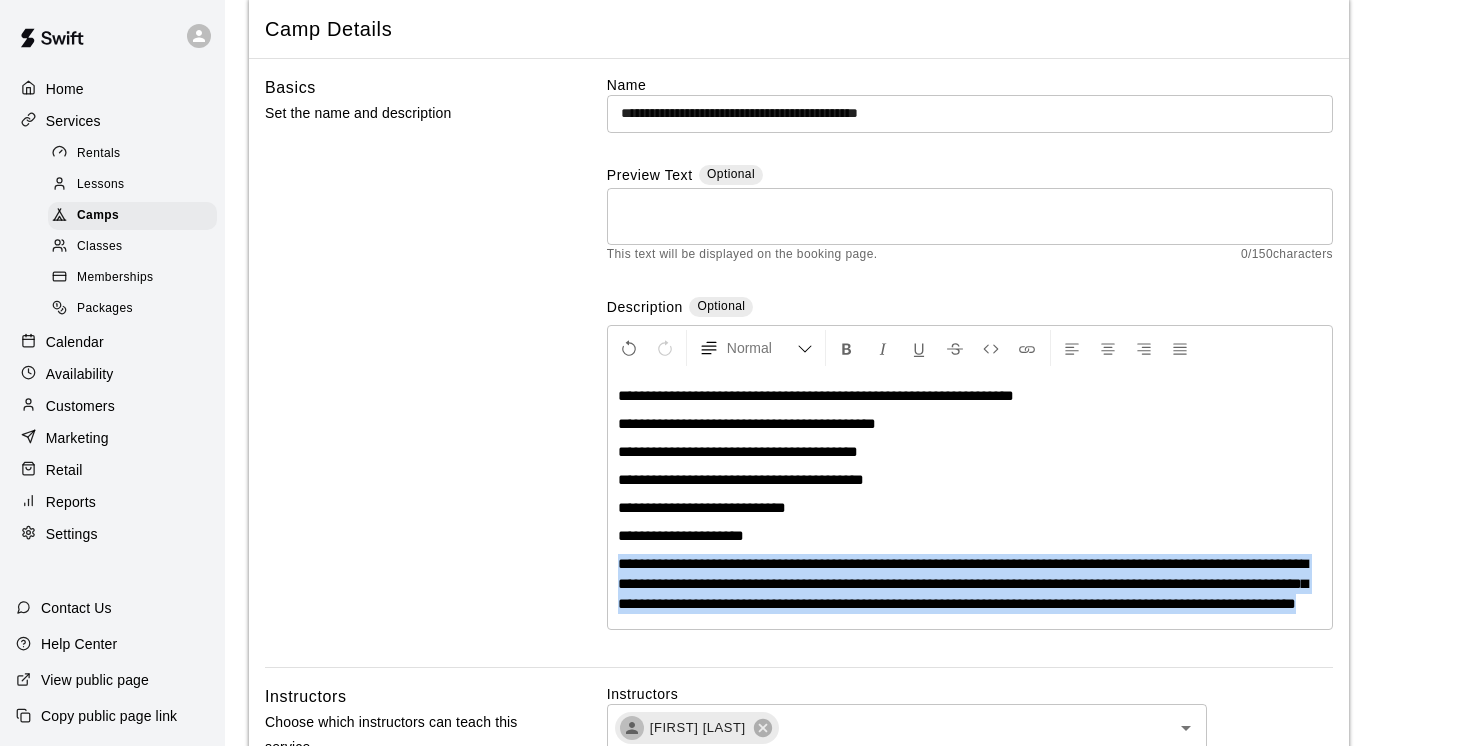 drag, startPoint x: 619, startPoint y: 666, endPoint x: 924, endPoint y: 755, distance: 317.72 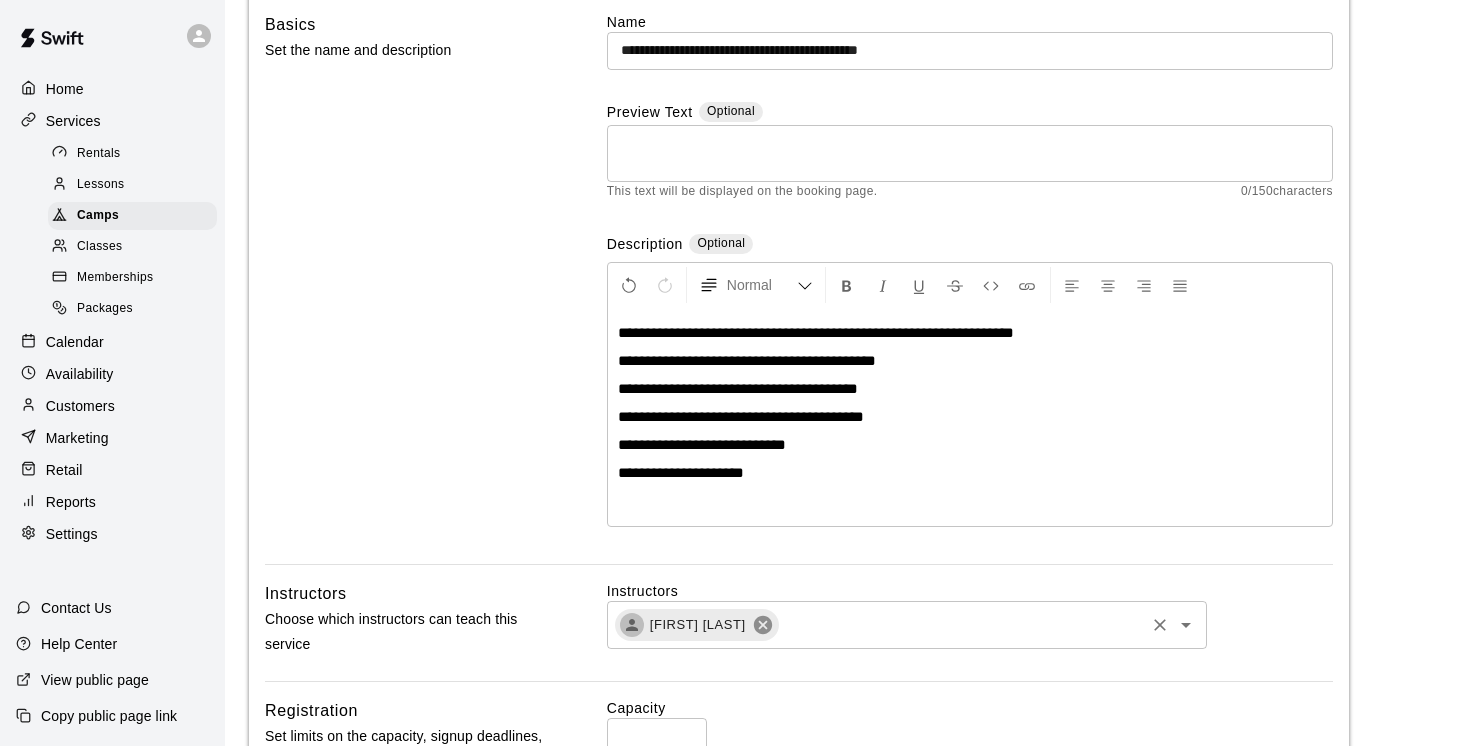 click 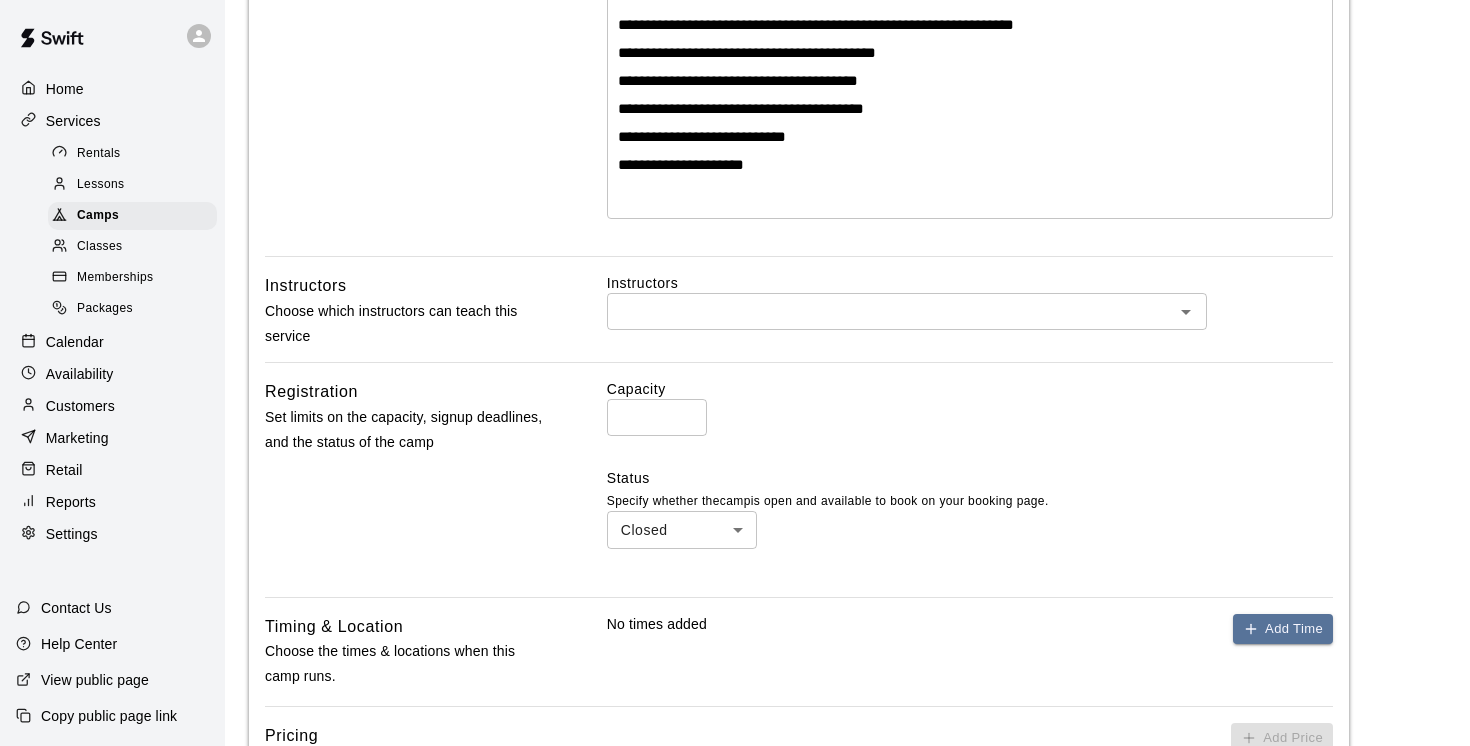 scroll, scrollTop: 474, scrollLeft: 0, axis: vertical 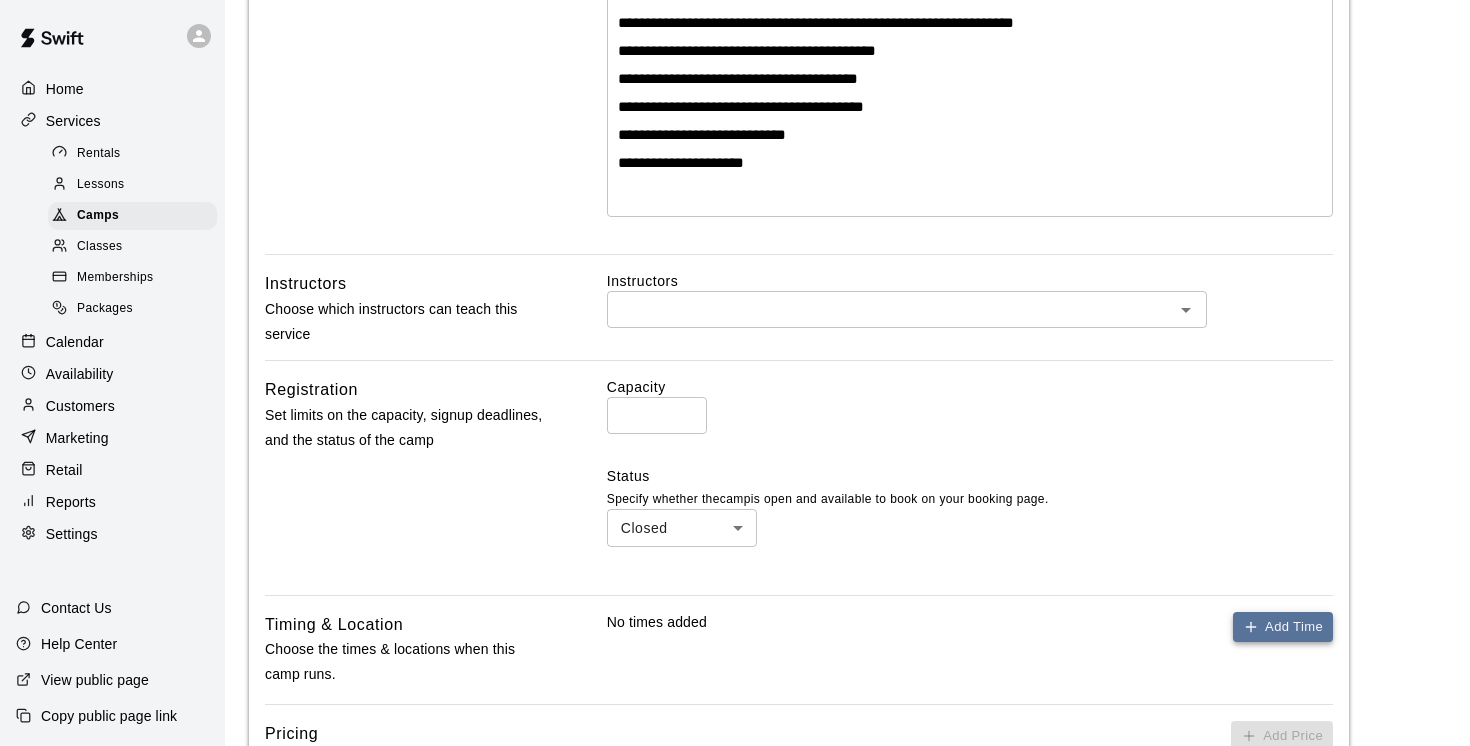 click on "Add Time" at bounding box center [1283, 627] 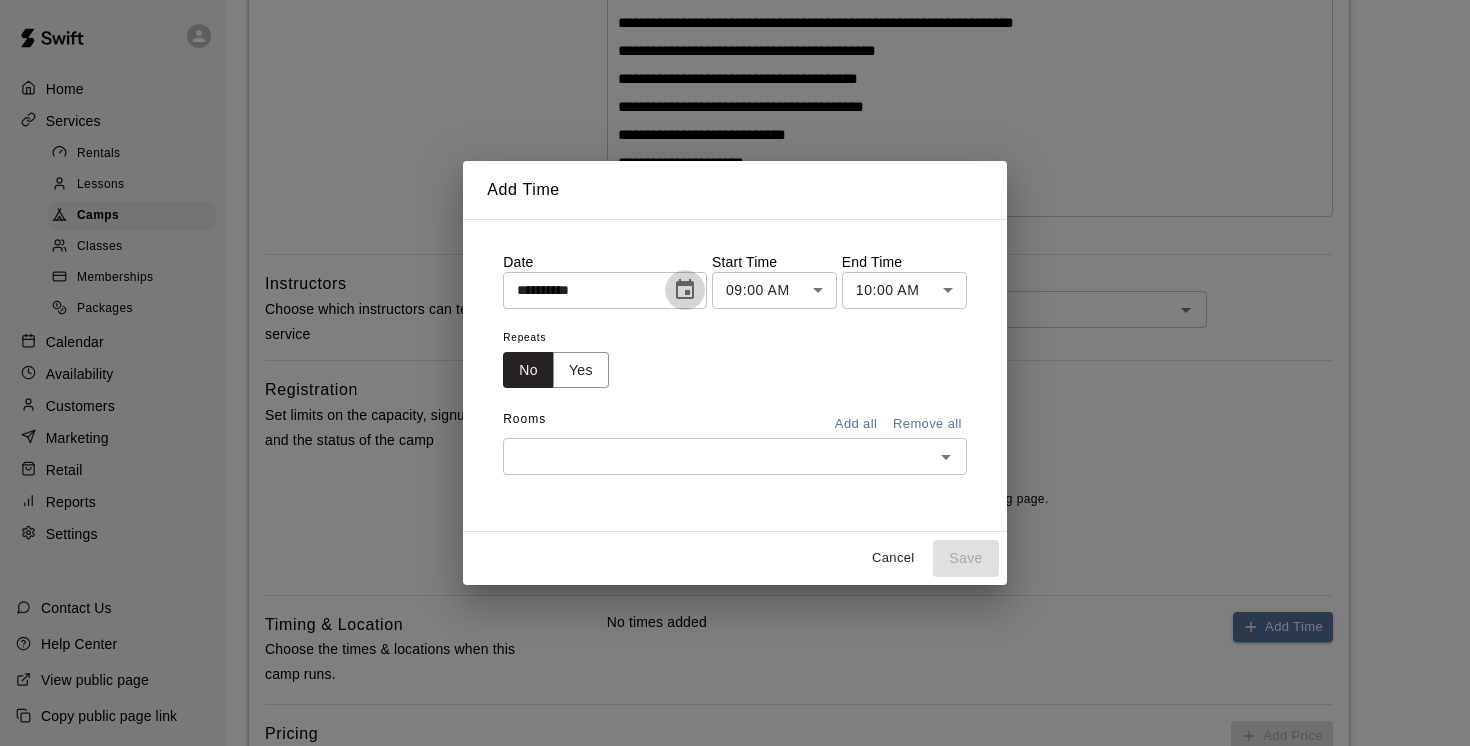 click 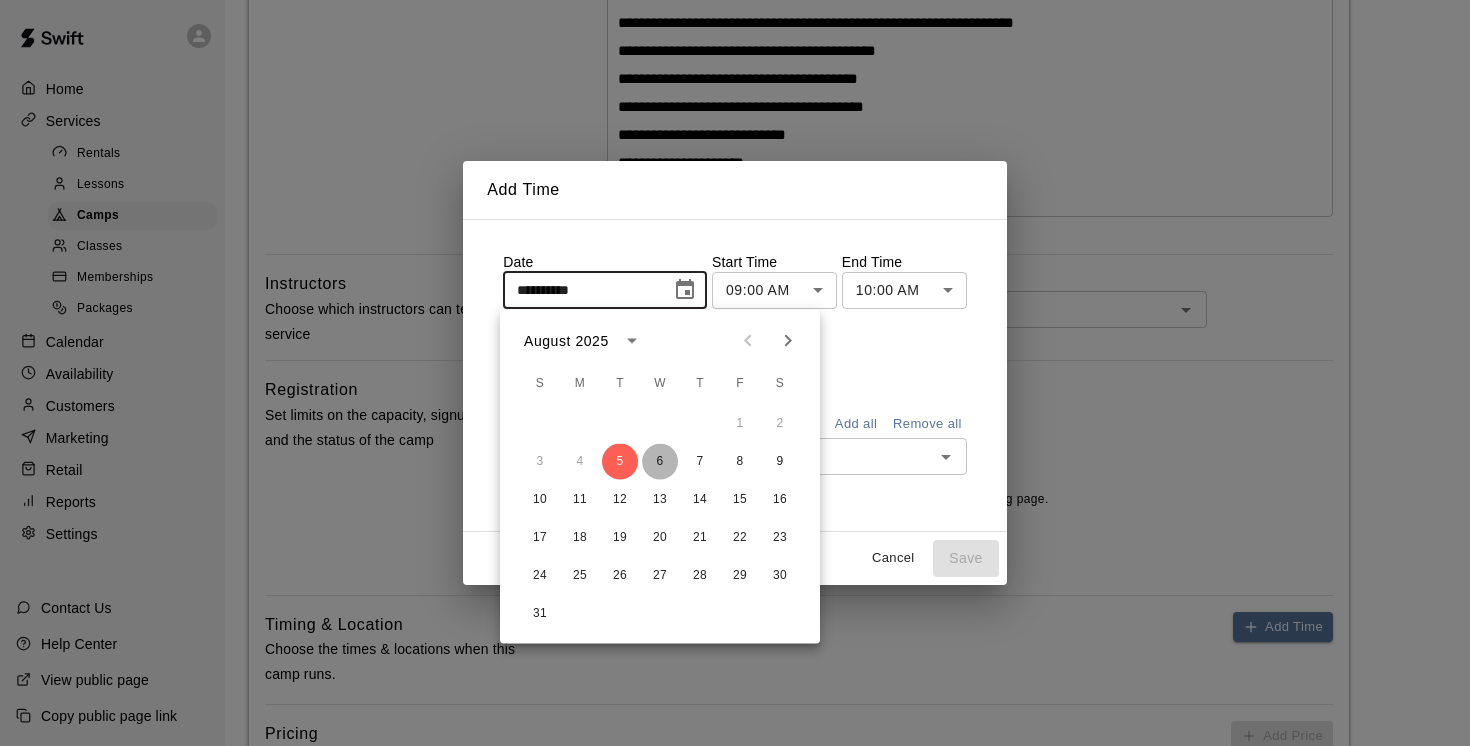 click on "6" at bounding box center [660, 462] 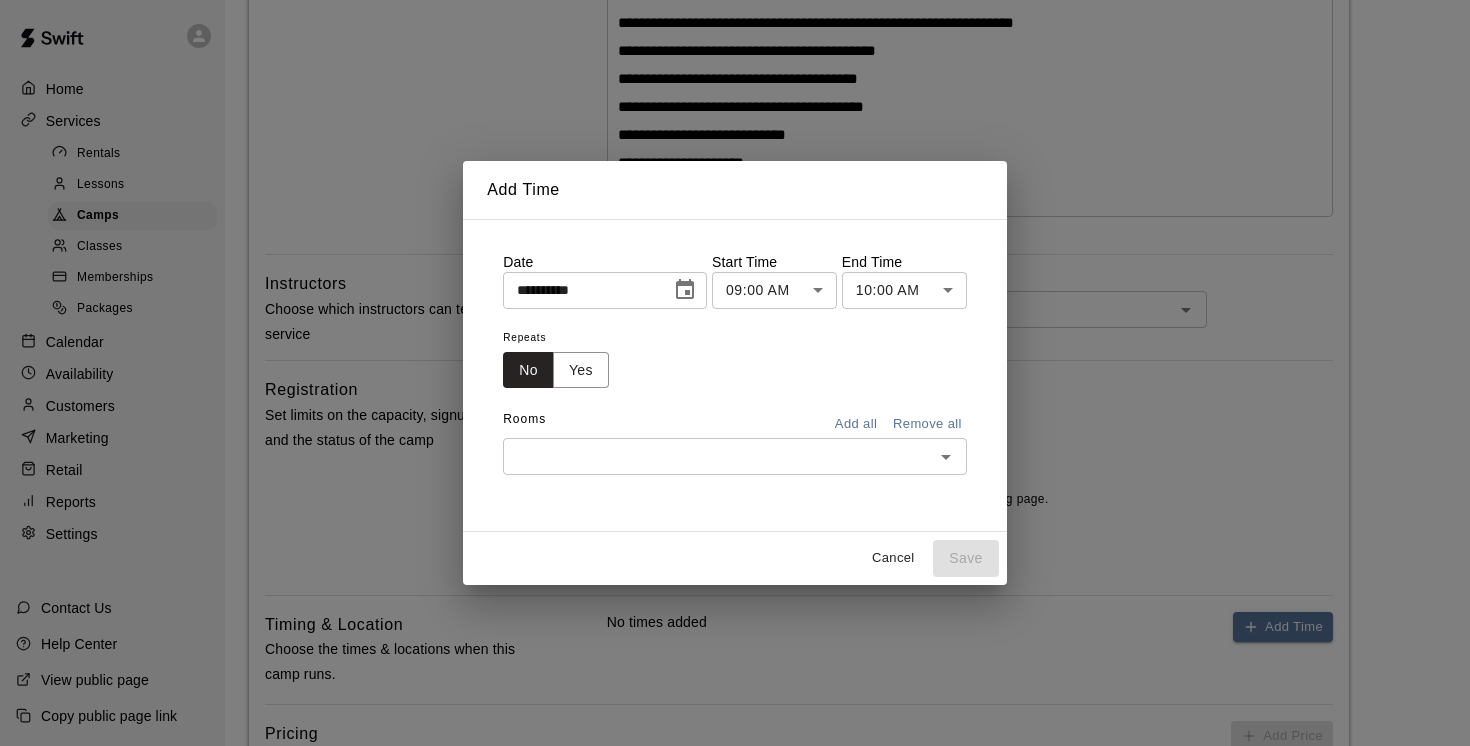 click 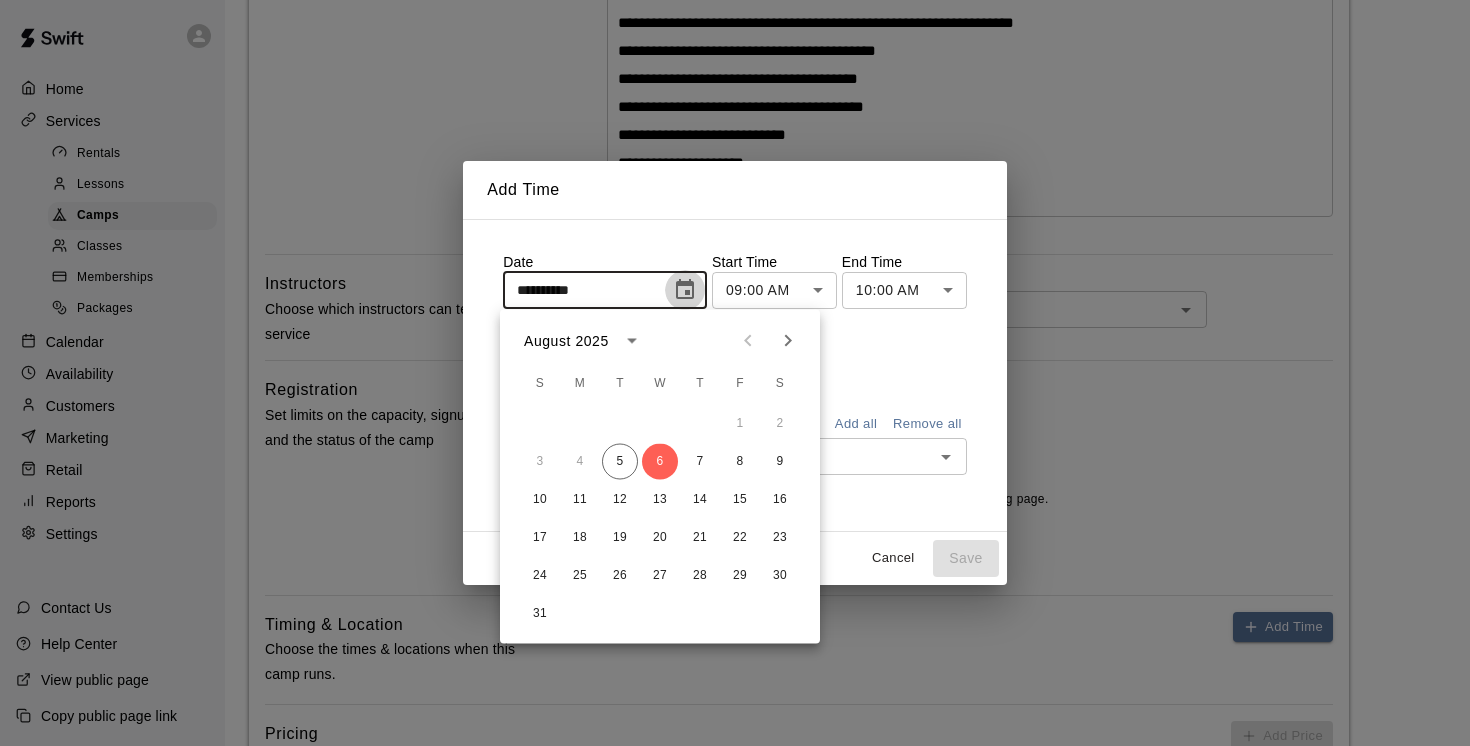 click 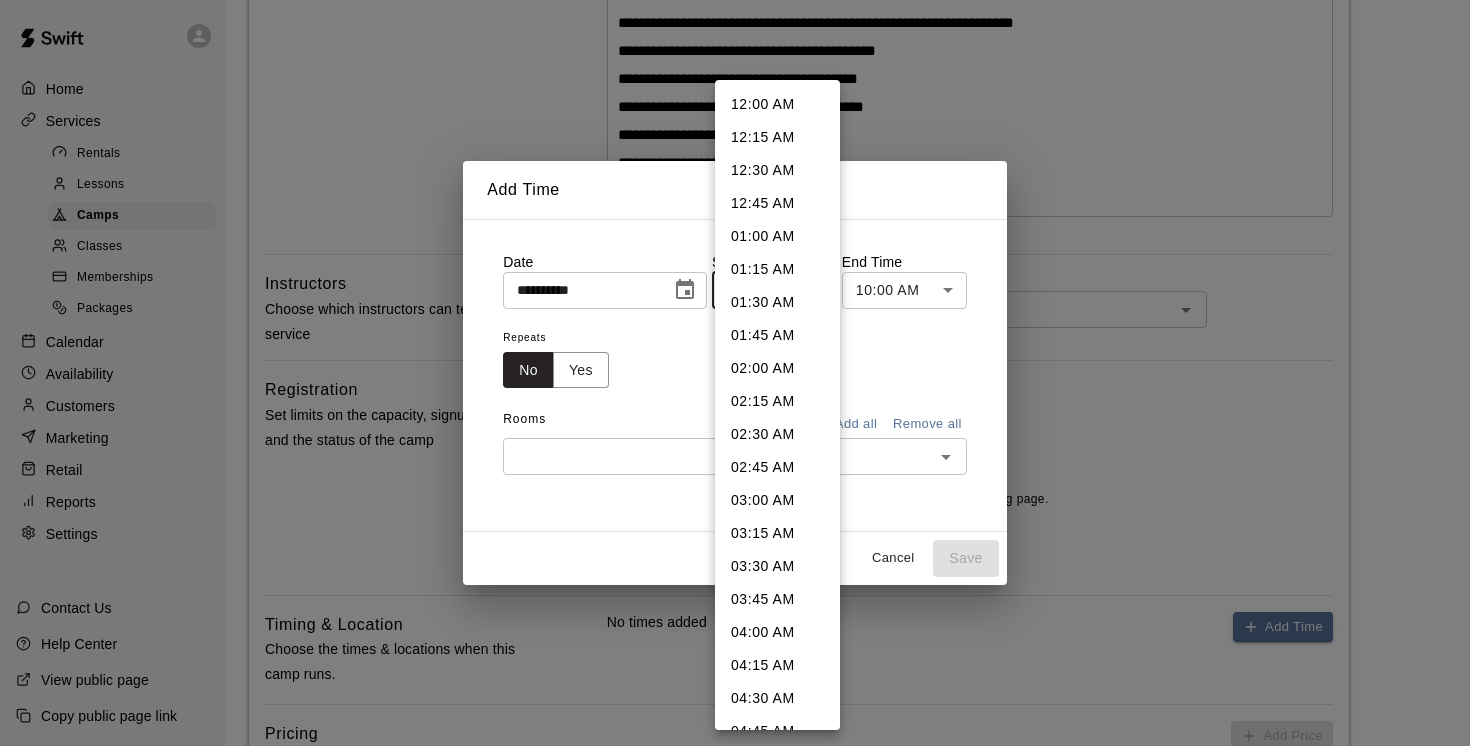 click on "**********" at bounding box center [735, 333] 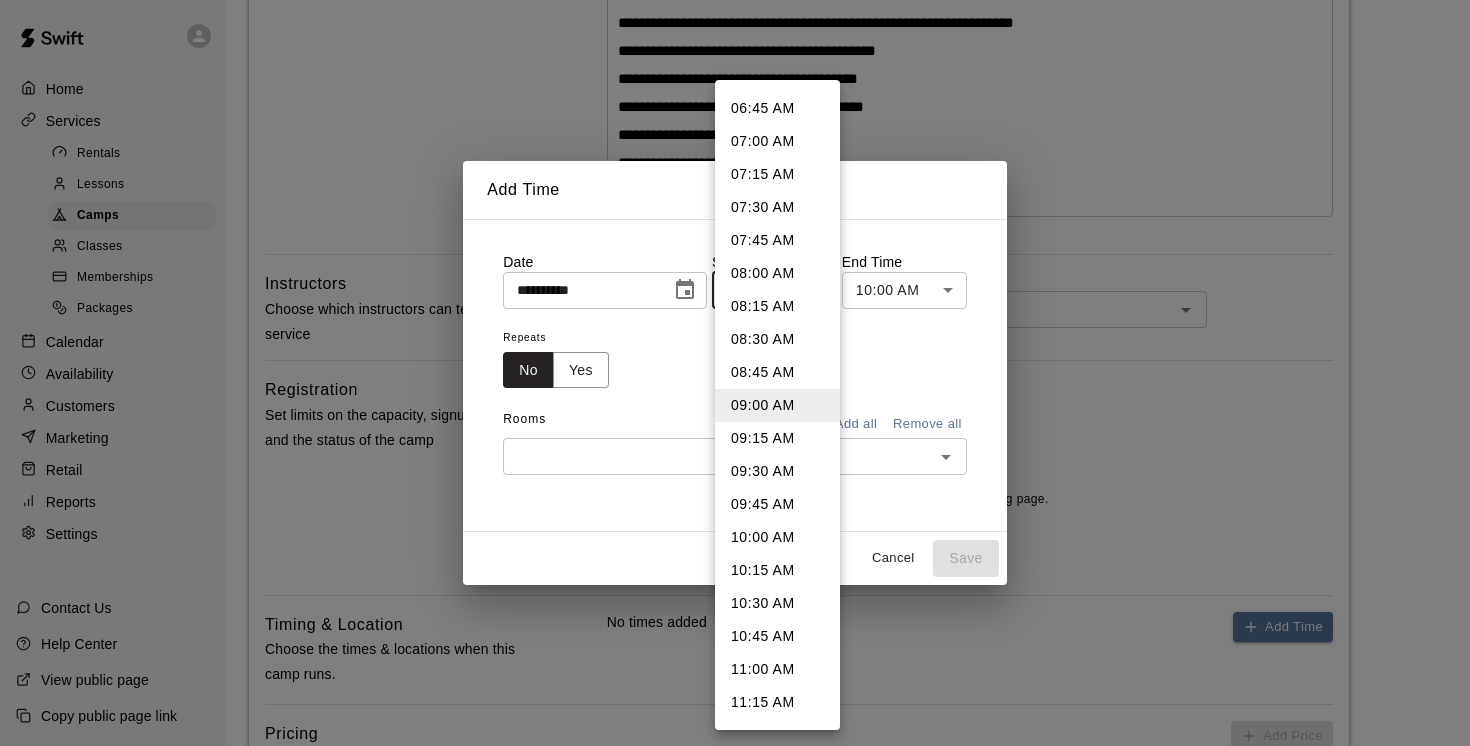 click on "11:00 AM" at bounding box center (777, 669) 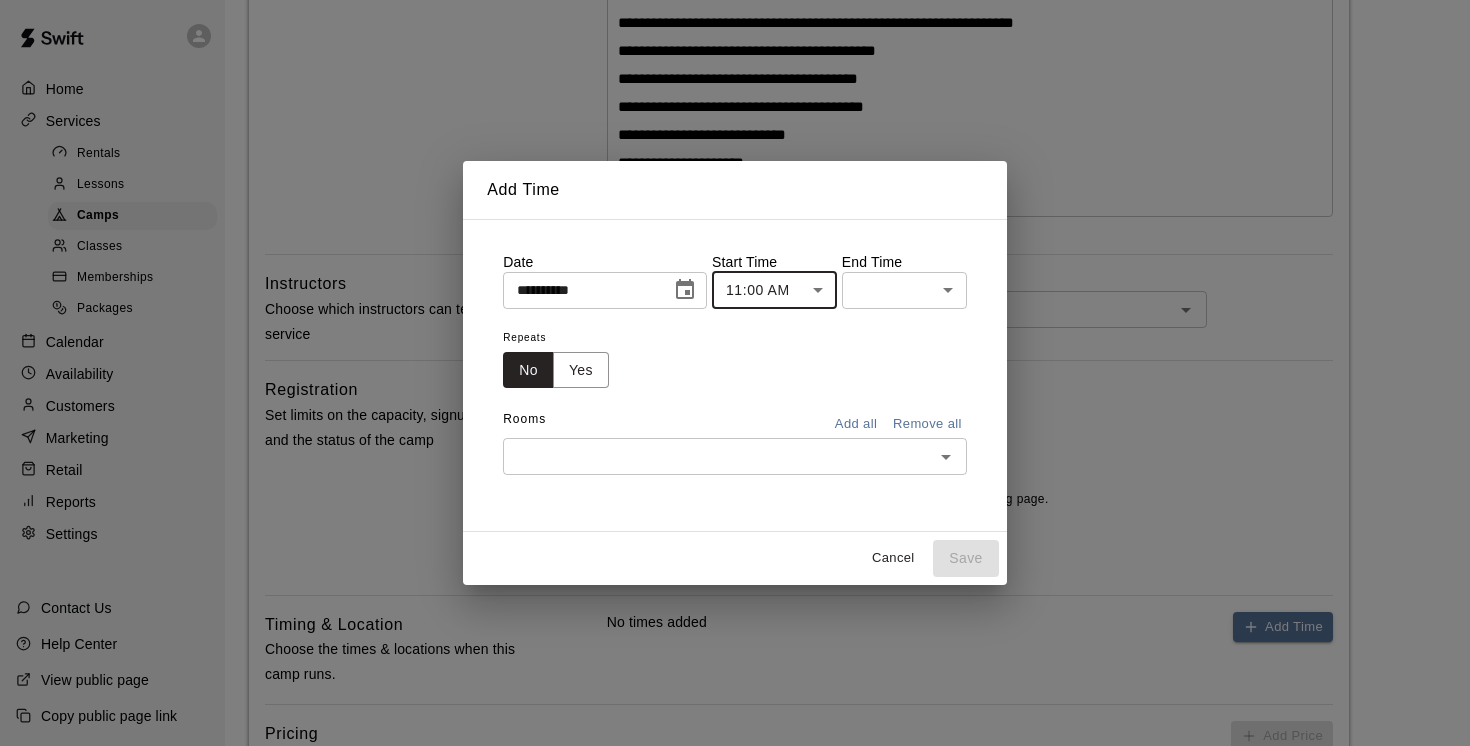click on "**********" at bounding box center (735, 333) 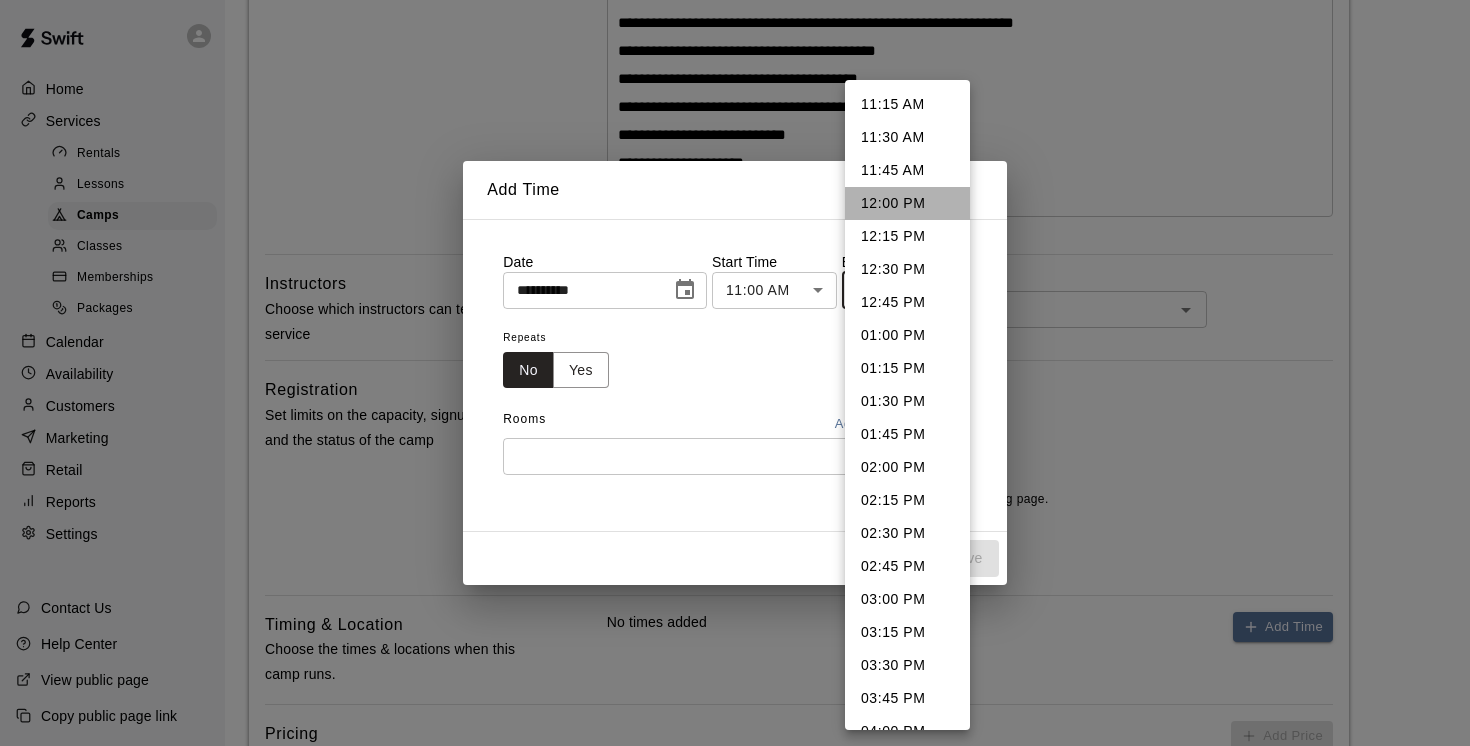 click on "12:00 PM" at bounding box center (907, 203) 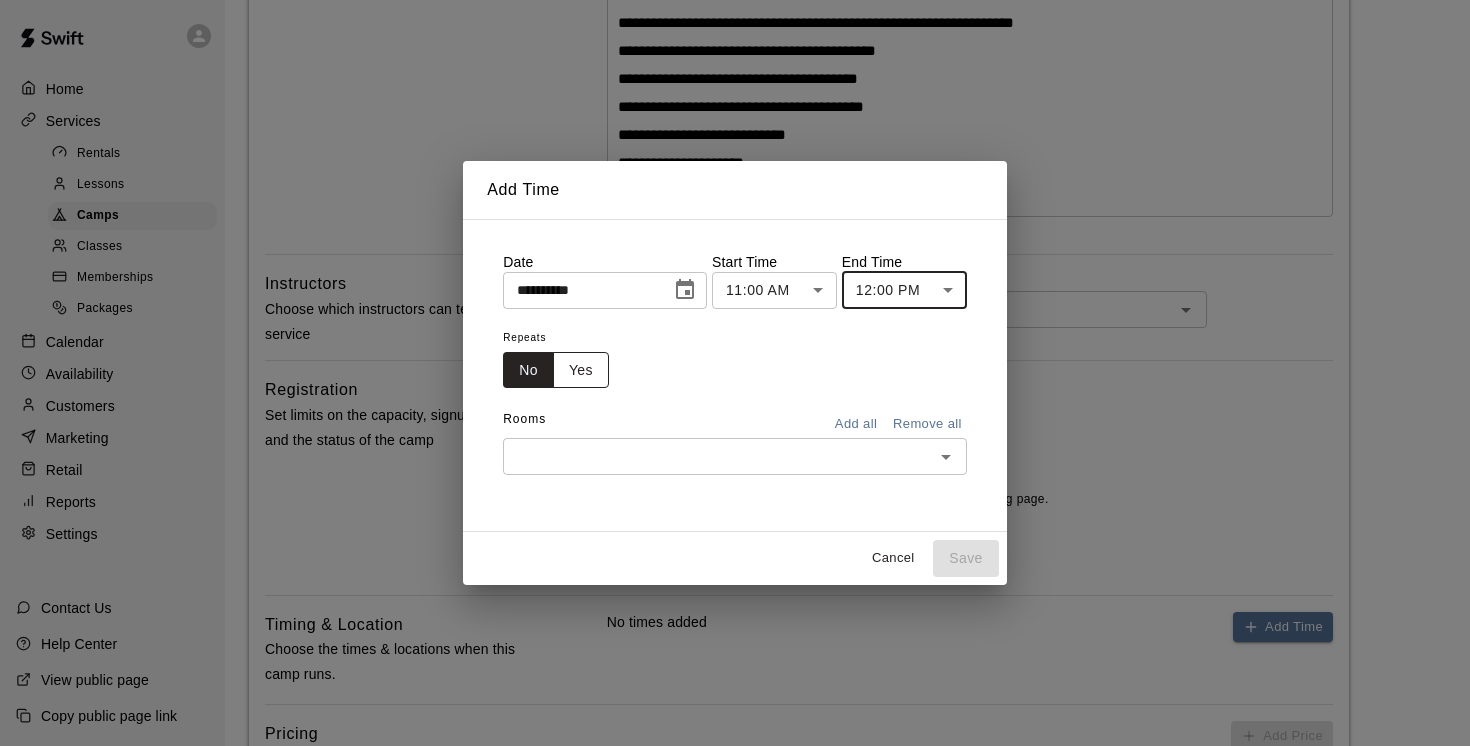 click on "Yes" at bounding box center [581, 370] 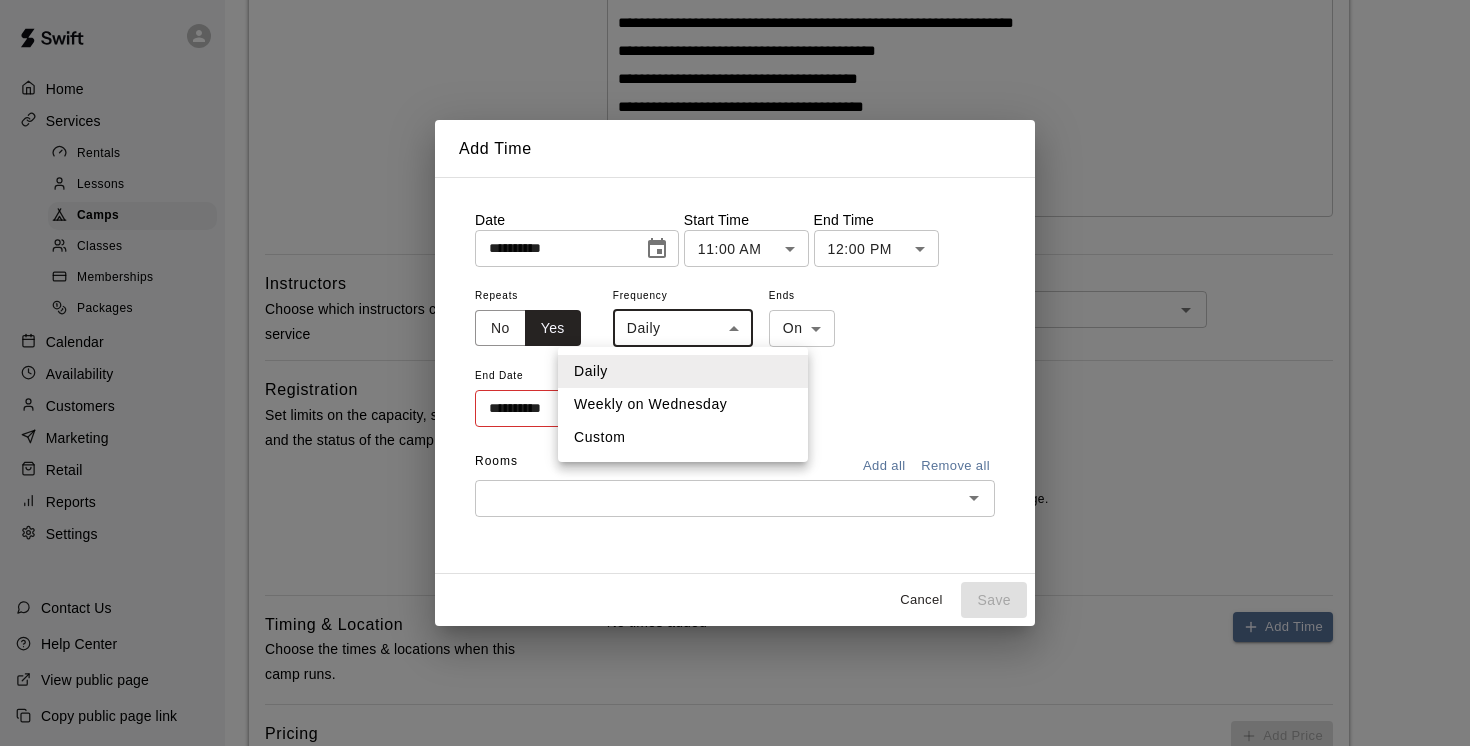 click on "**********" at bounding box center (735, 333) 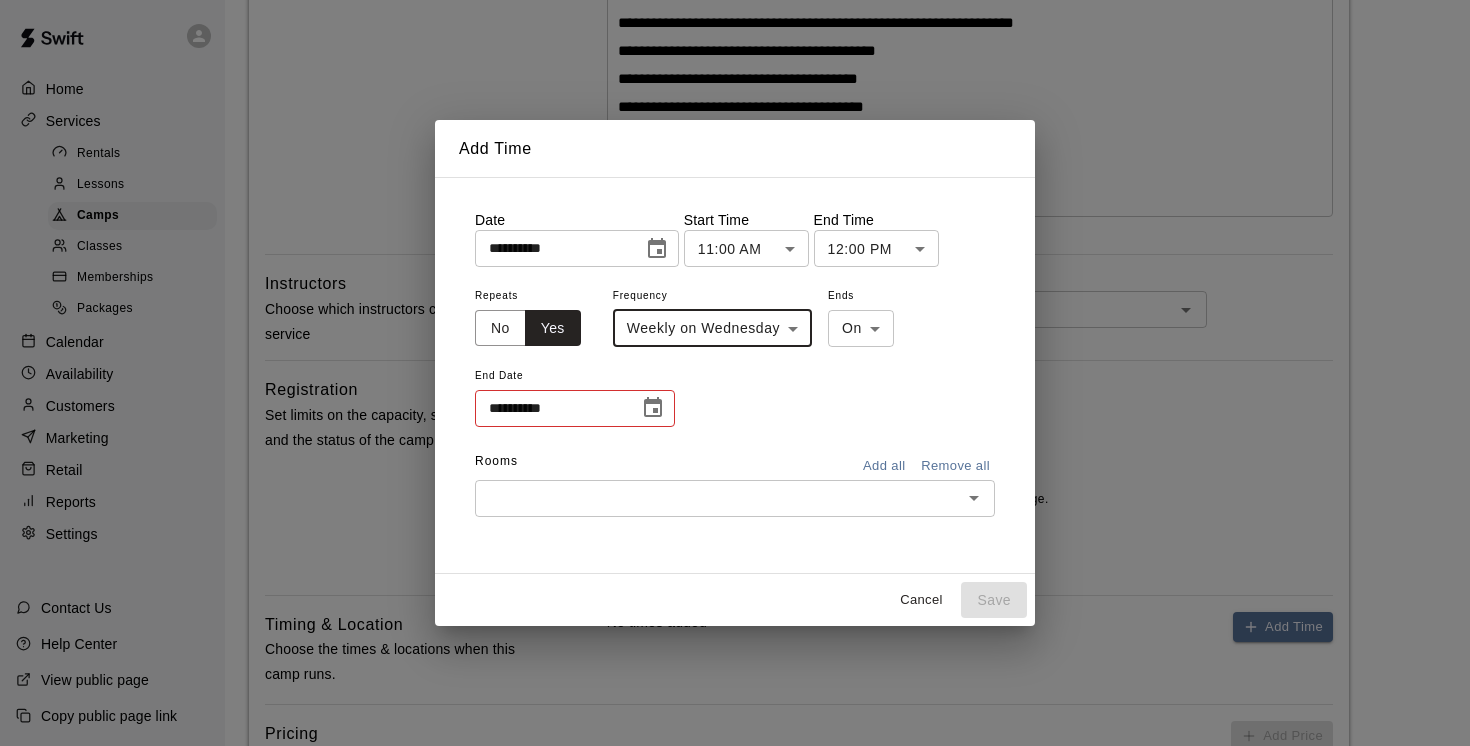 click 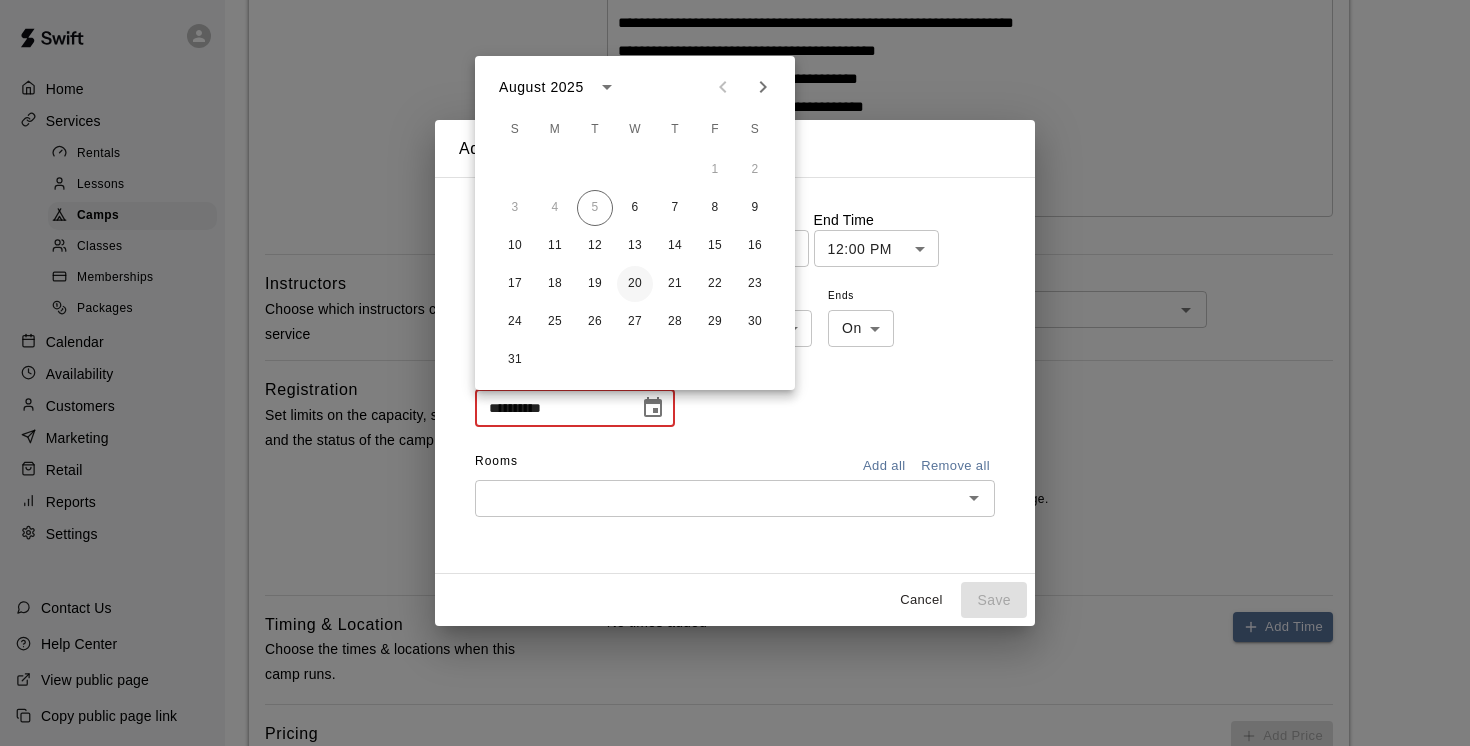 click on "20" at bounding box center (635, 284) 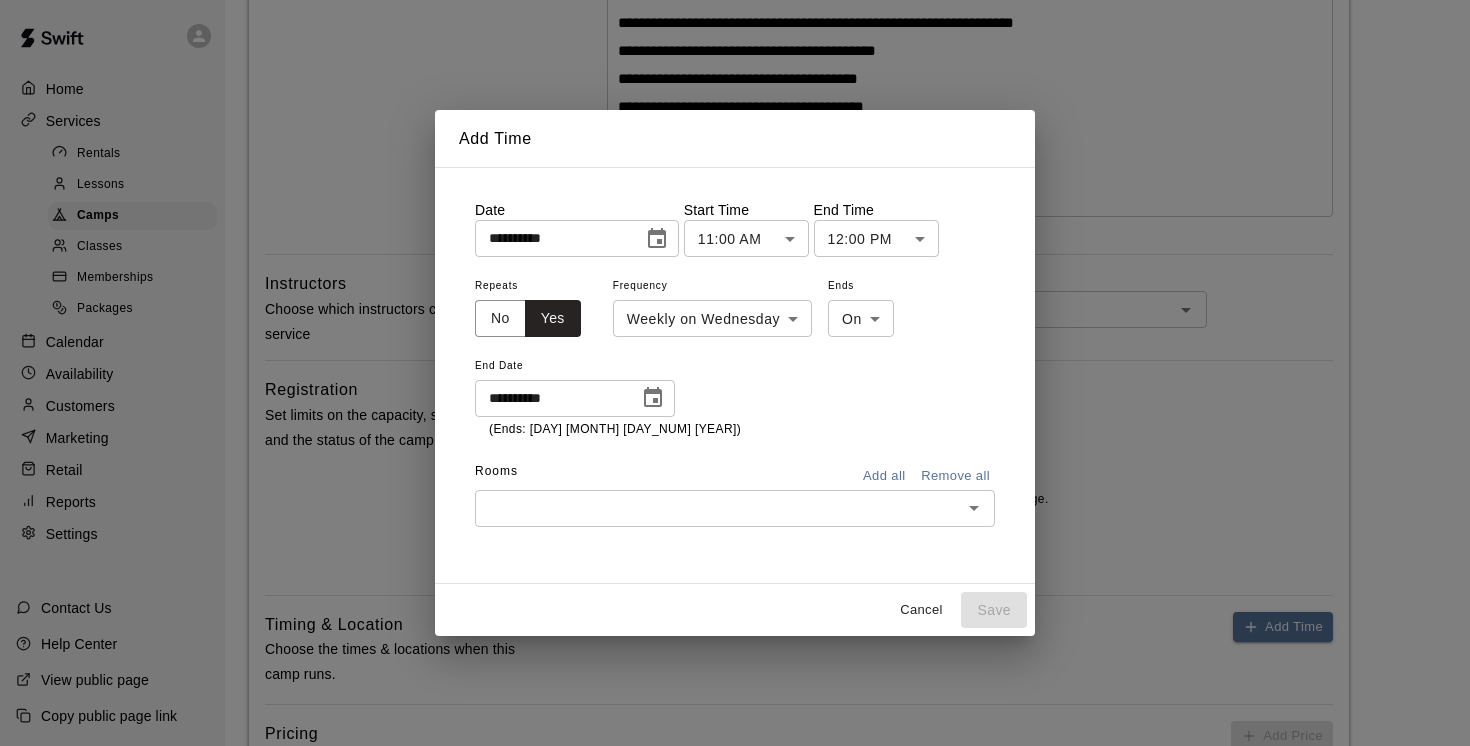 type on "**********" 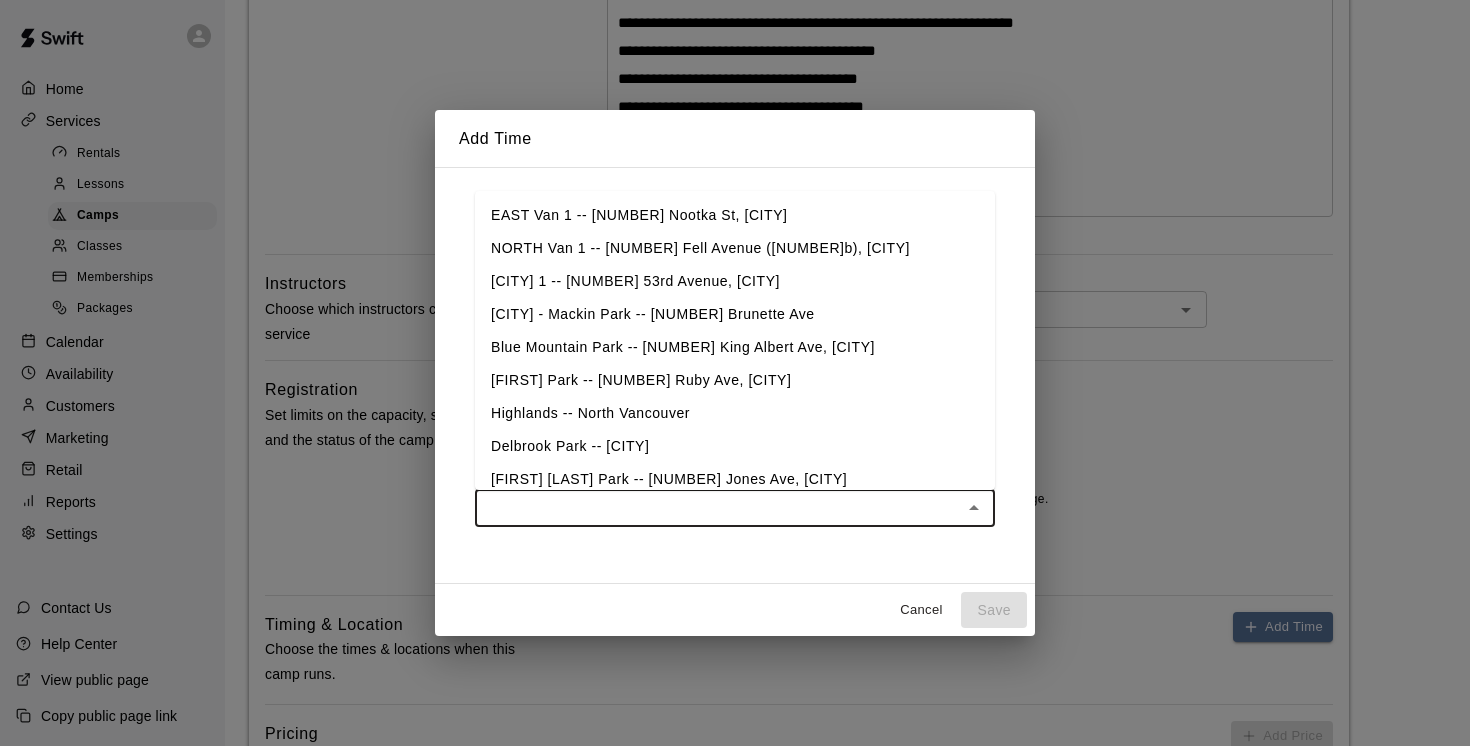 click at bounding box center [718, 508] 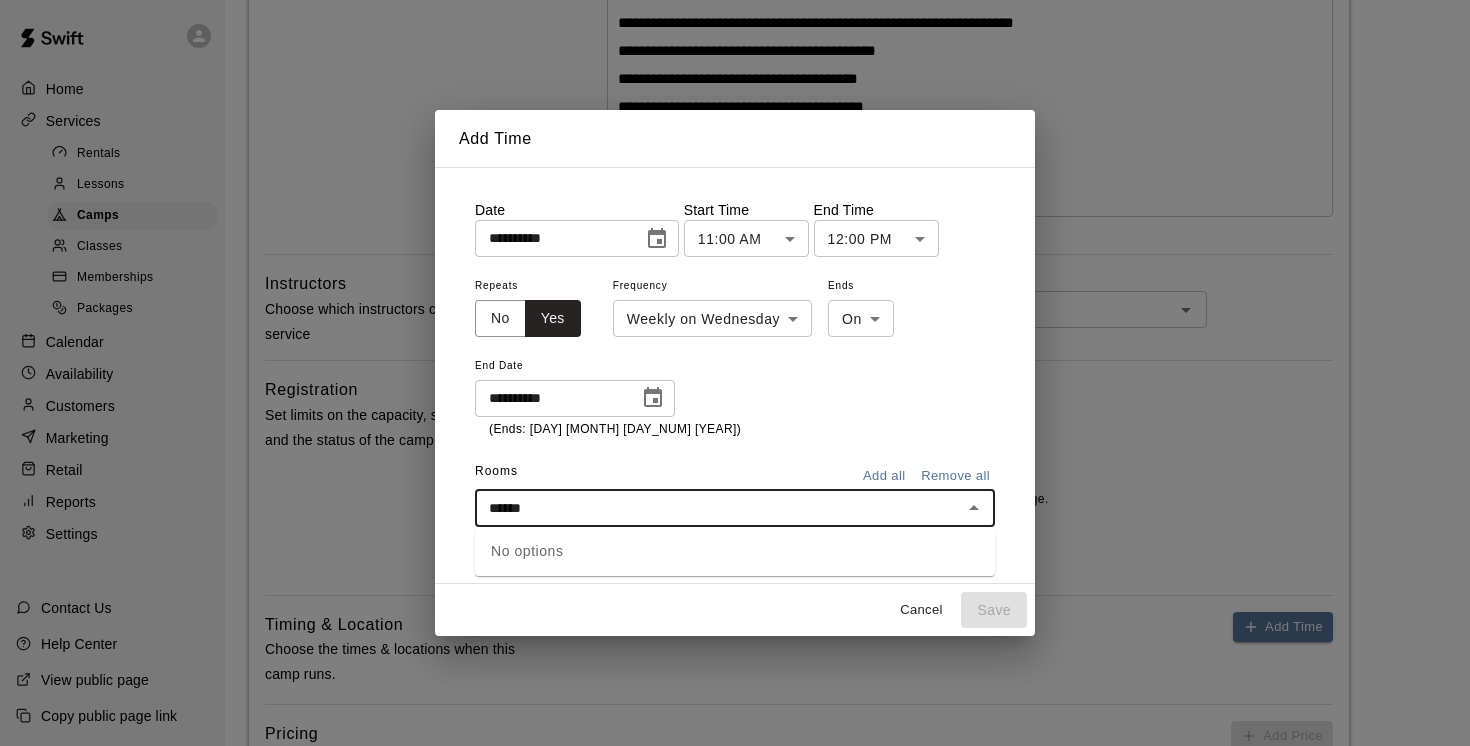 drag, startPoint x: 555, startPoint y: 503, endPoint x: 407, endPoint y: 503, distance: 148 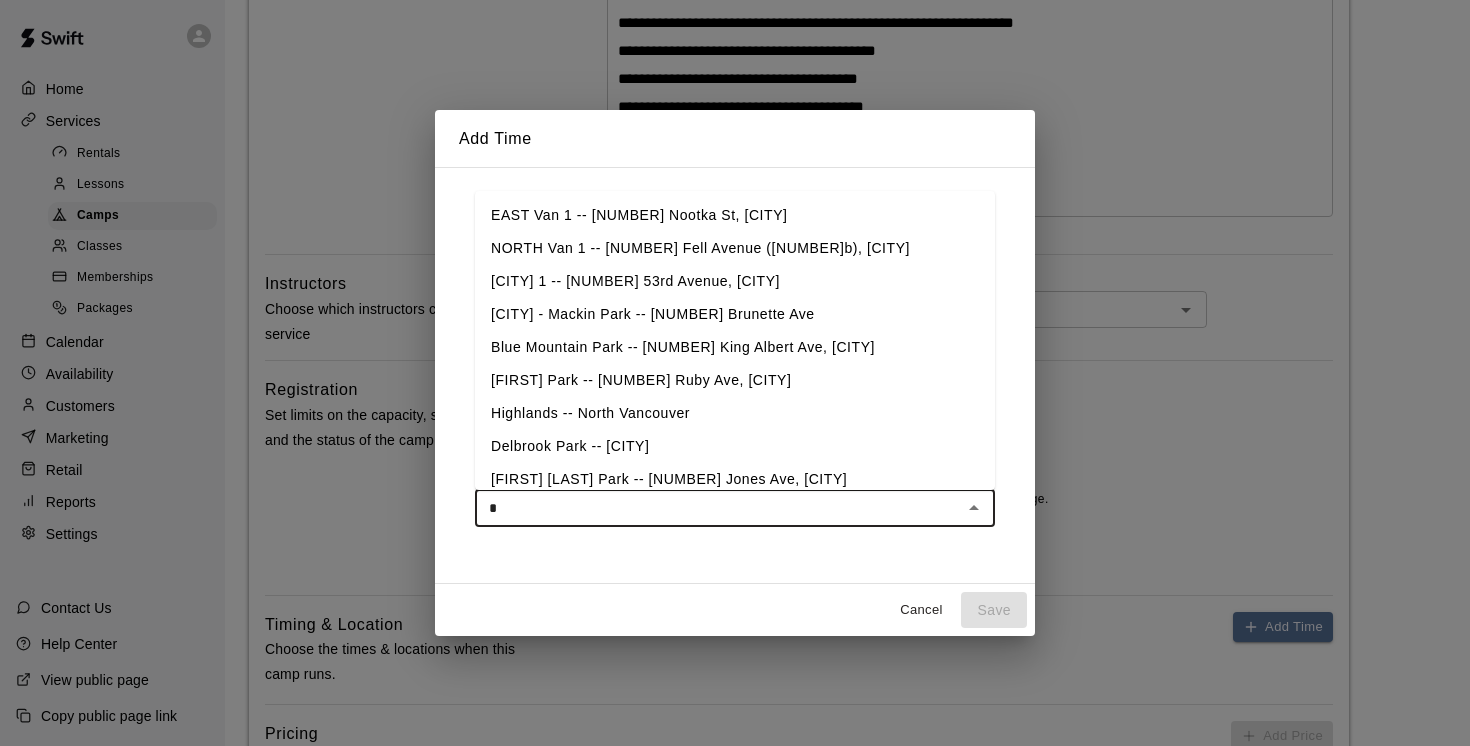 type on "**" 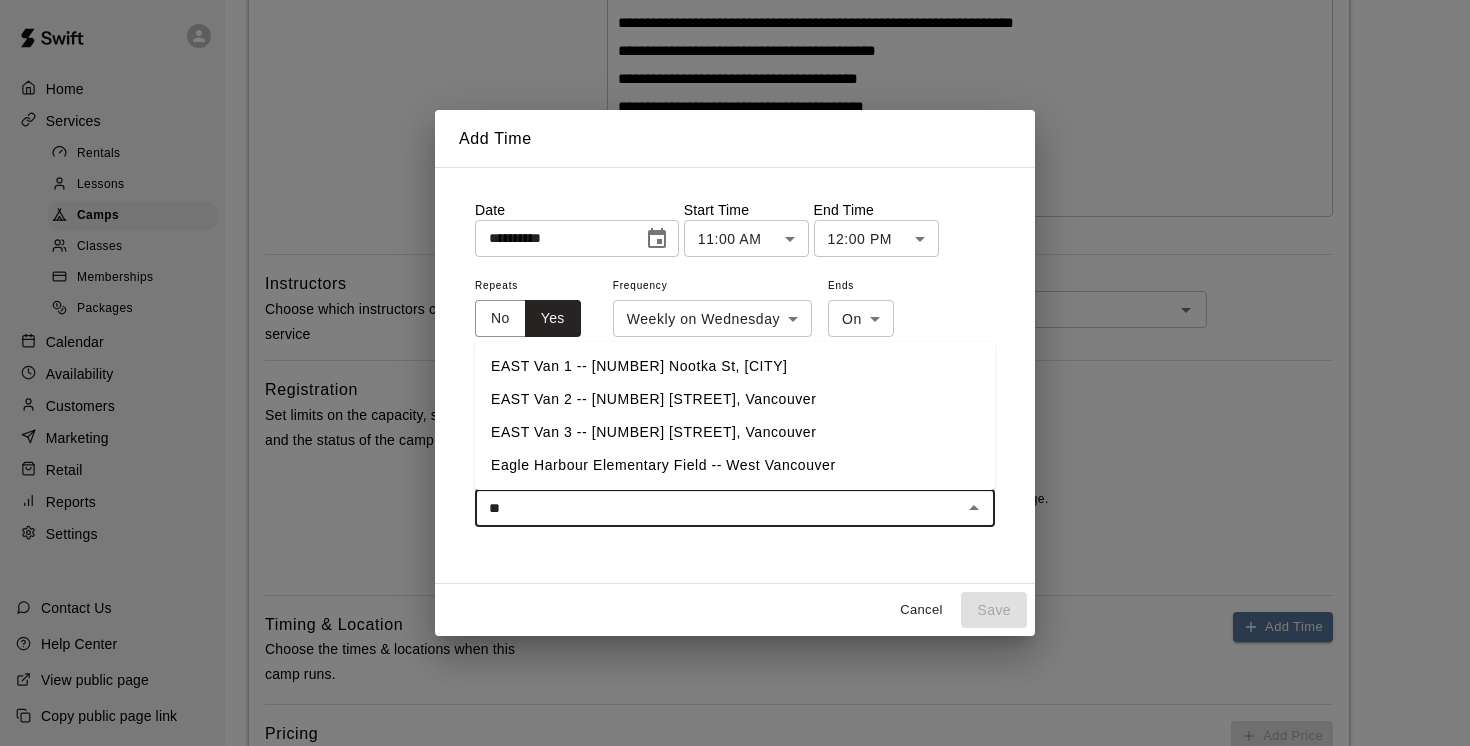 click on "EAST Van 3 -- [NUMBER] [STREET], Vancouver" at bounding box center [735, 432] 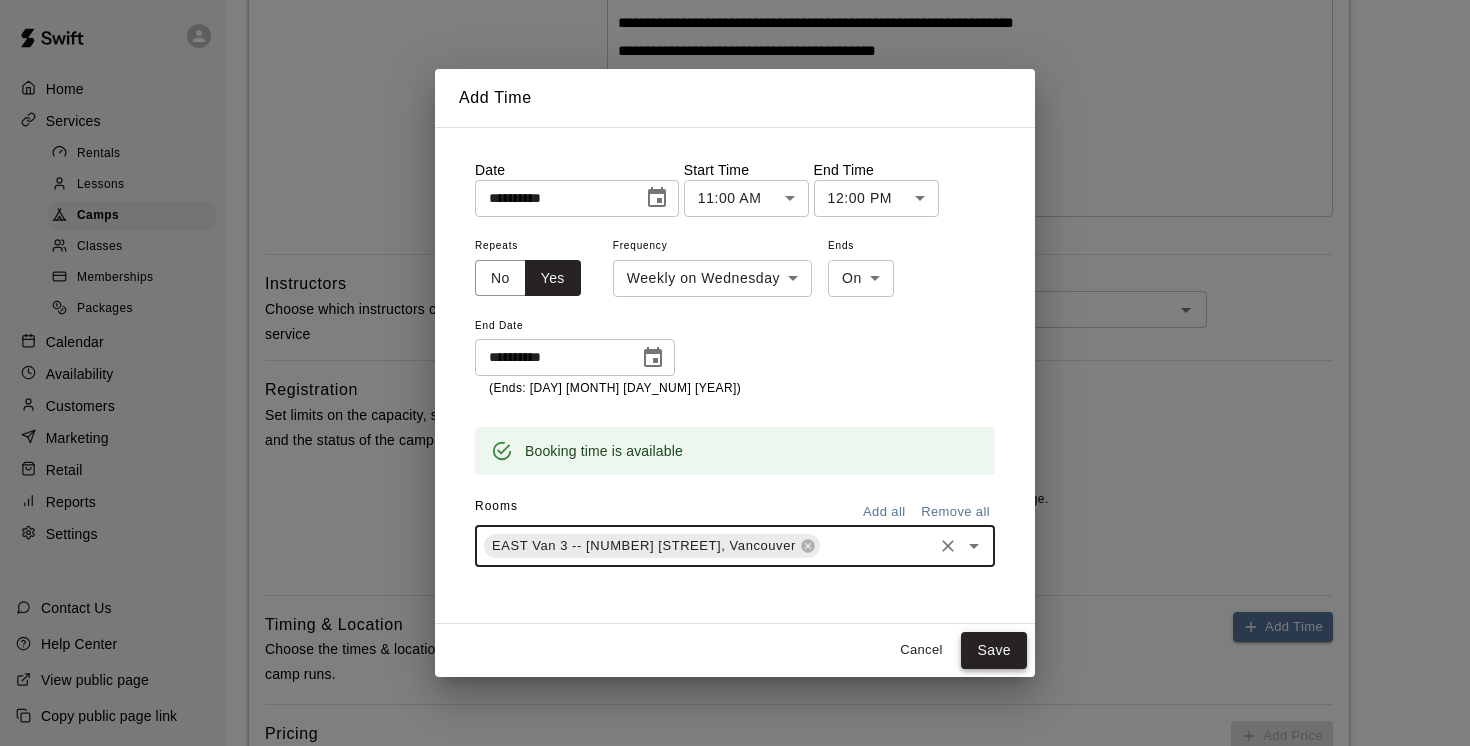 click on "Save" at bounding box center [994, 650] 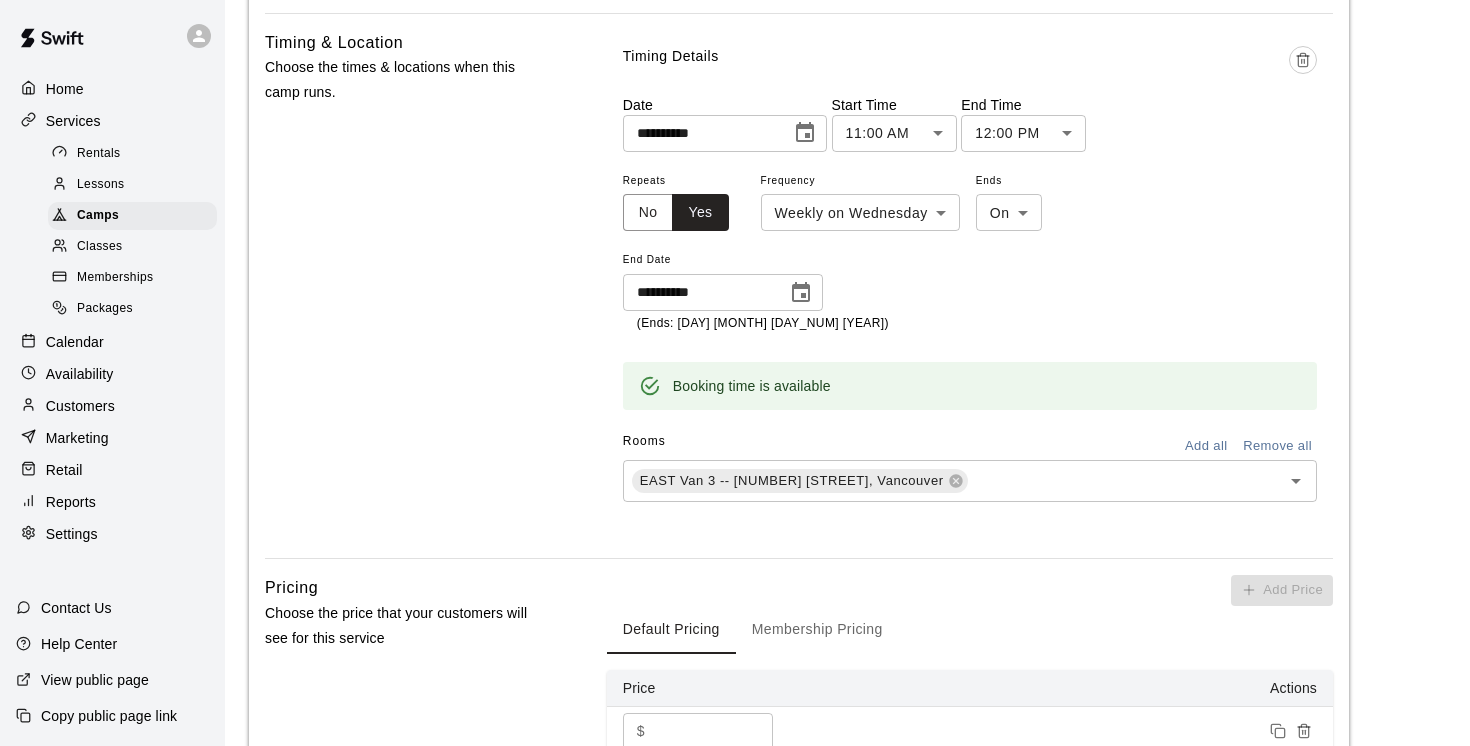 scroll, scrollTop: 1110, scrollLeft: 0, axis: vertical 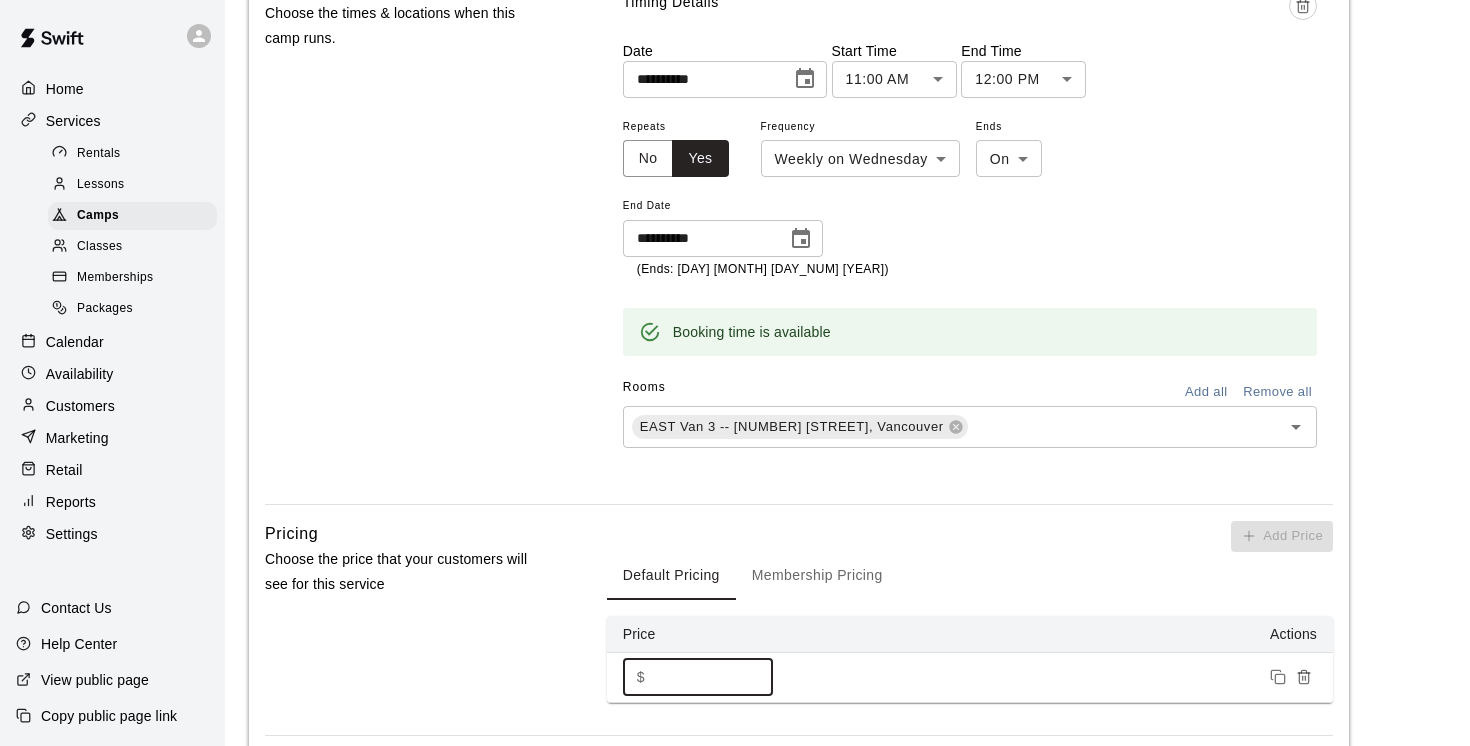 drag, startPoint x: 693, startPoint y: 599, endPoint x: 592, endPoint y: 599, distance: 101 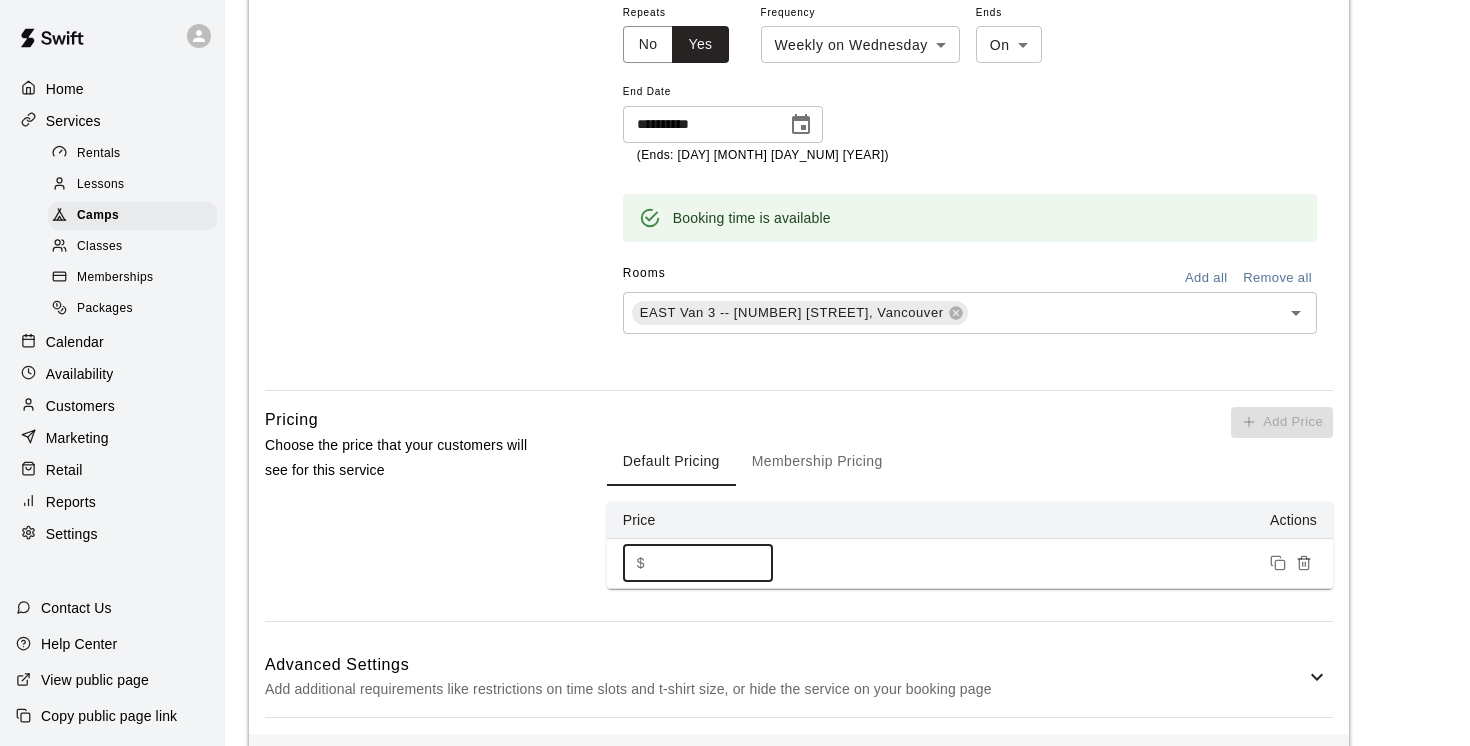 type on "***" 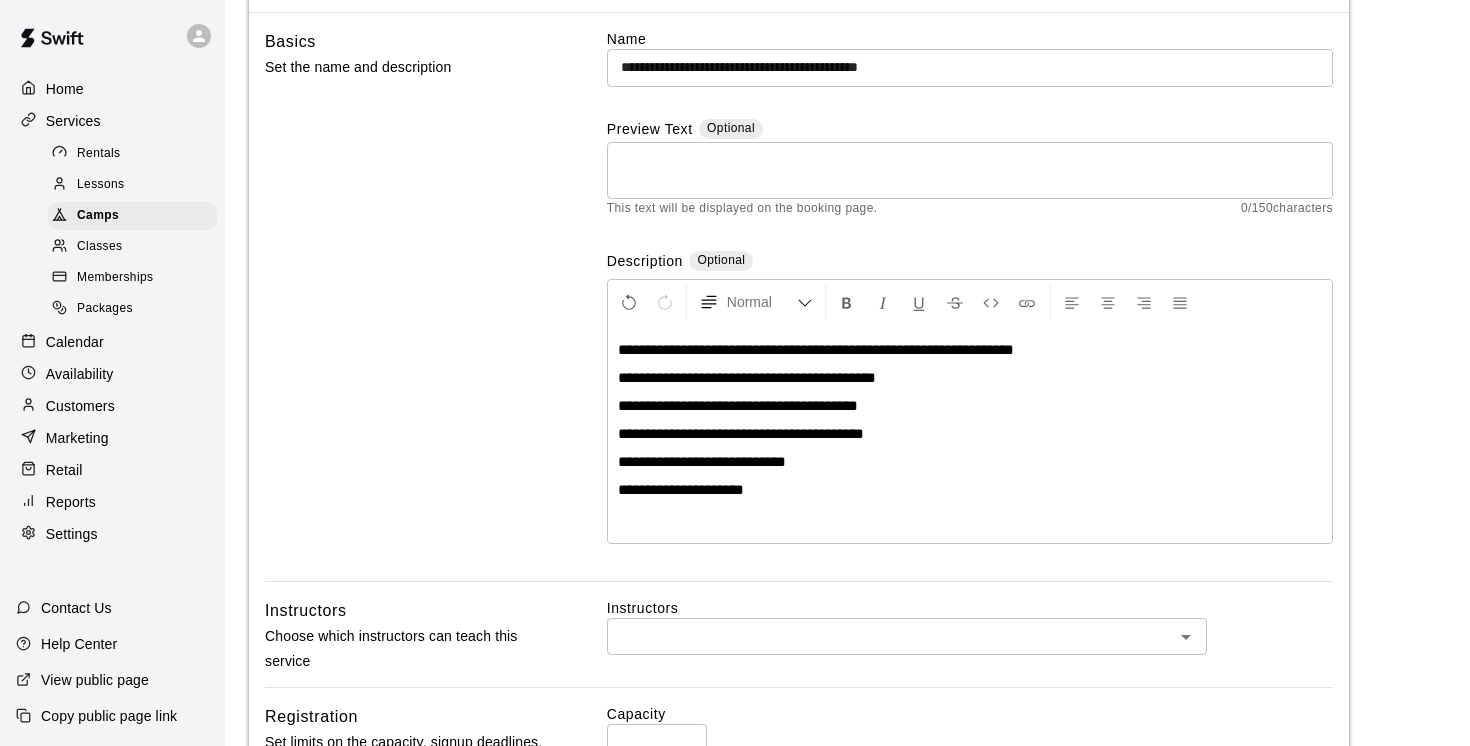 scroll, scrollTop: 0, scrollLeft: 0, axis: both 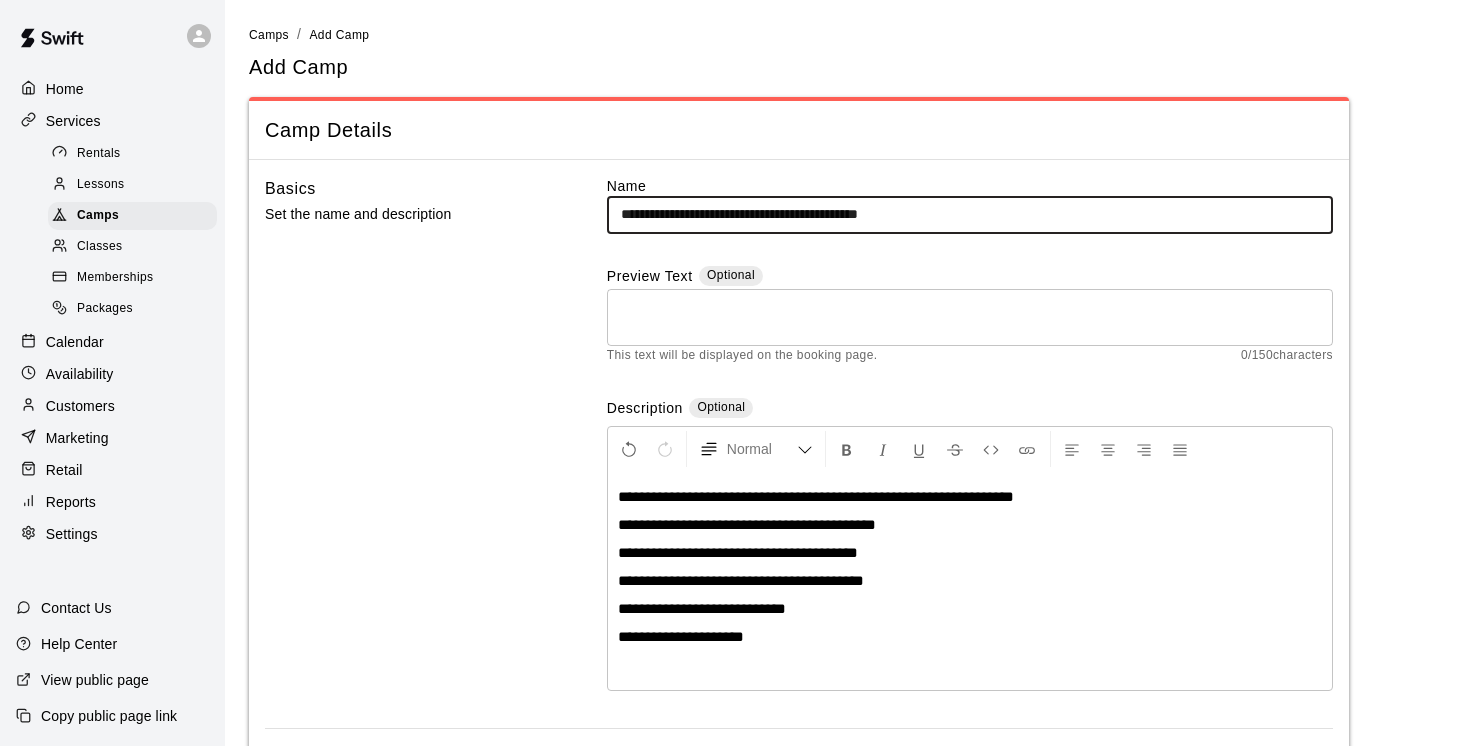 drag, startPoint x: 819, startPoint y: 213, endPoint x: 718, endPoint y: 212, distance: 101.00495 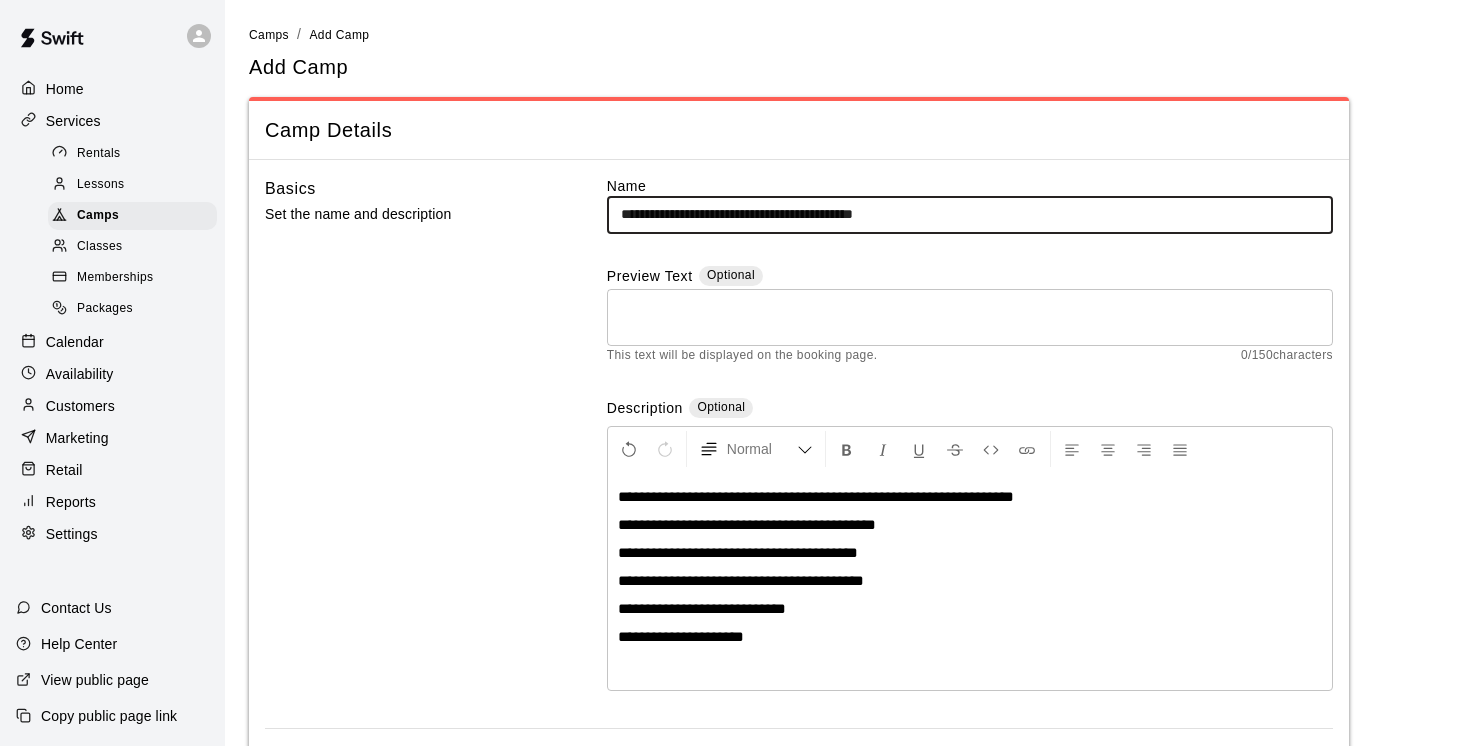 click on "**********" at bounding box center [970, 214] 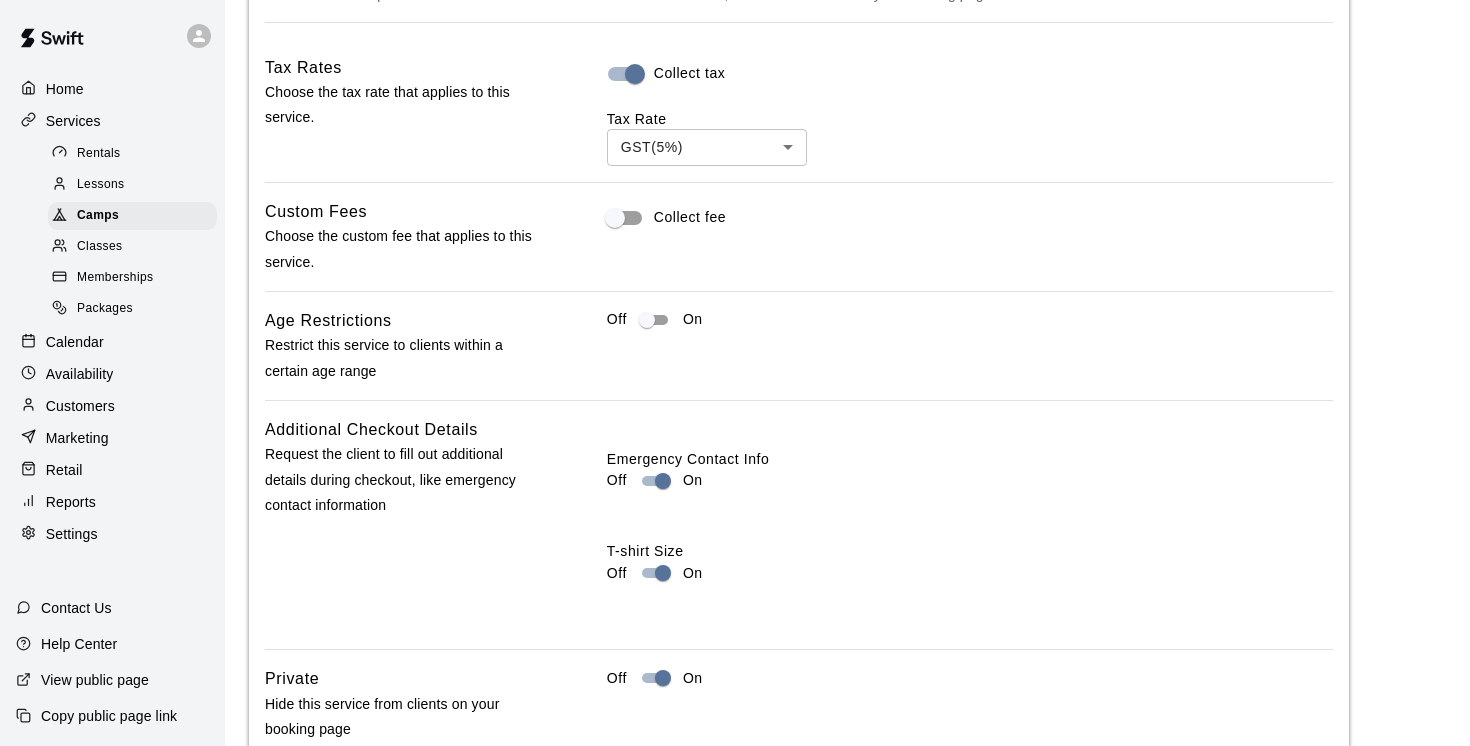 scroll, scrollTop: 1976, scrollLeft: 0, axis: vertical 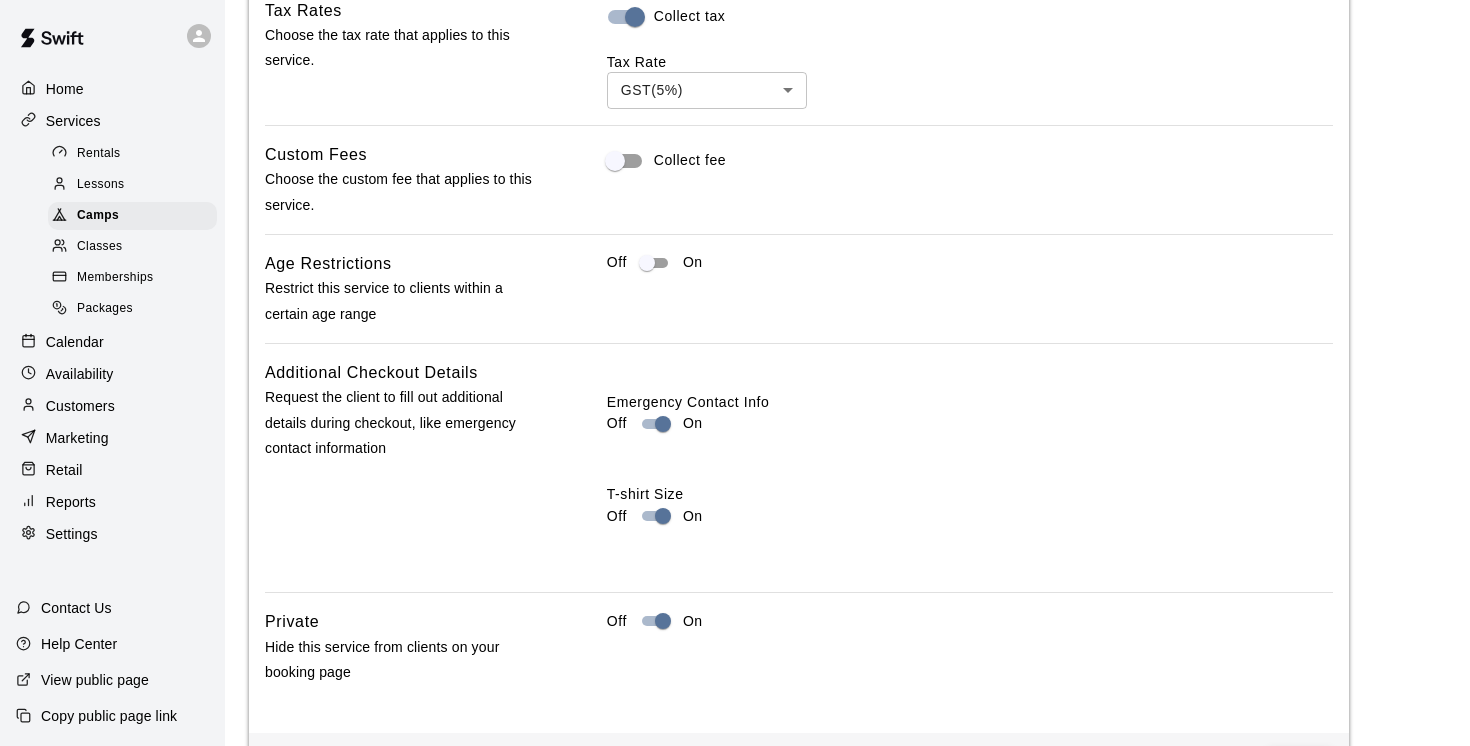 type on "**********" 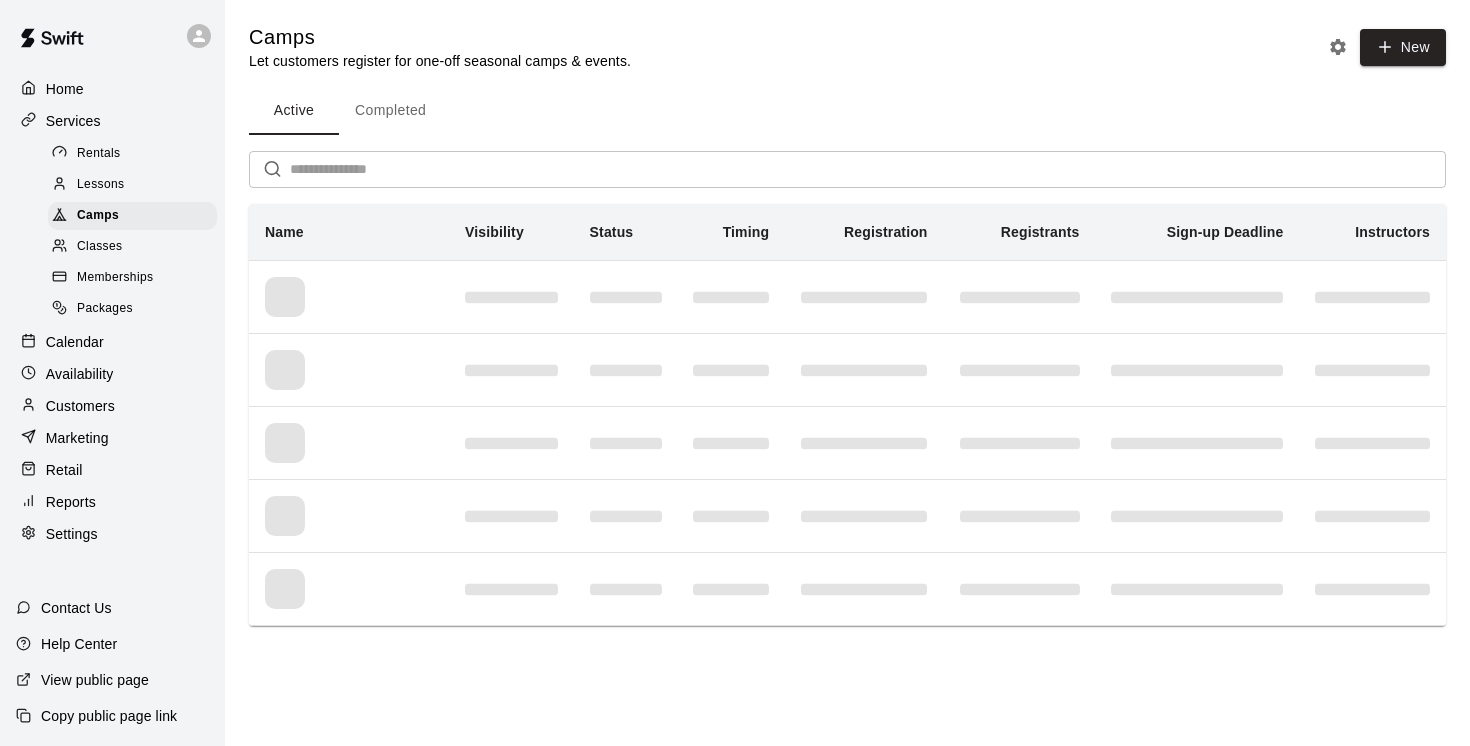 scroll, scrollTop: 0, scrollLeft: 0, axis: both 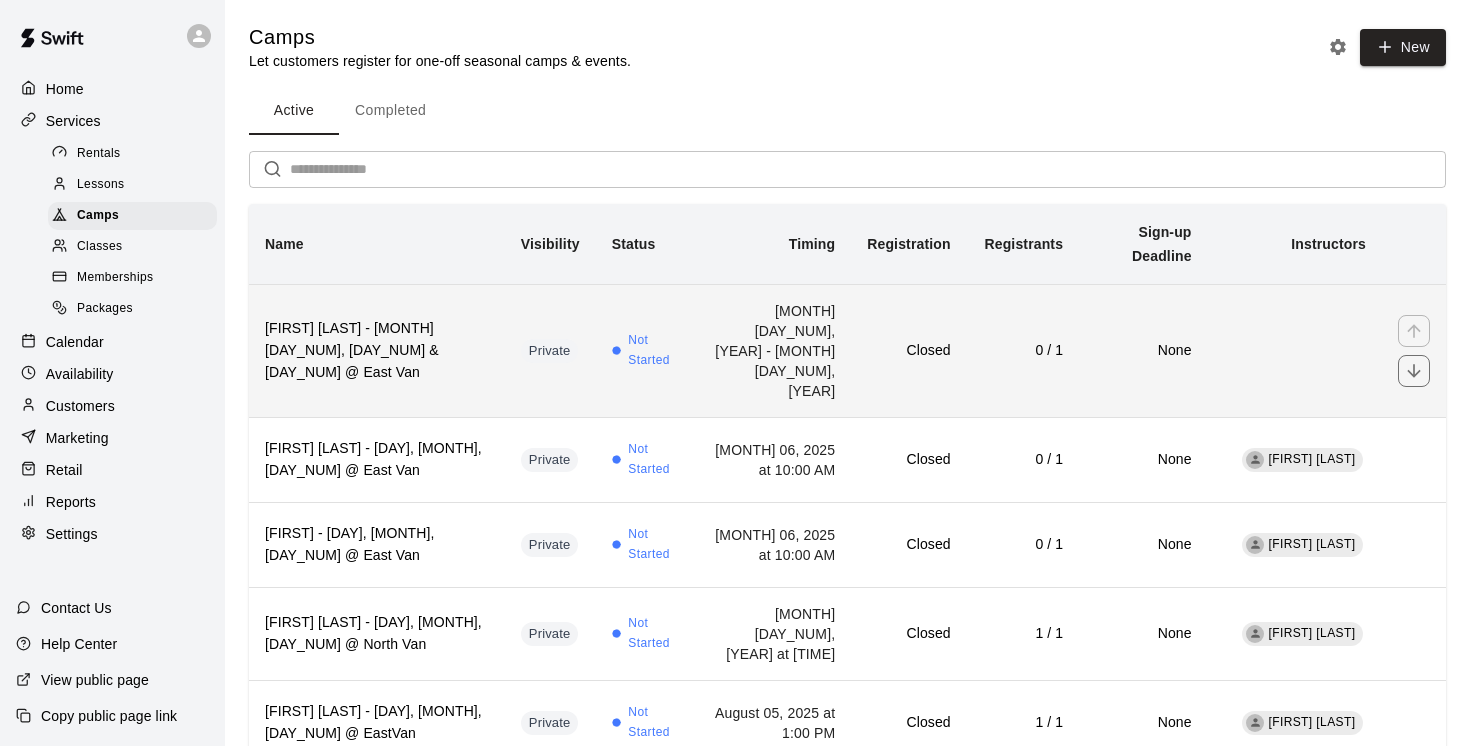 click on "[FIRST] [LAST] - [MONTH] [DAY_NUM], [DAY_NUM] & [DAY_NUM] @ East Van" at bounding box center [377, 350] 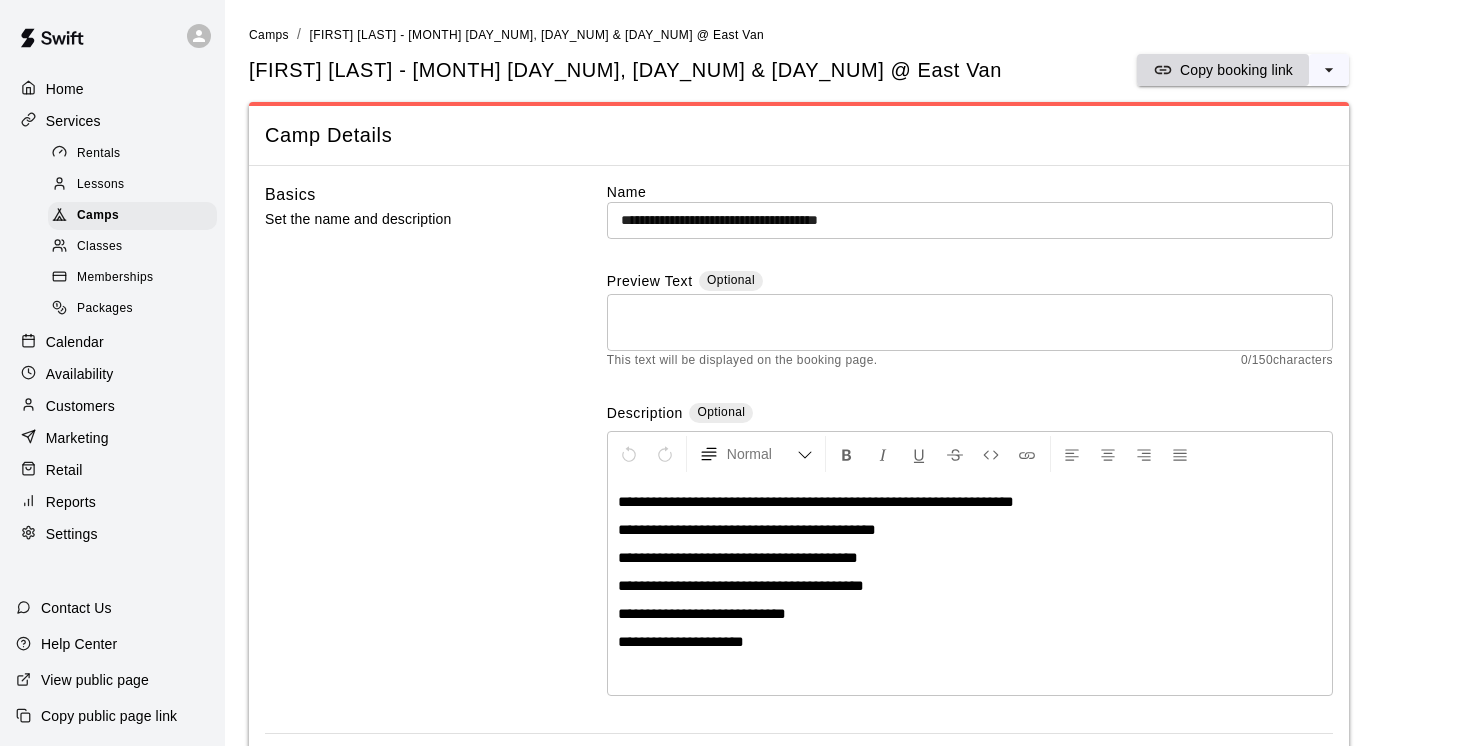 click on "Copy booking link" at bounding box center (1236, 70) 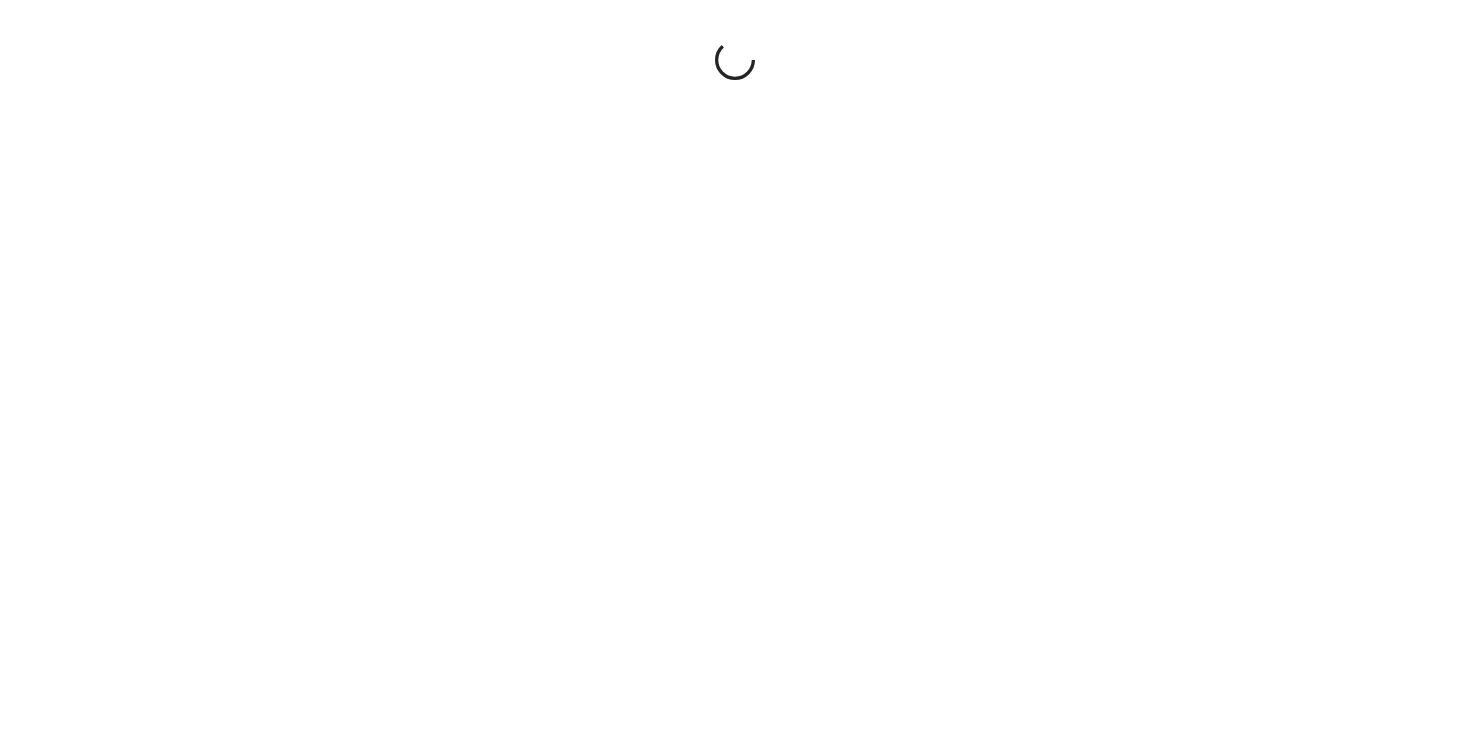 scroll, scrollTop: 0, scrollLeft: 0, axis: both 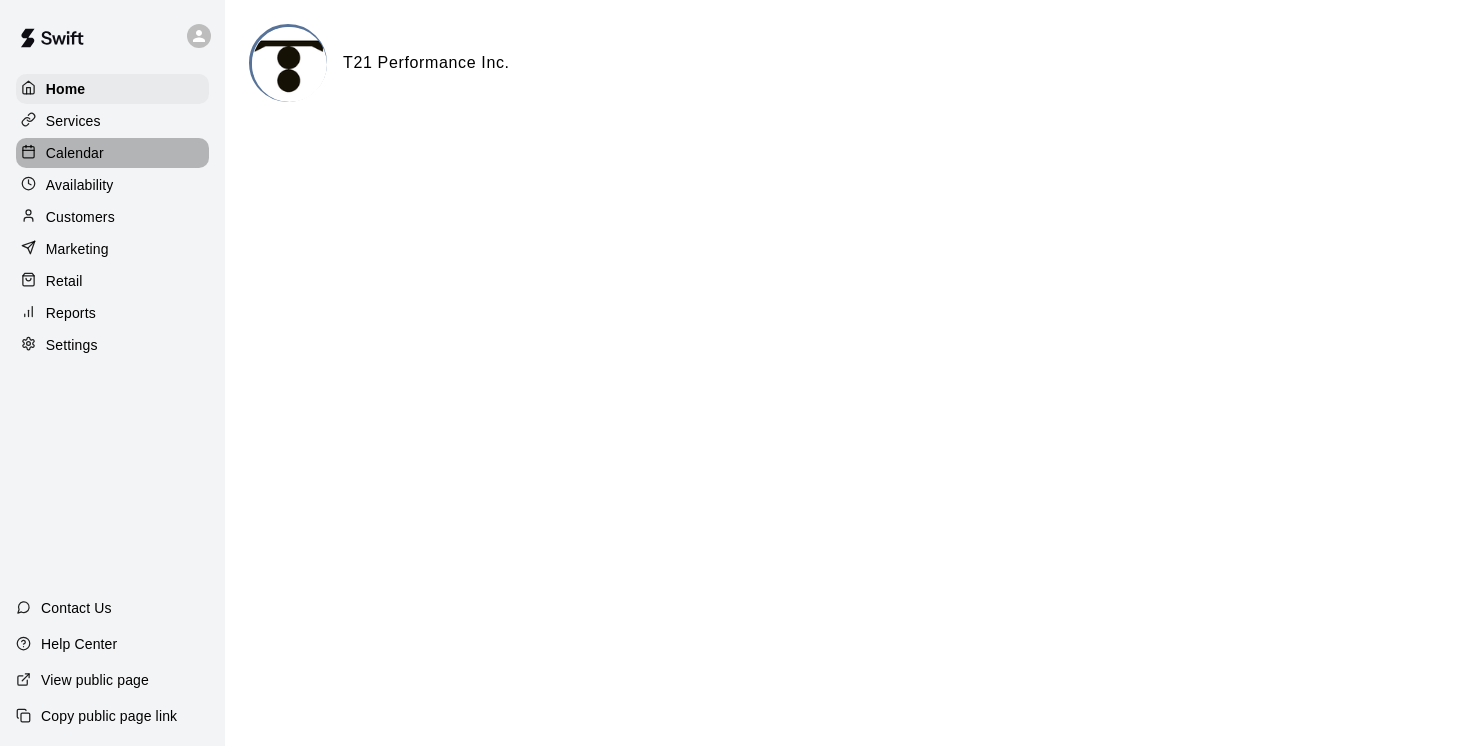 click on "Calendar" at bounding box center (75, 153) 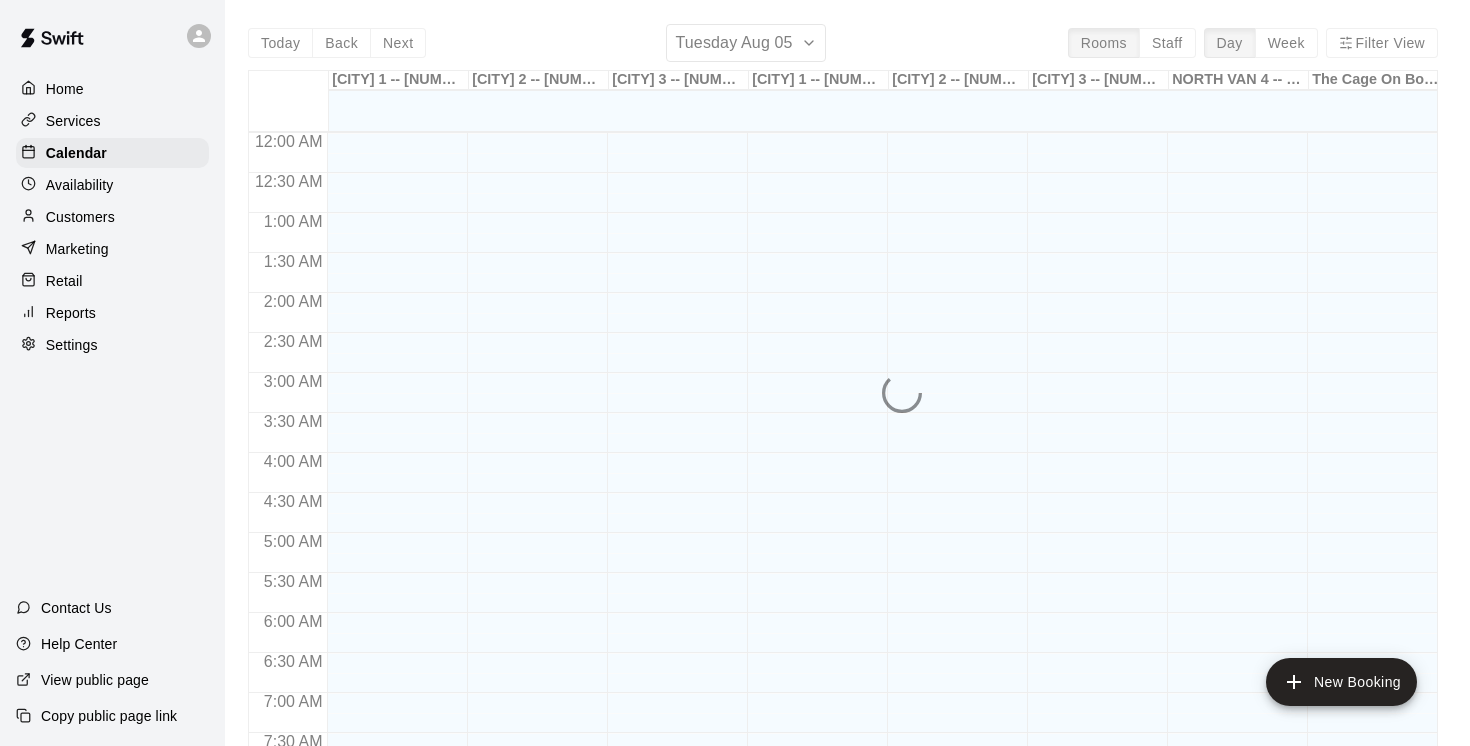 scroll, scrollTop: 807, scrollLeft: 0, axis: vertical 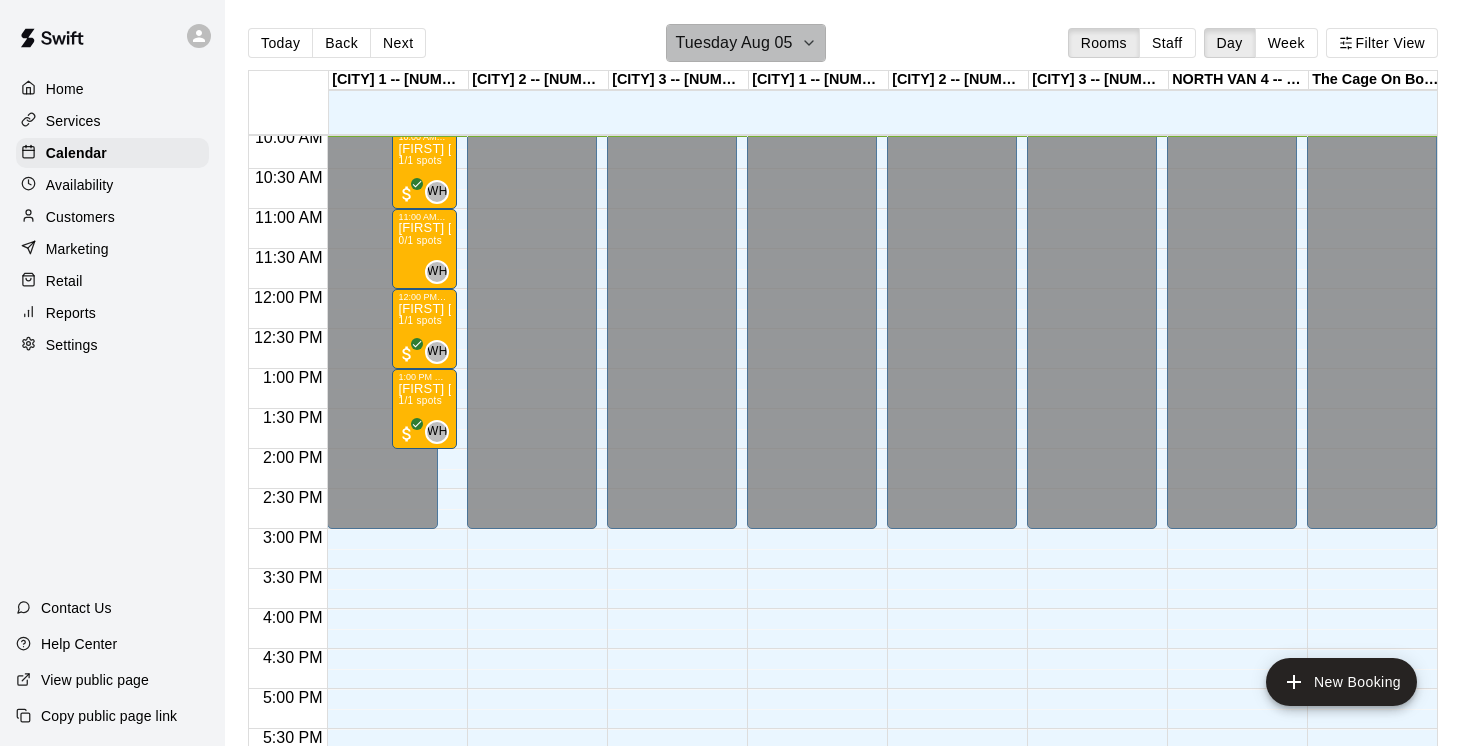 click 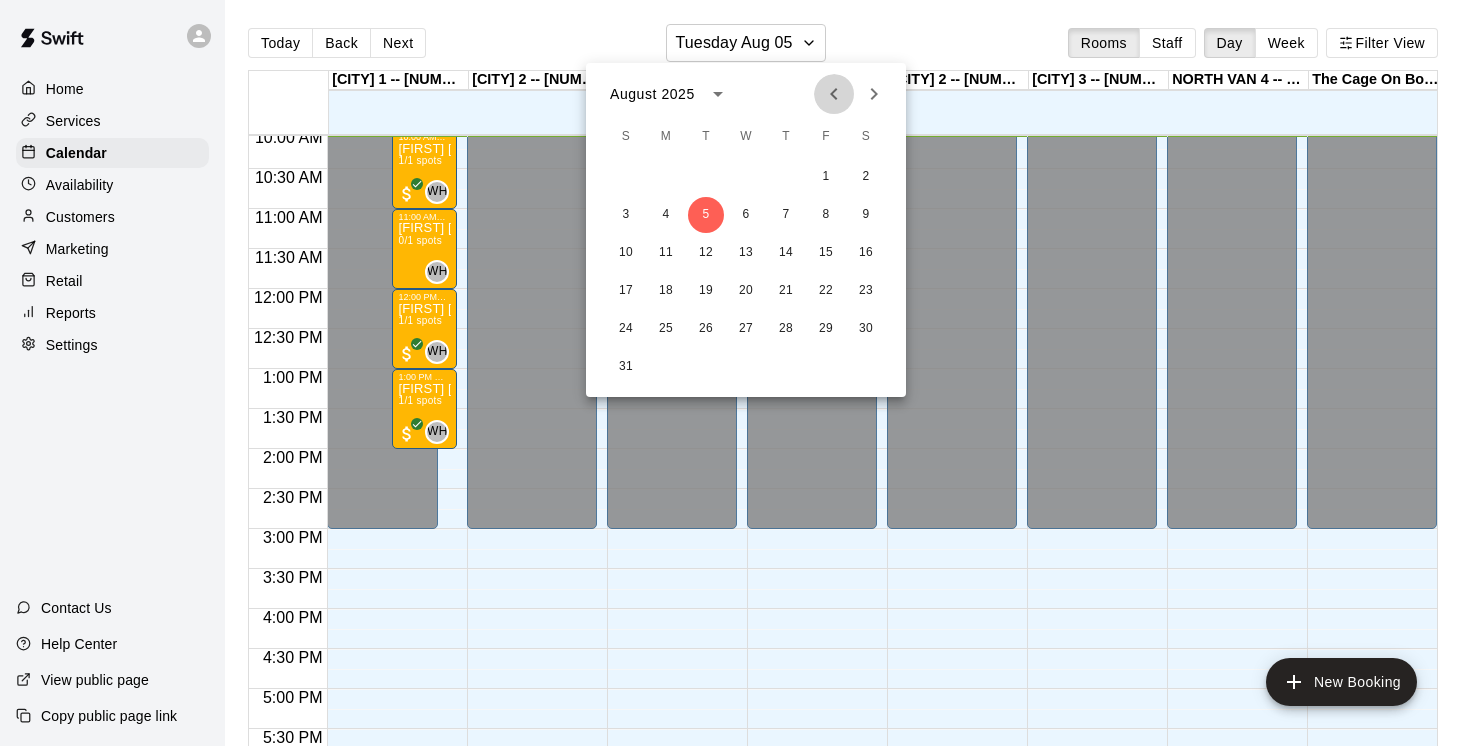click 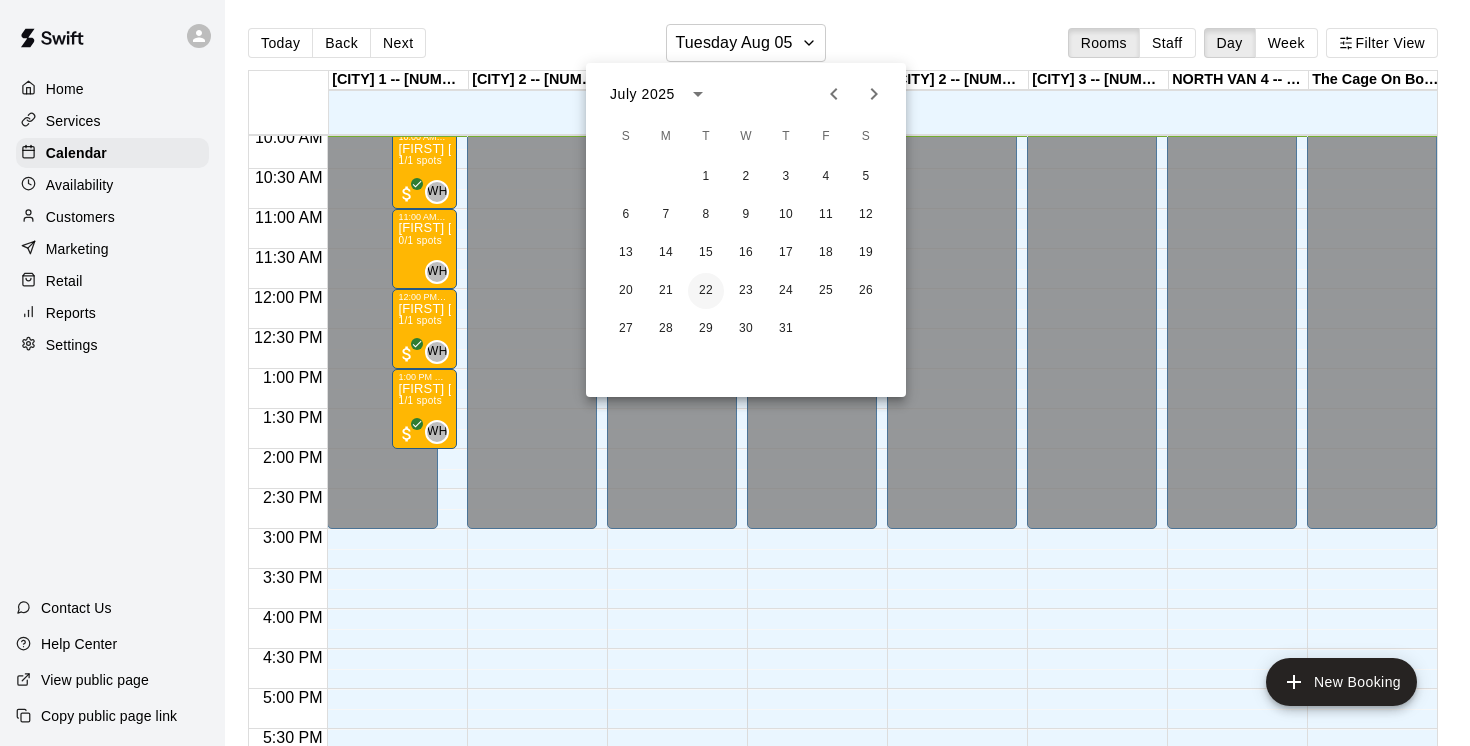 click on "22" at bounding box center [706, 291] 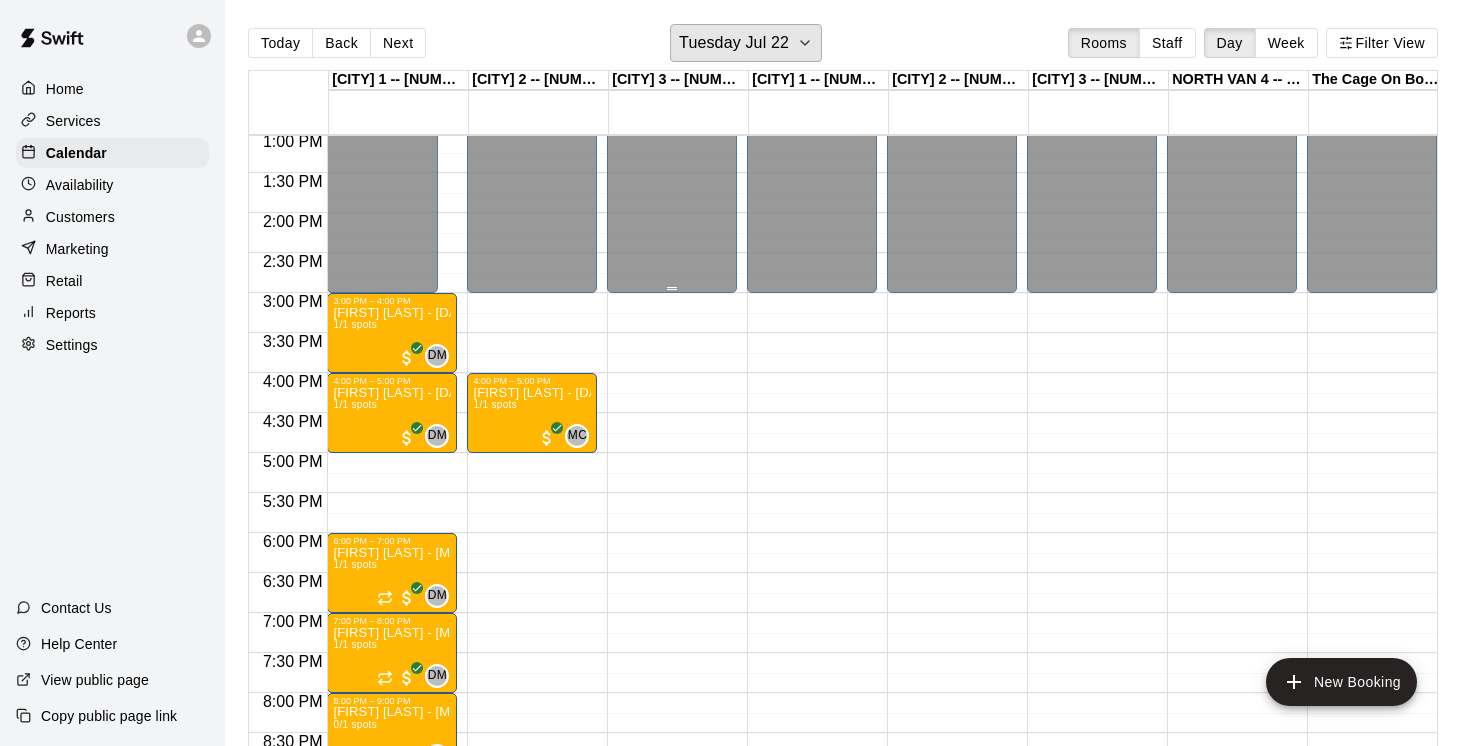 scroll, scrollTop: 1076, scrollLeft: 0, axis: vertical 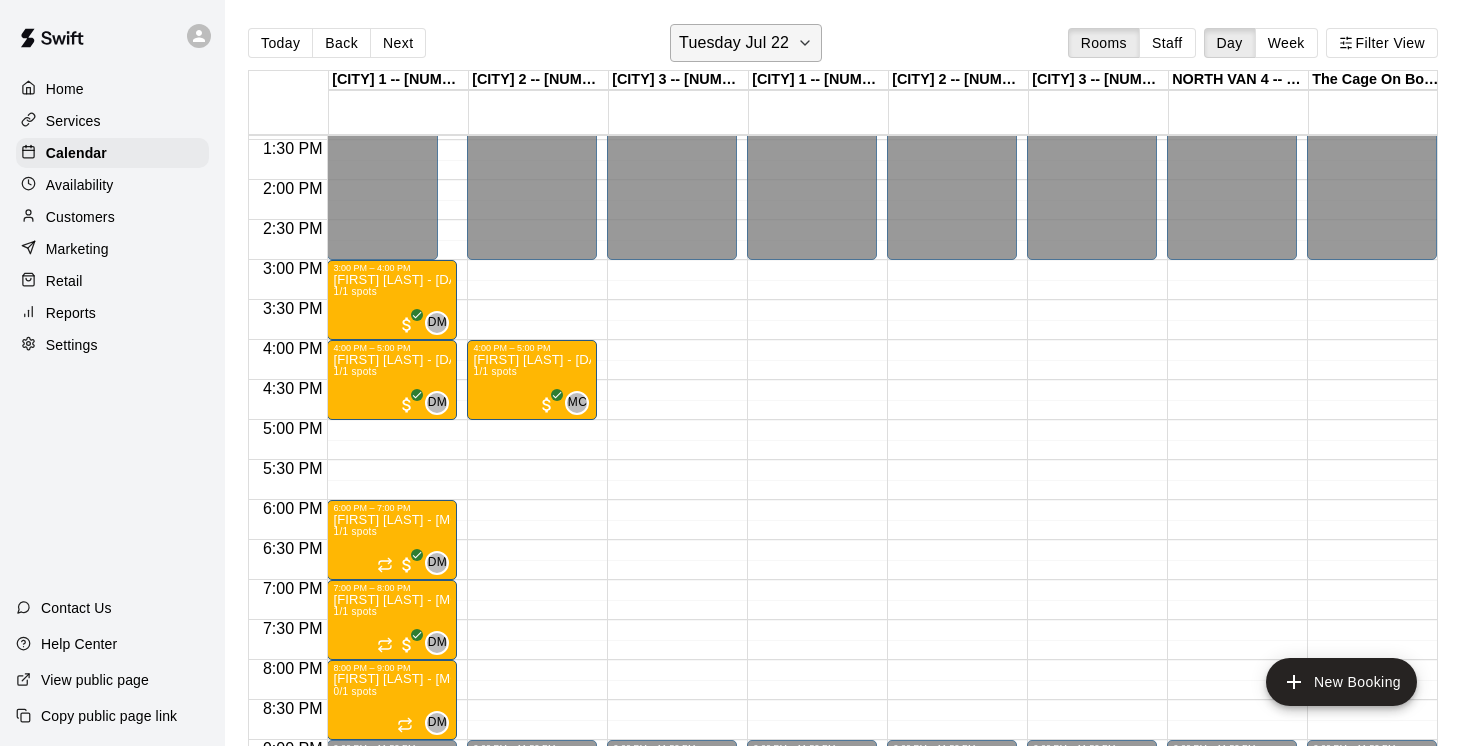 click 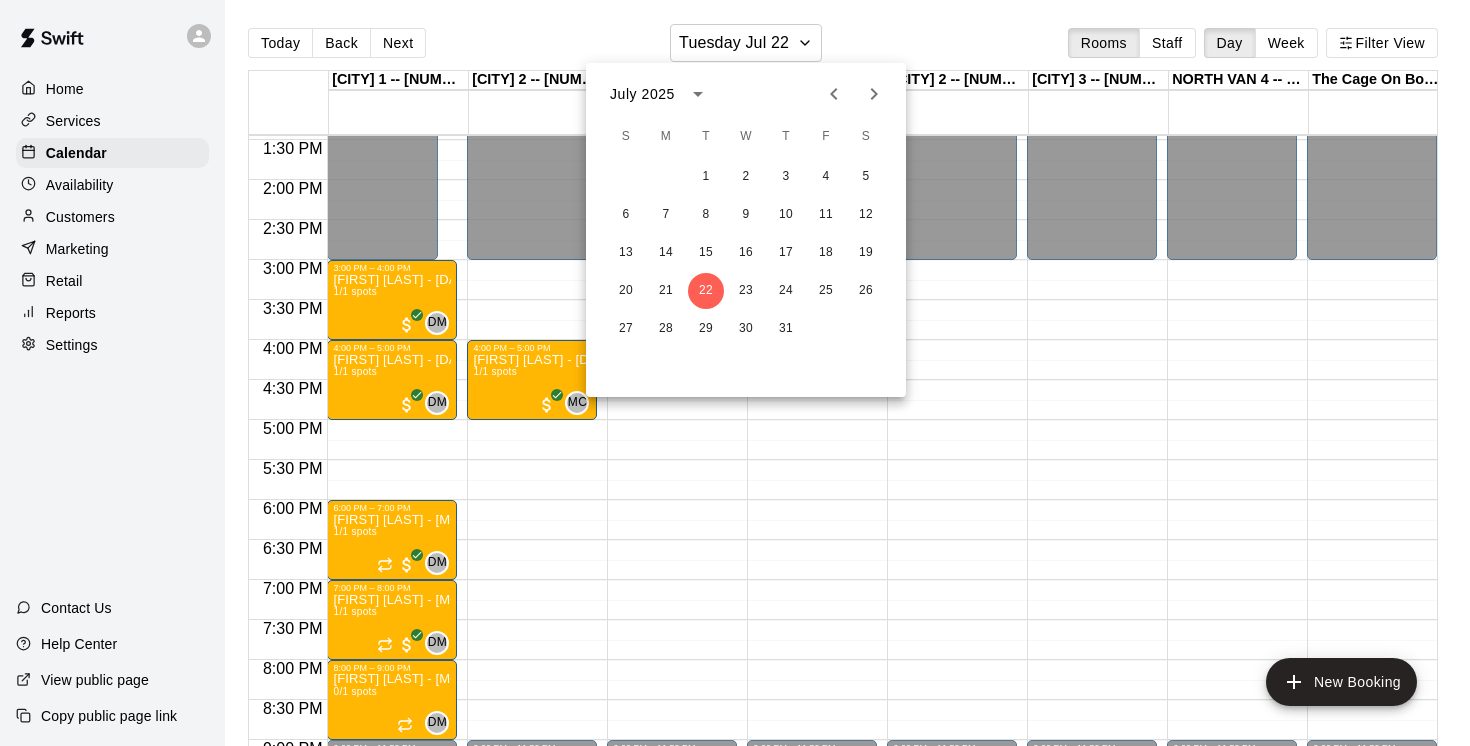click 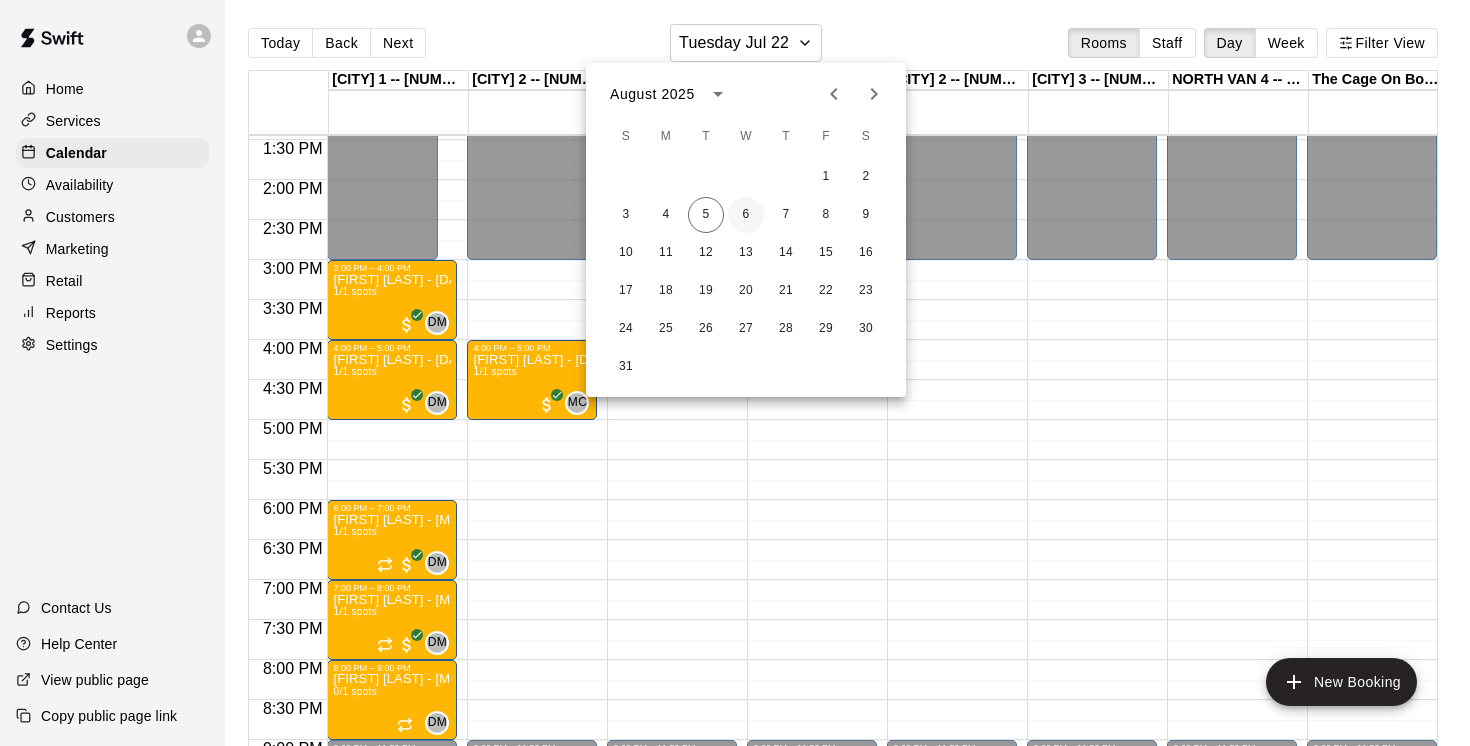 click on "6" at bounding box center (746, 215) 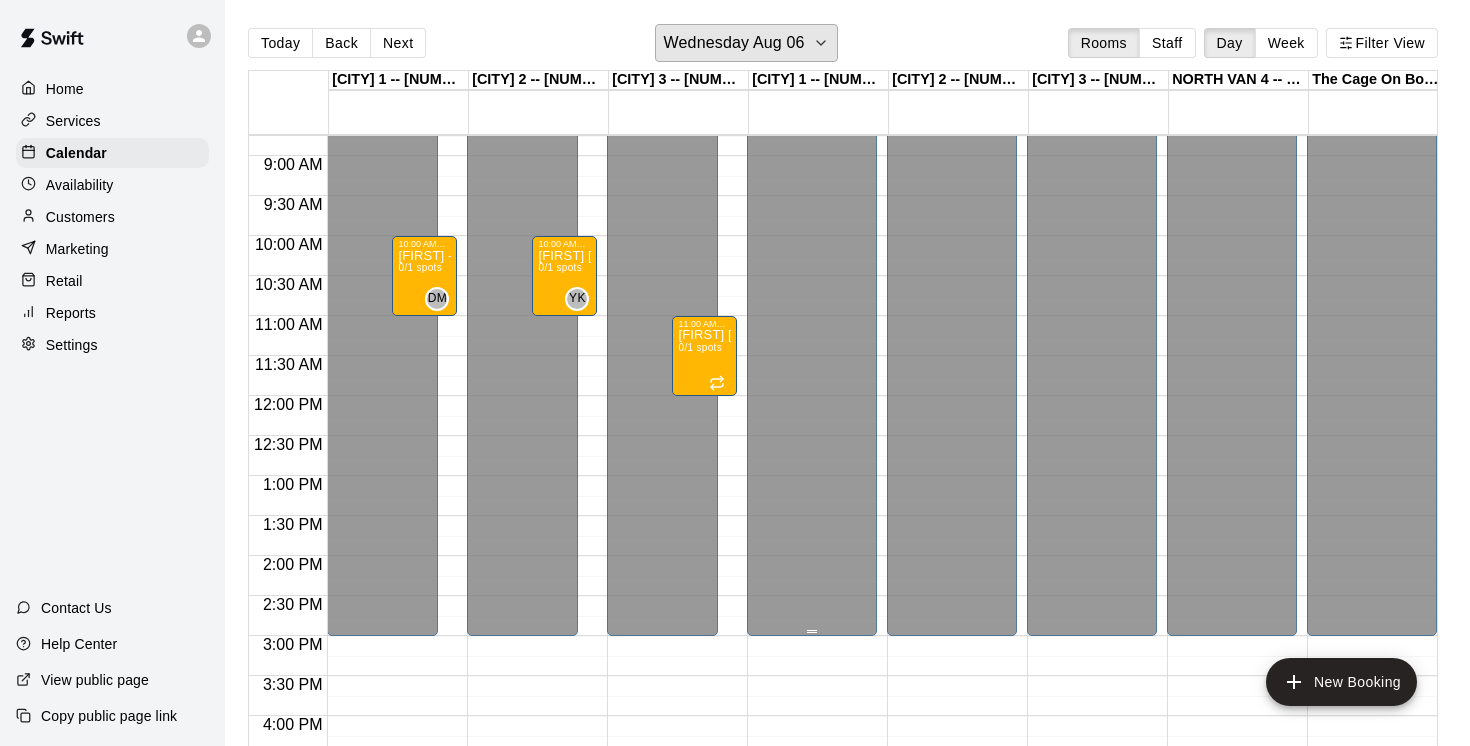 scroll, scrollTop: 694, scrollLeft: 0, axis: vertical 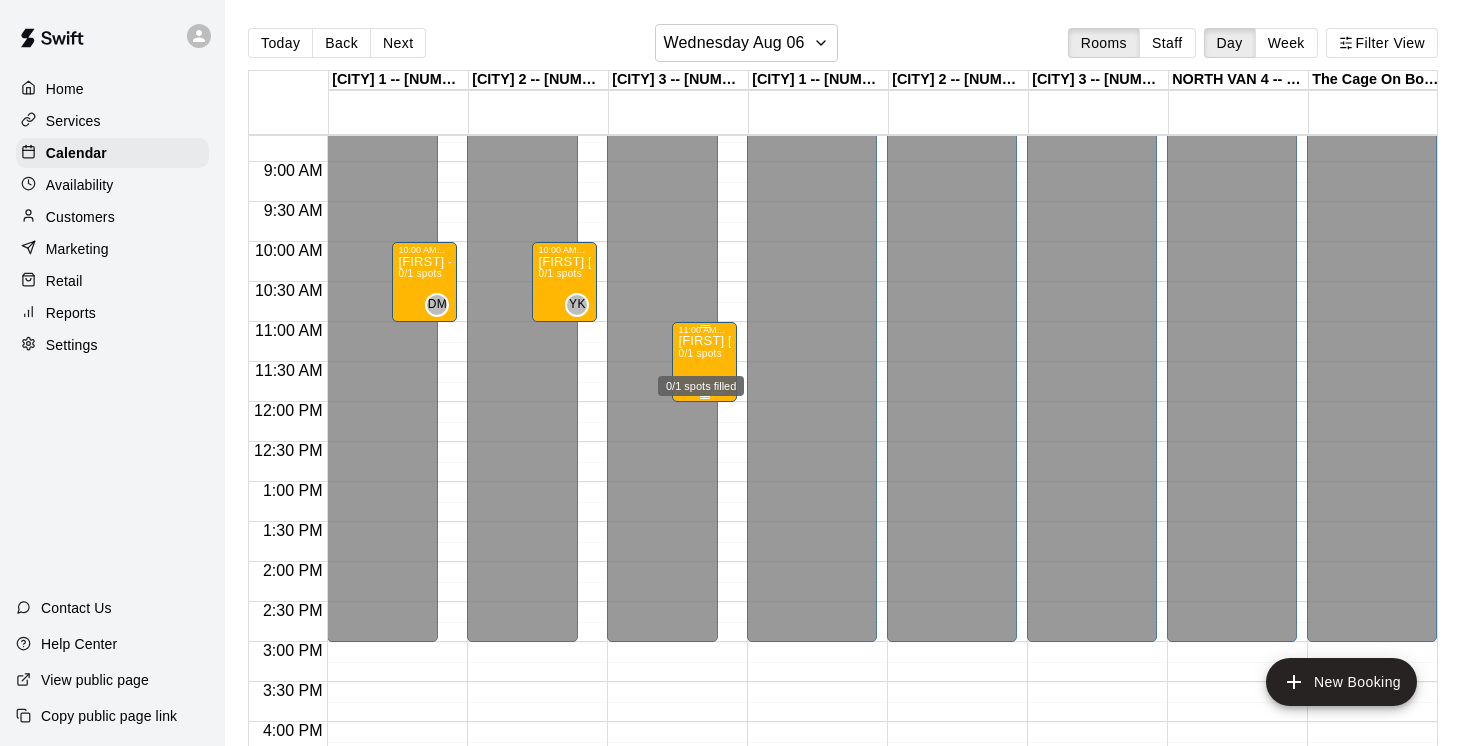 click on "0/1 spots" at bounding box center (700, 353) 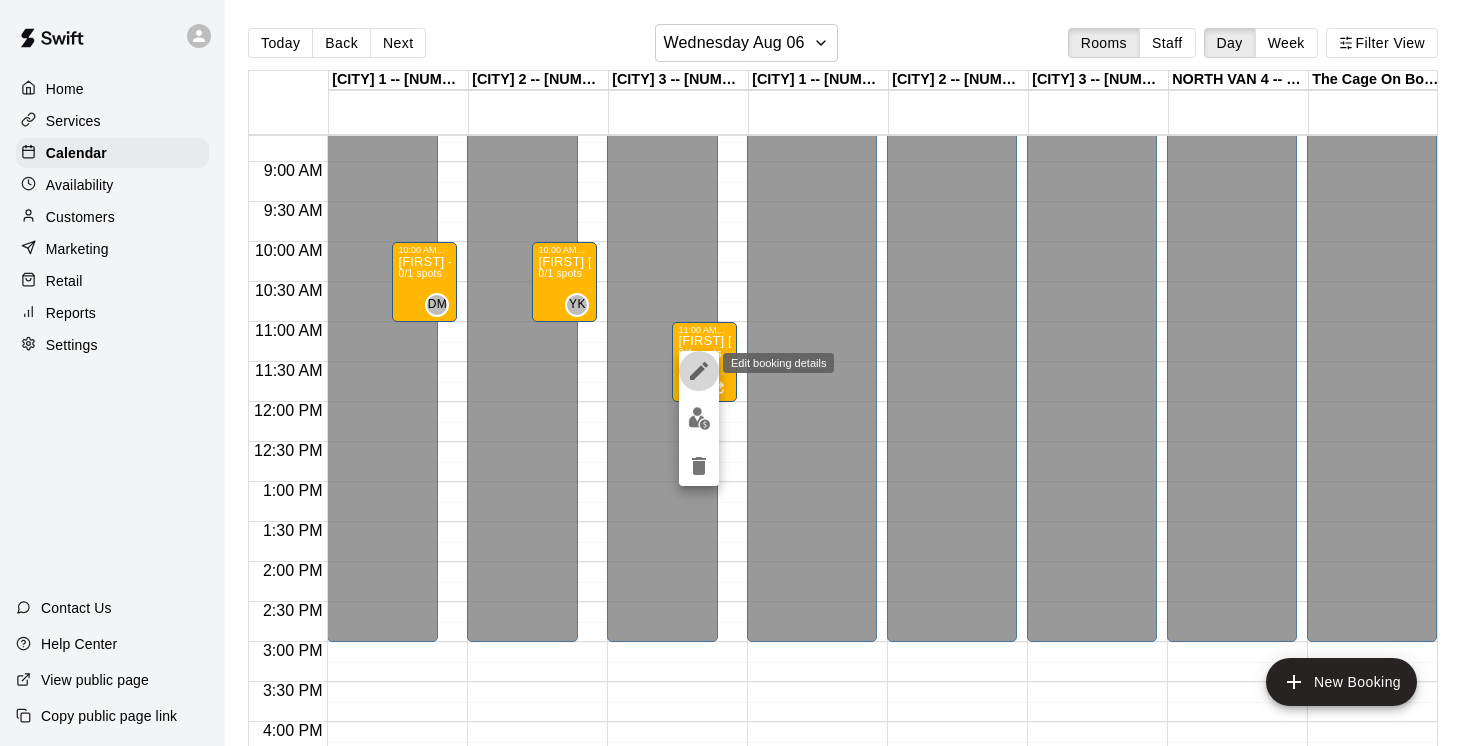 click 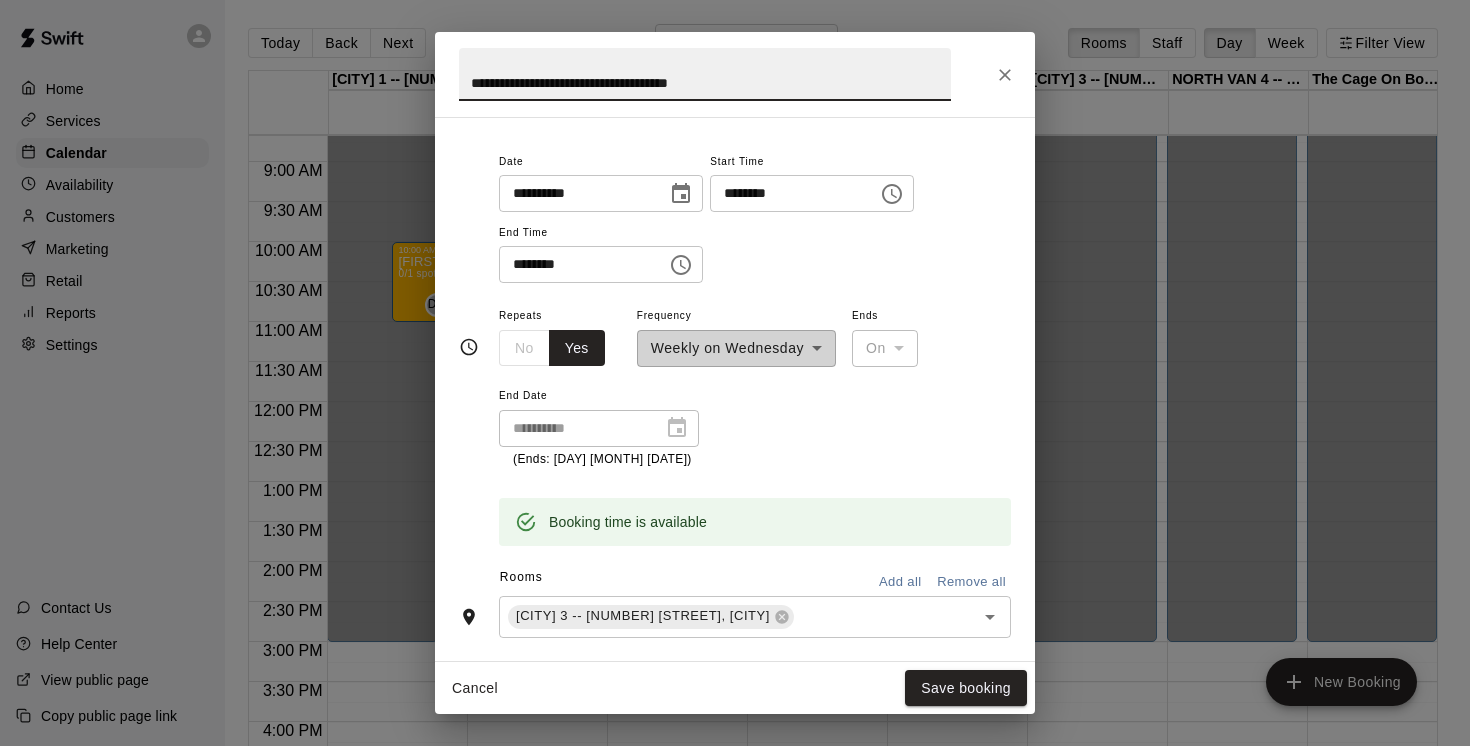 scroll, scrollTop: 146, scrollLeft: 0, axis: vertical 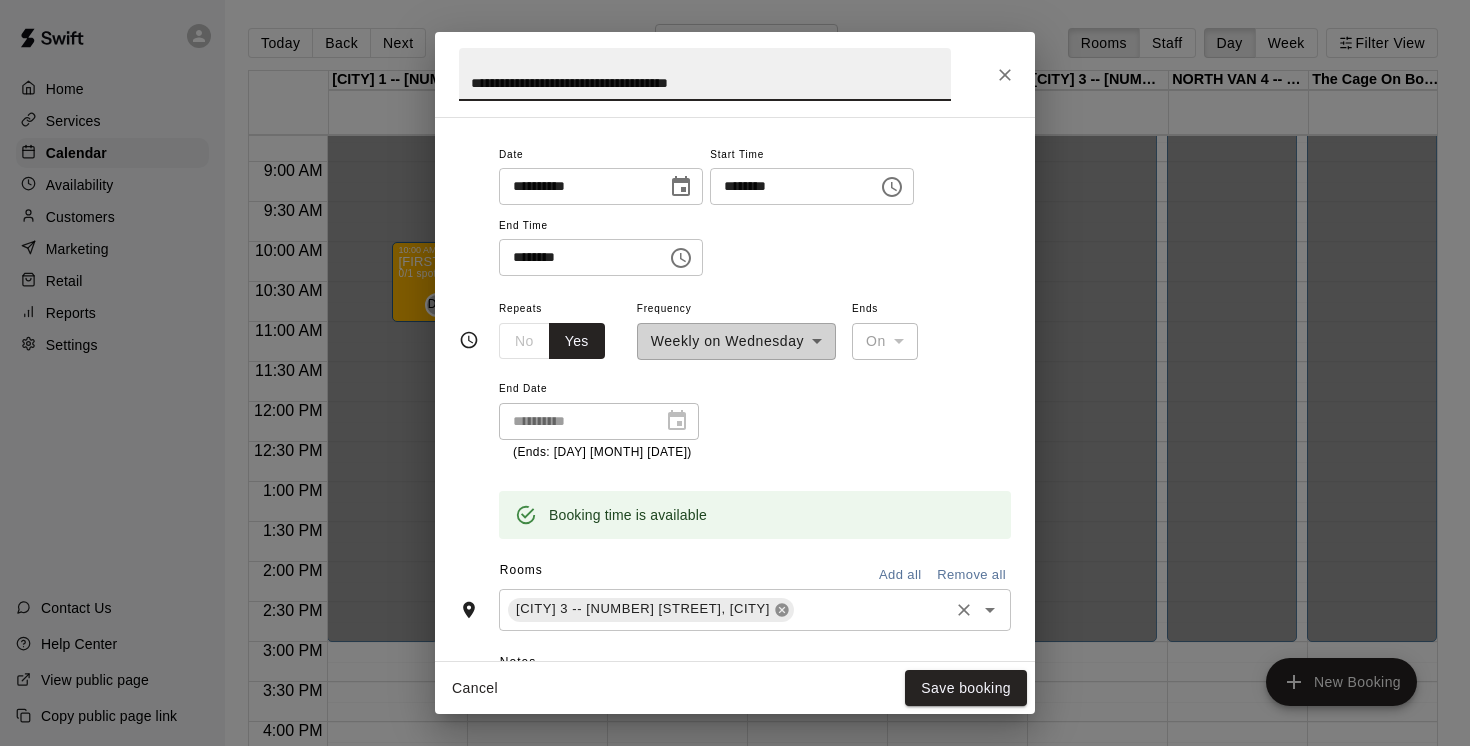 click 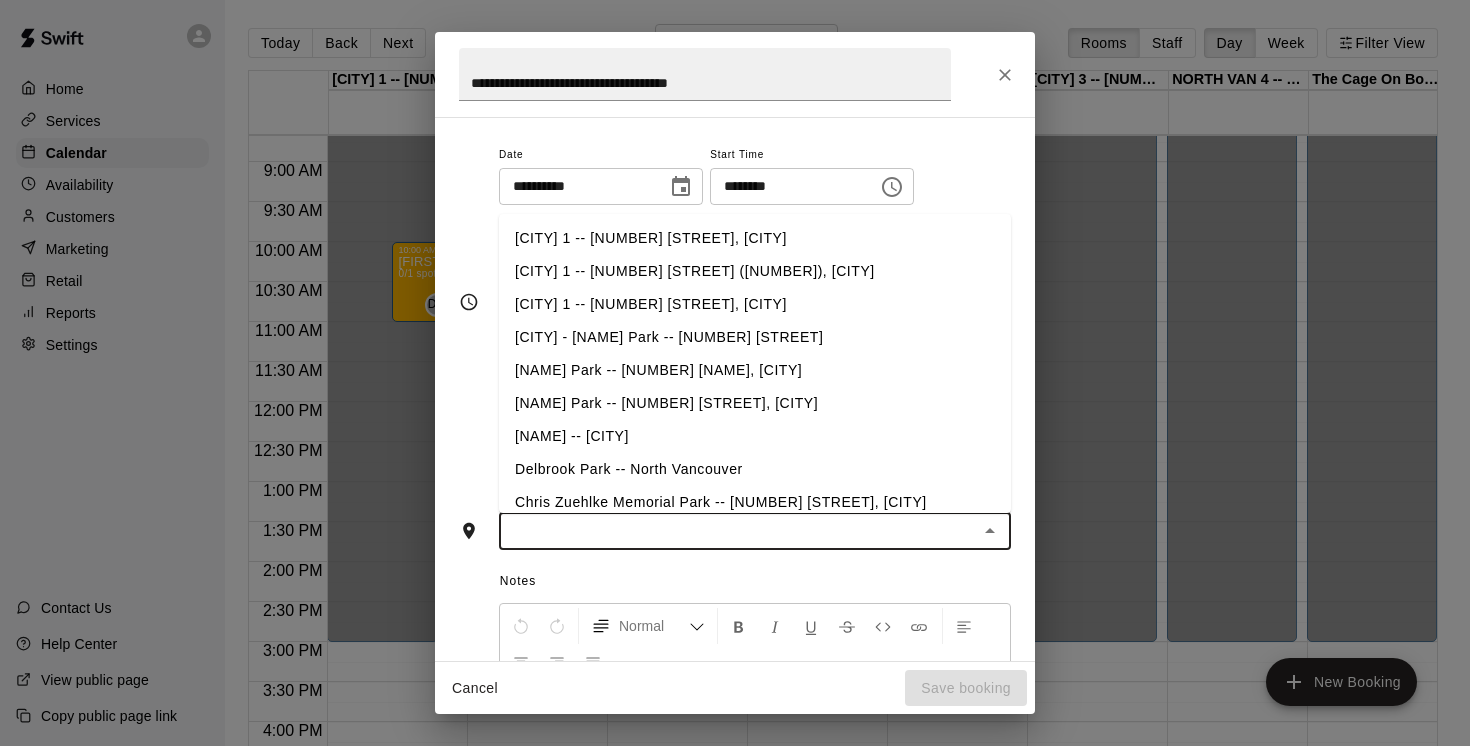 click at bounding box center (738, 531) 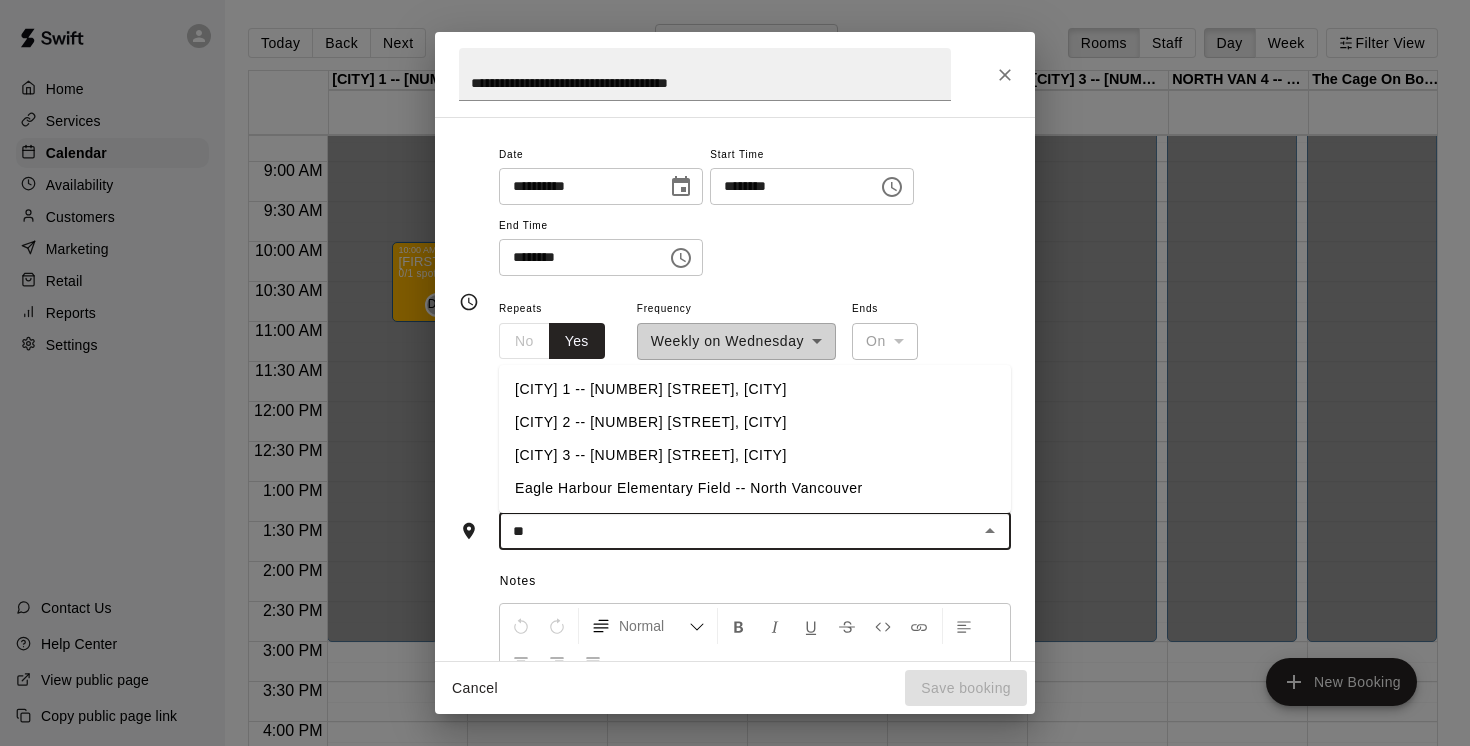 type on "***" 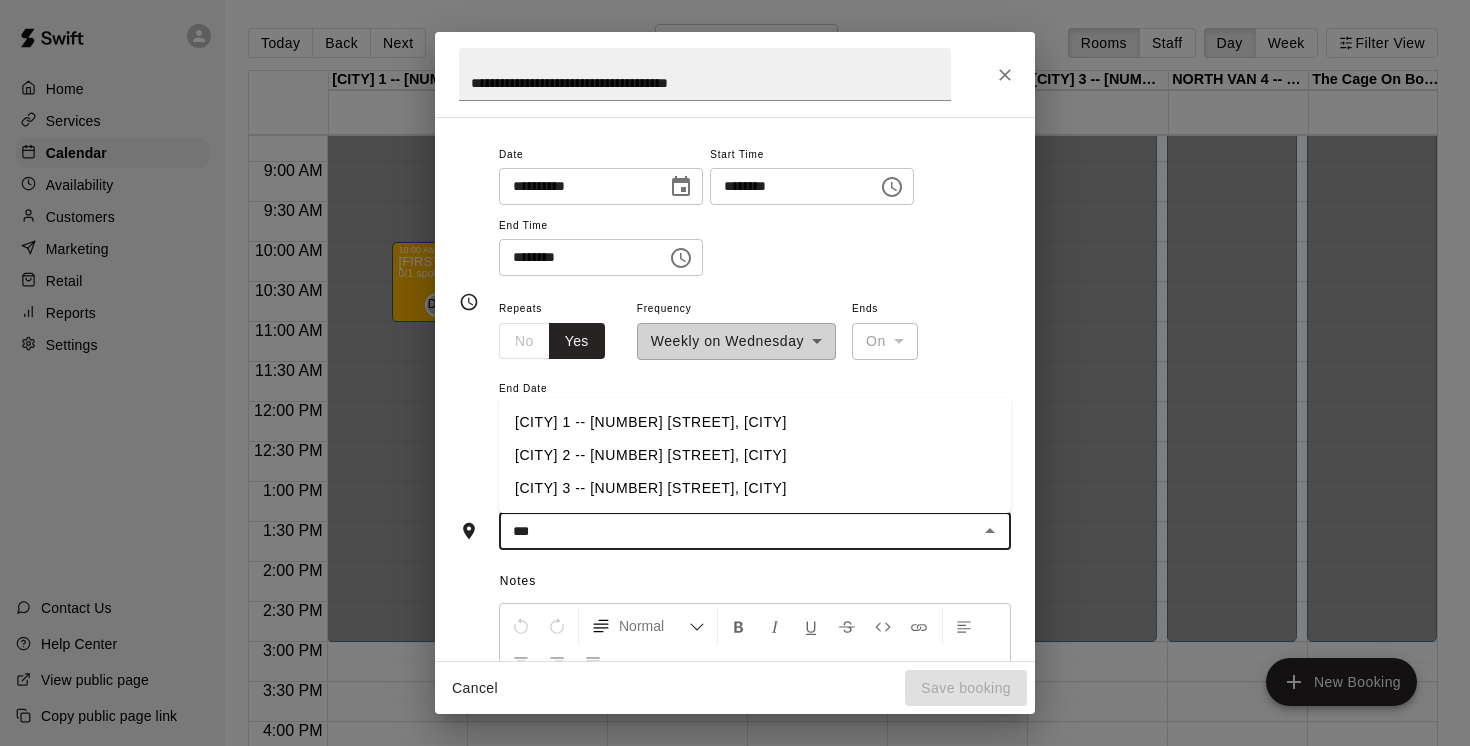 click on "EAST Van 1 -- [NUMBER] Nootka St, [CITY]" at bounding box center (755, 422) 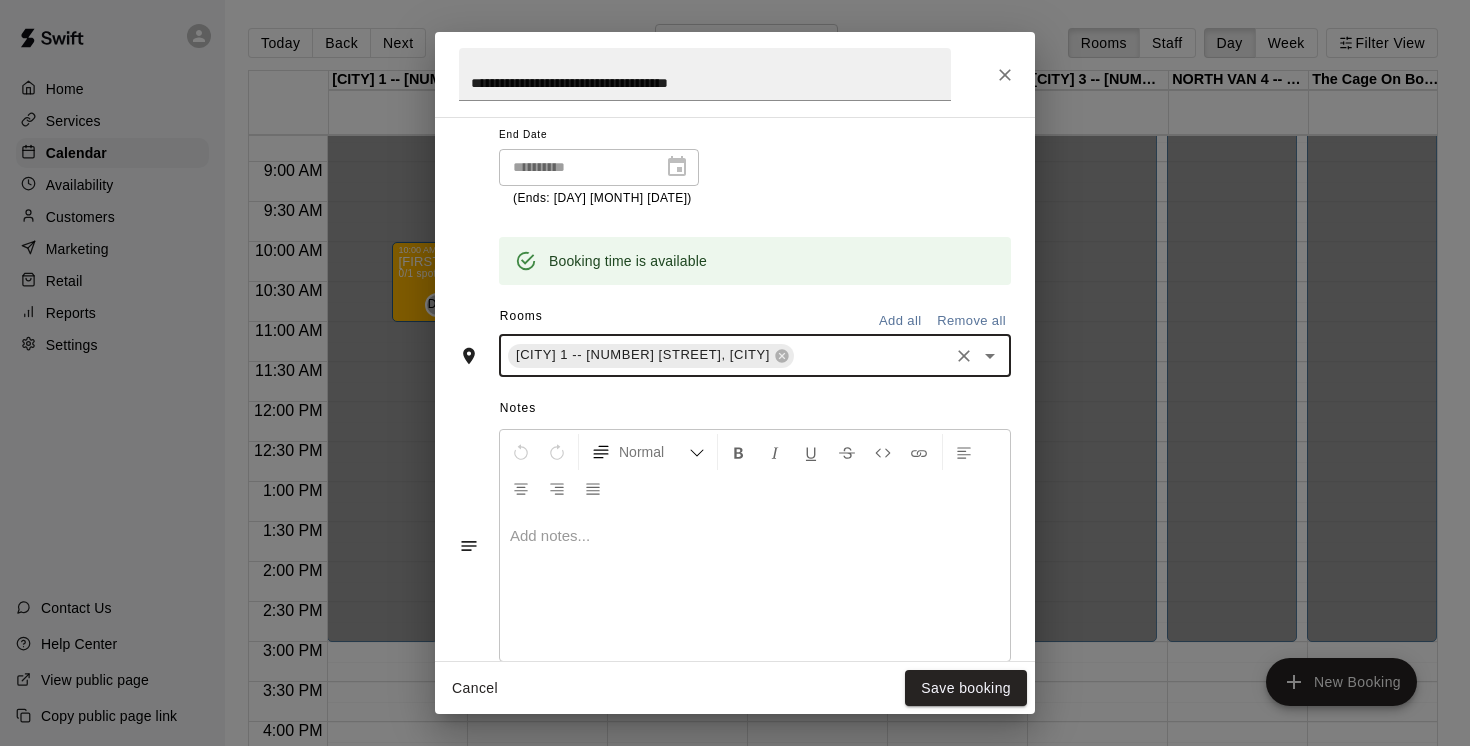 scroll, scrollTop: 568, scrollLeft: 0, axis: vertical 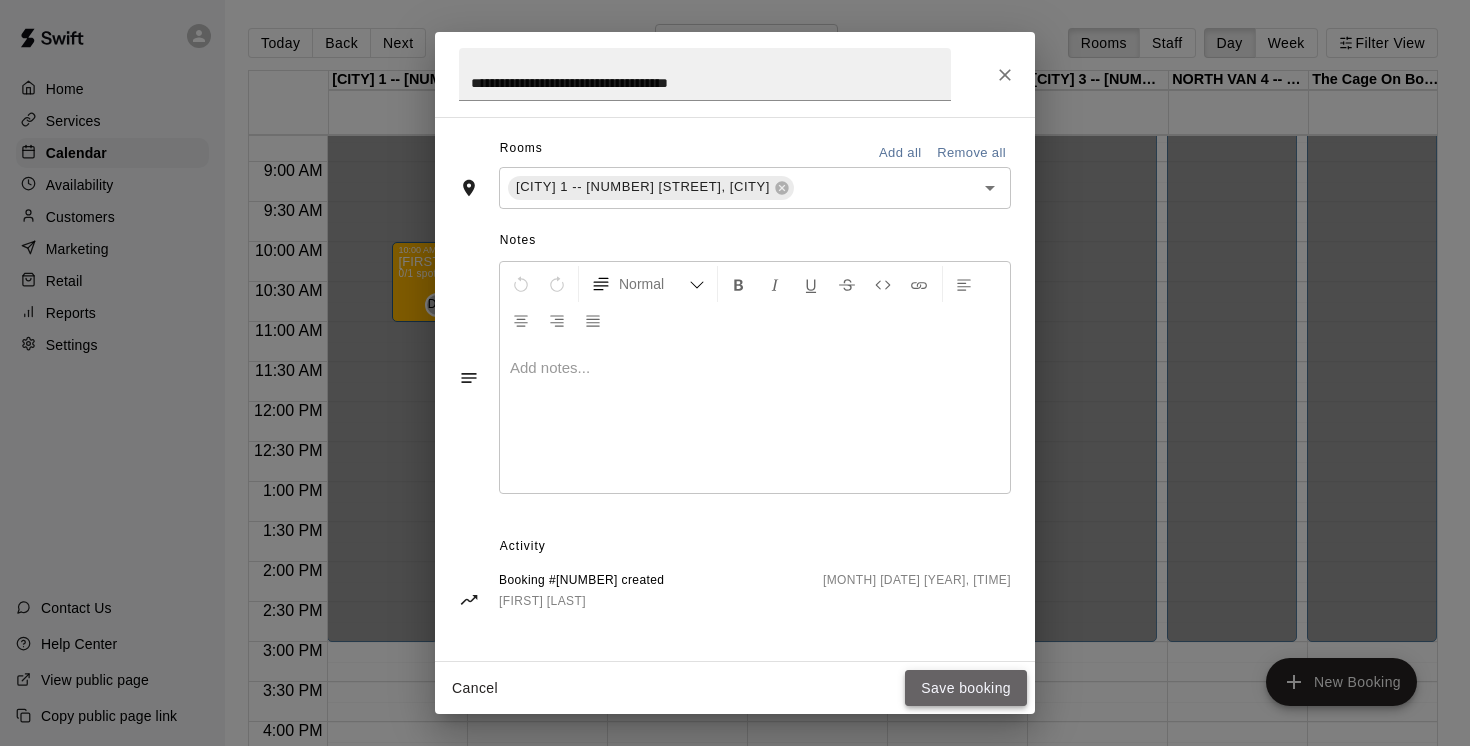 click on "Save booking" at bounding box center [966, 688] 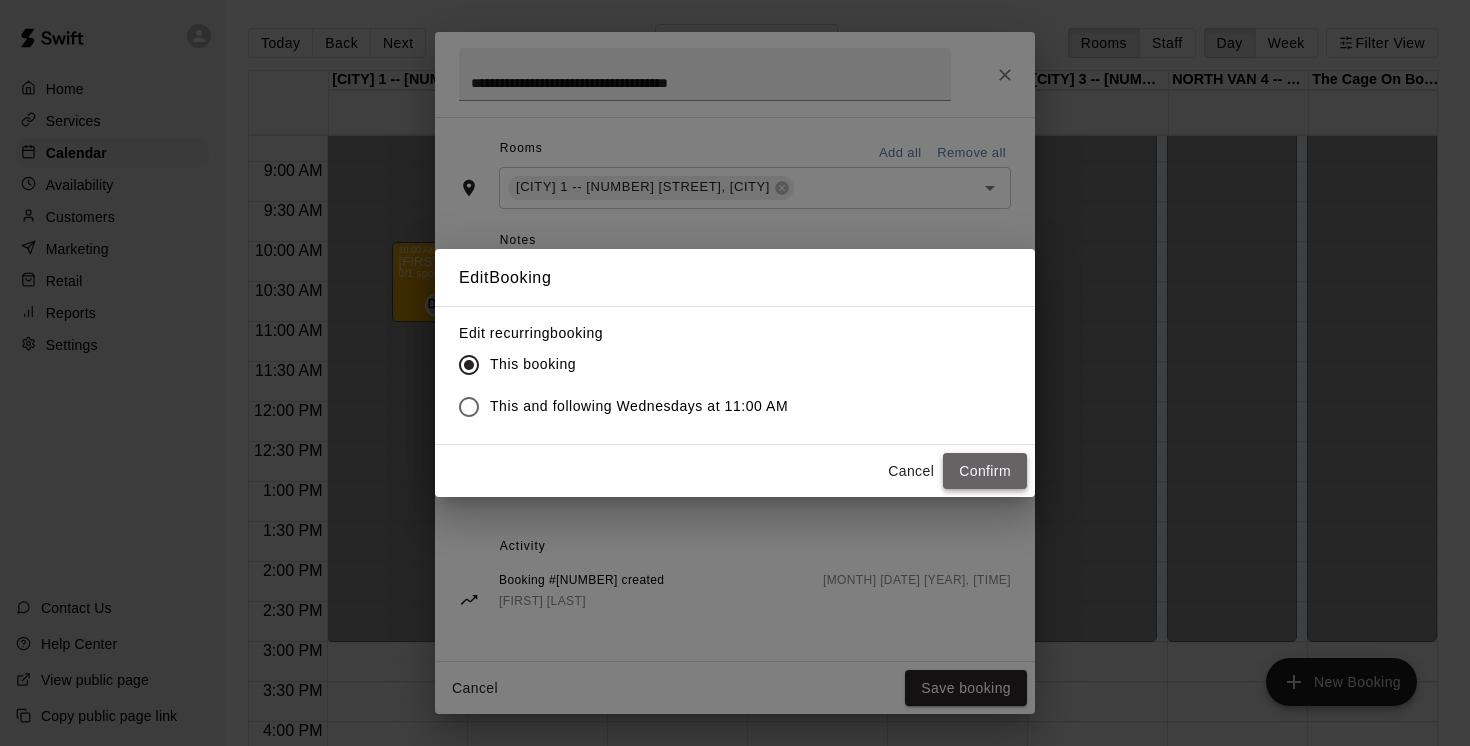 click on "Confirm" at bounding box center (985, 471) 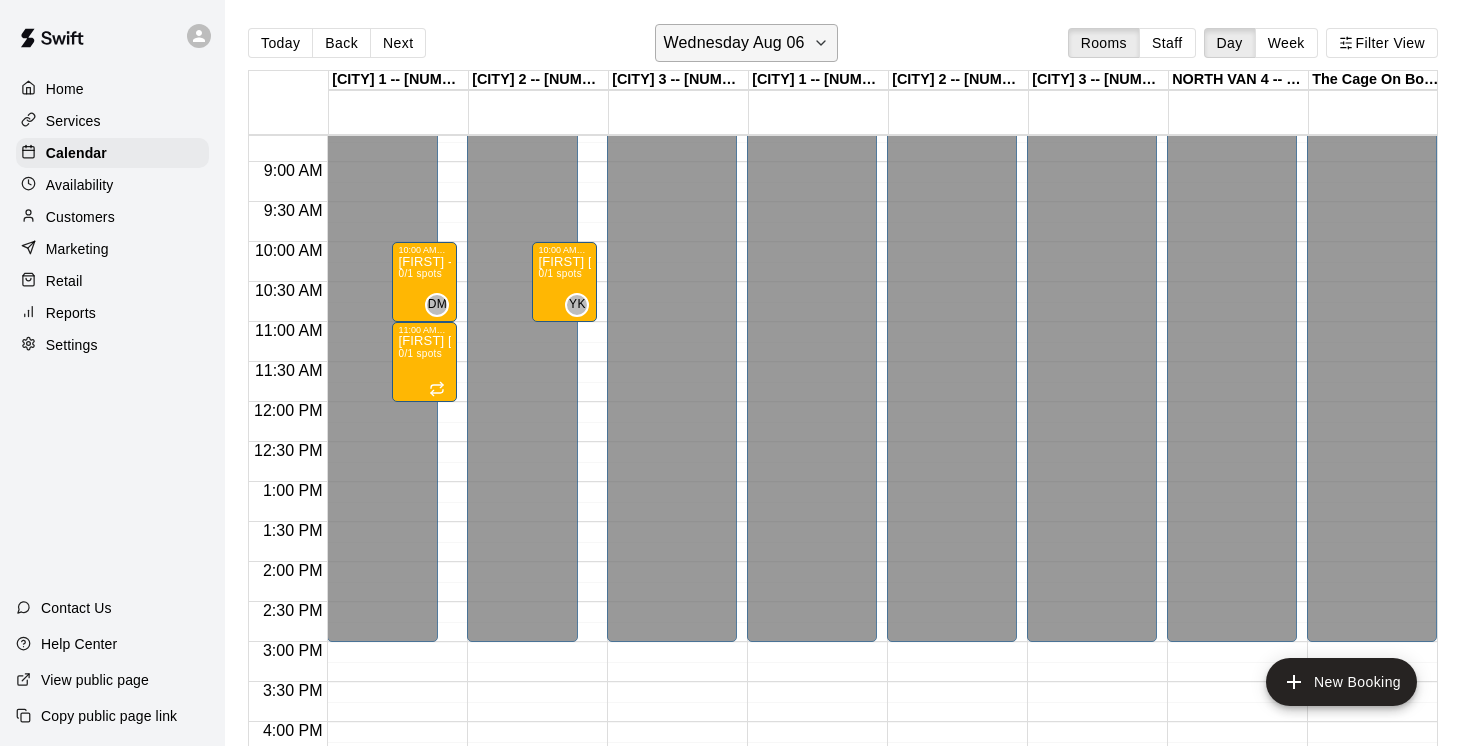 click 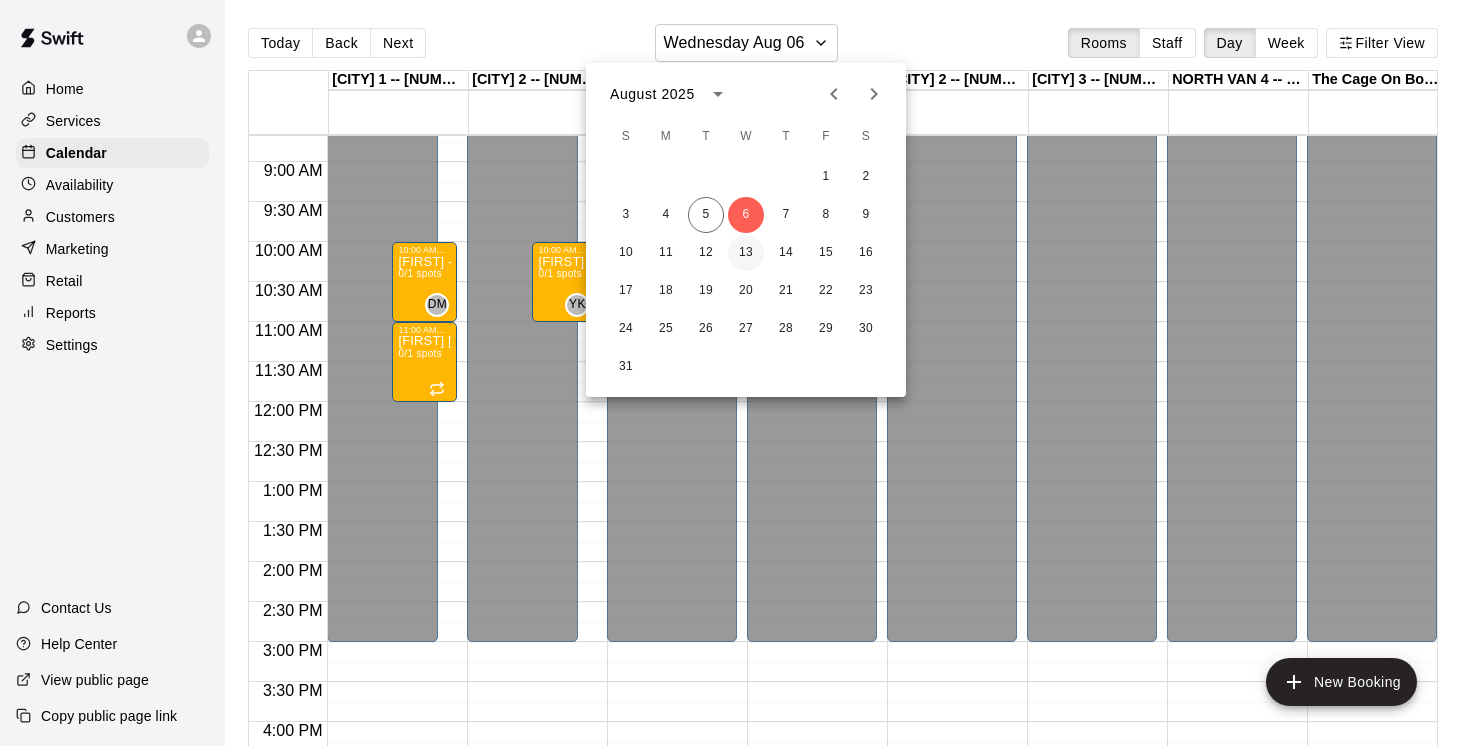 click on "13" at bounding box center (746, 253) 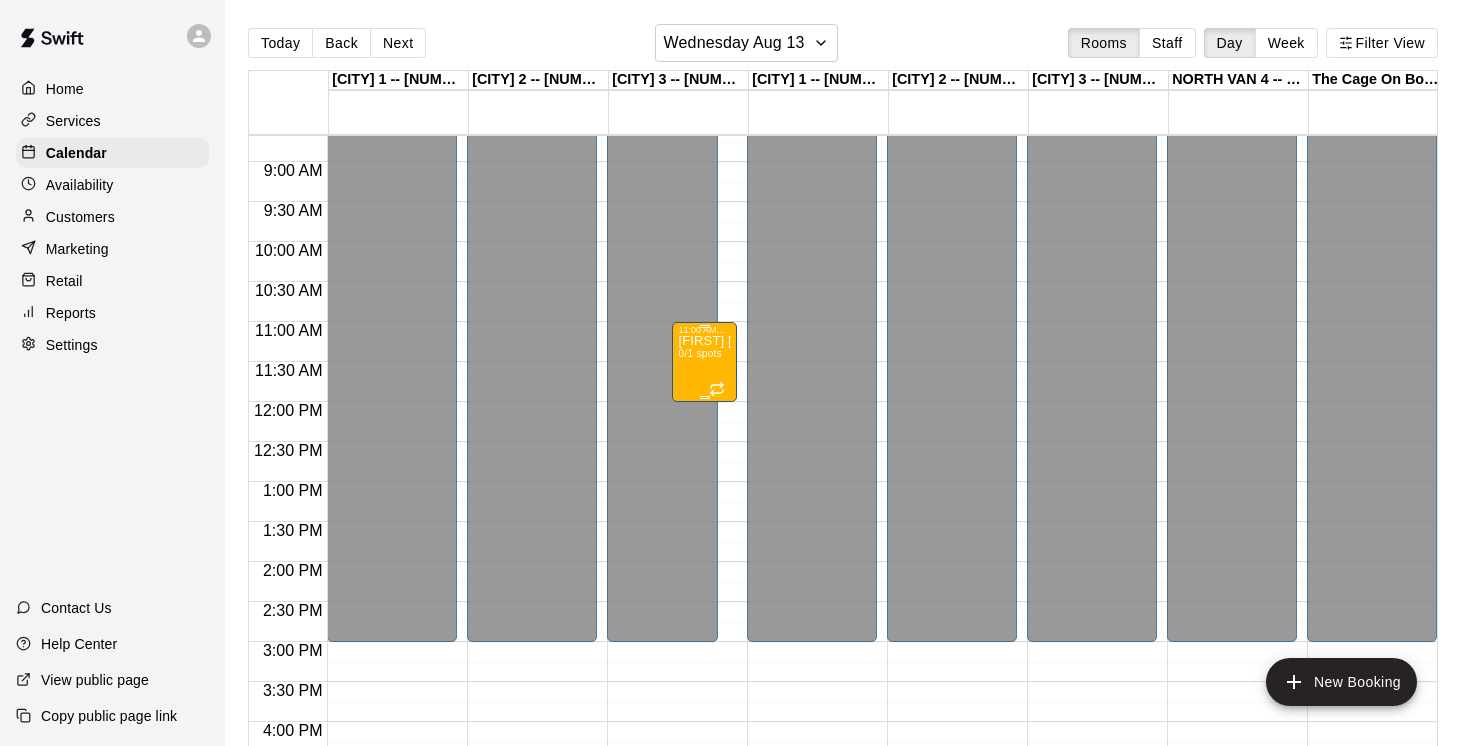 click on "Kai Castro - Aug 6, 12, & 14 @ East Van 0/1 spots" at bounding box center (704, 708) 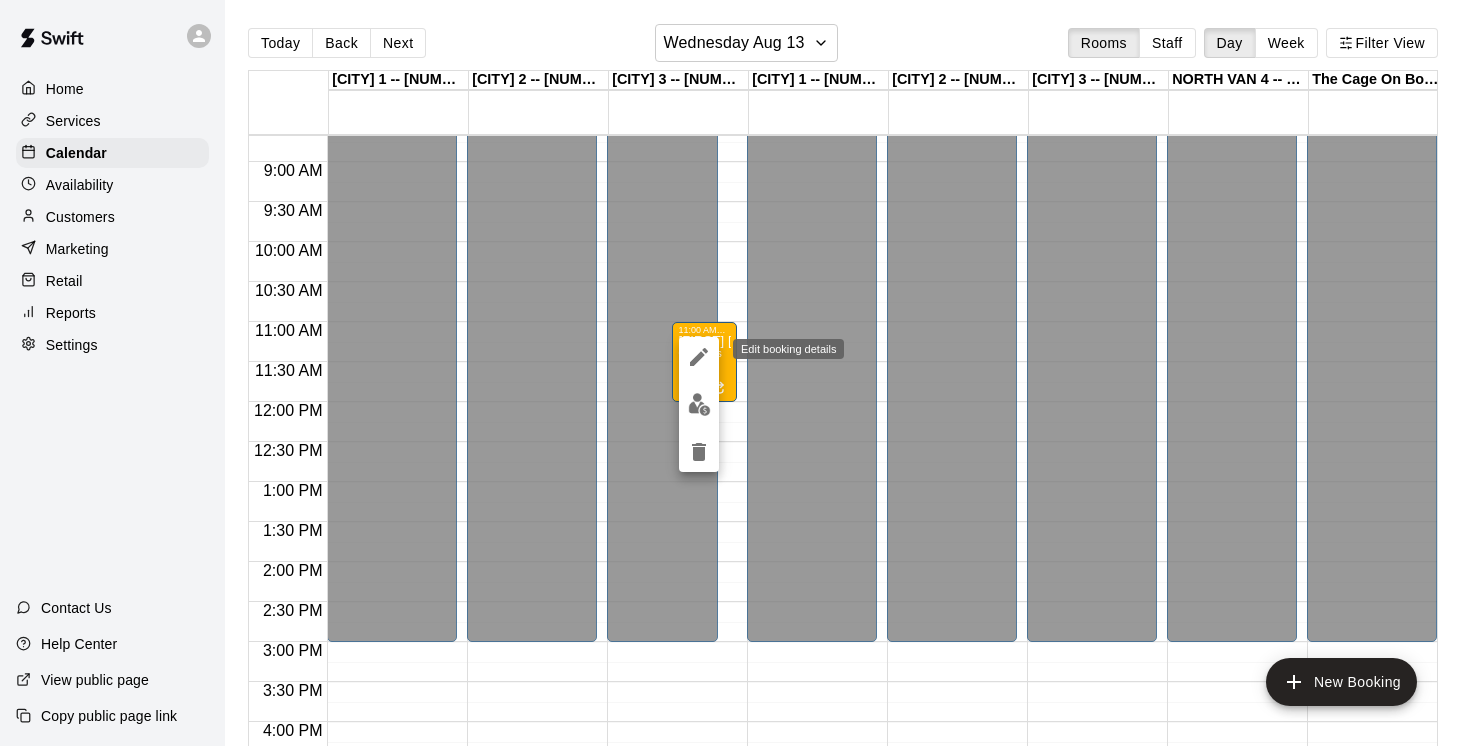 click 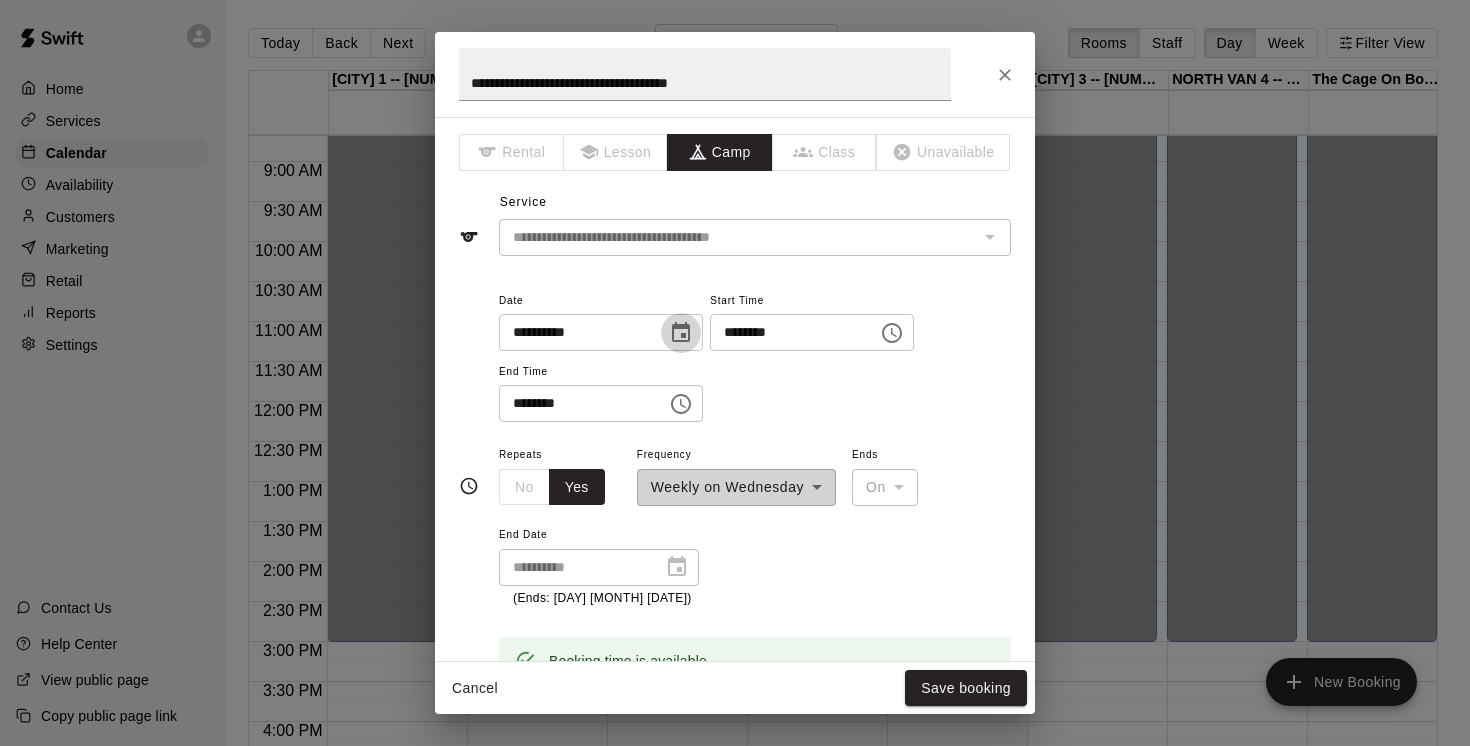 click 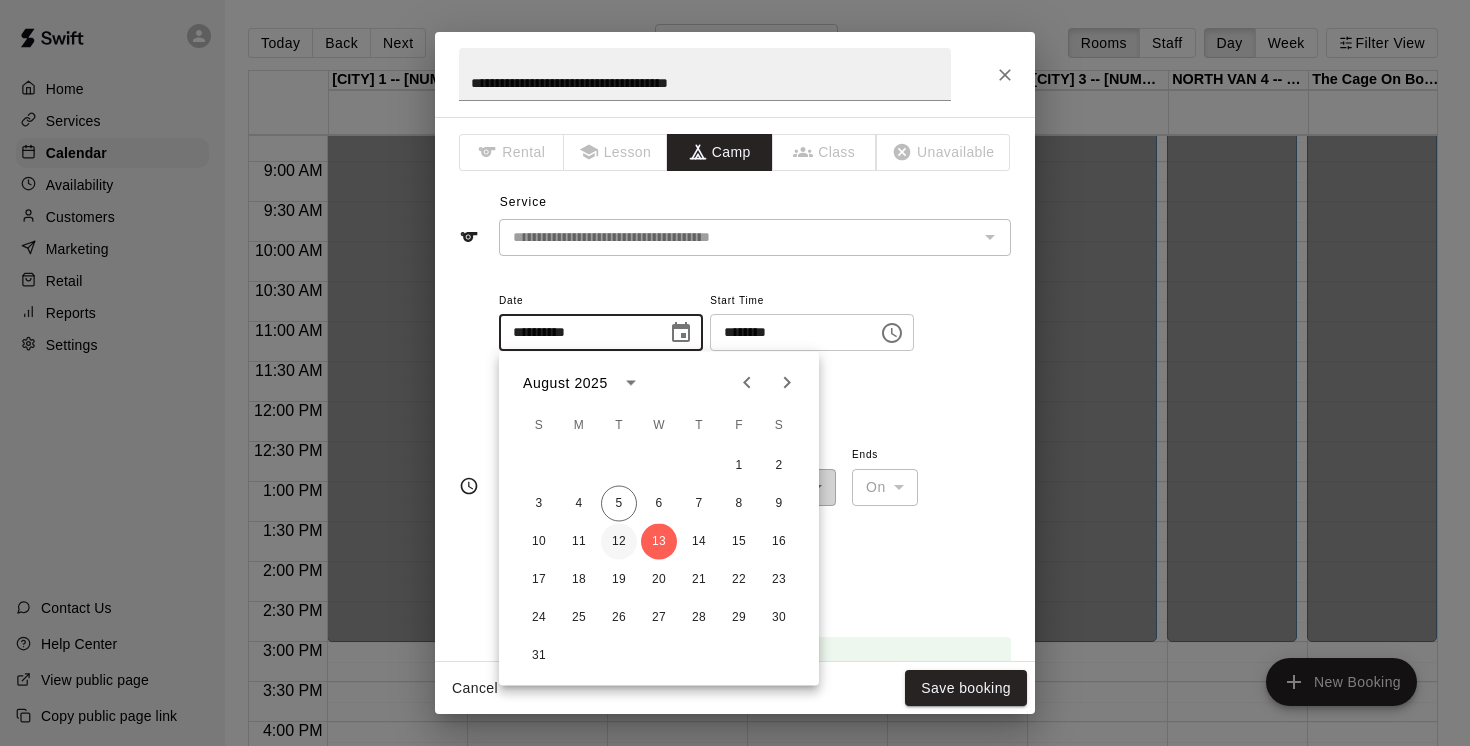 click on "12" at bounding box center (619, 542) 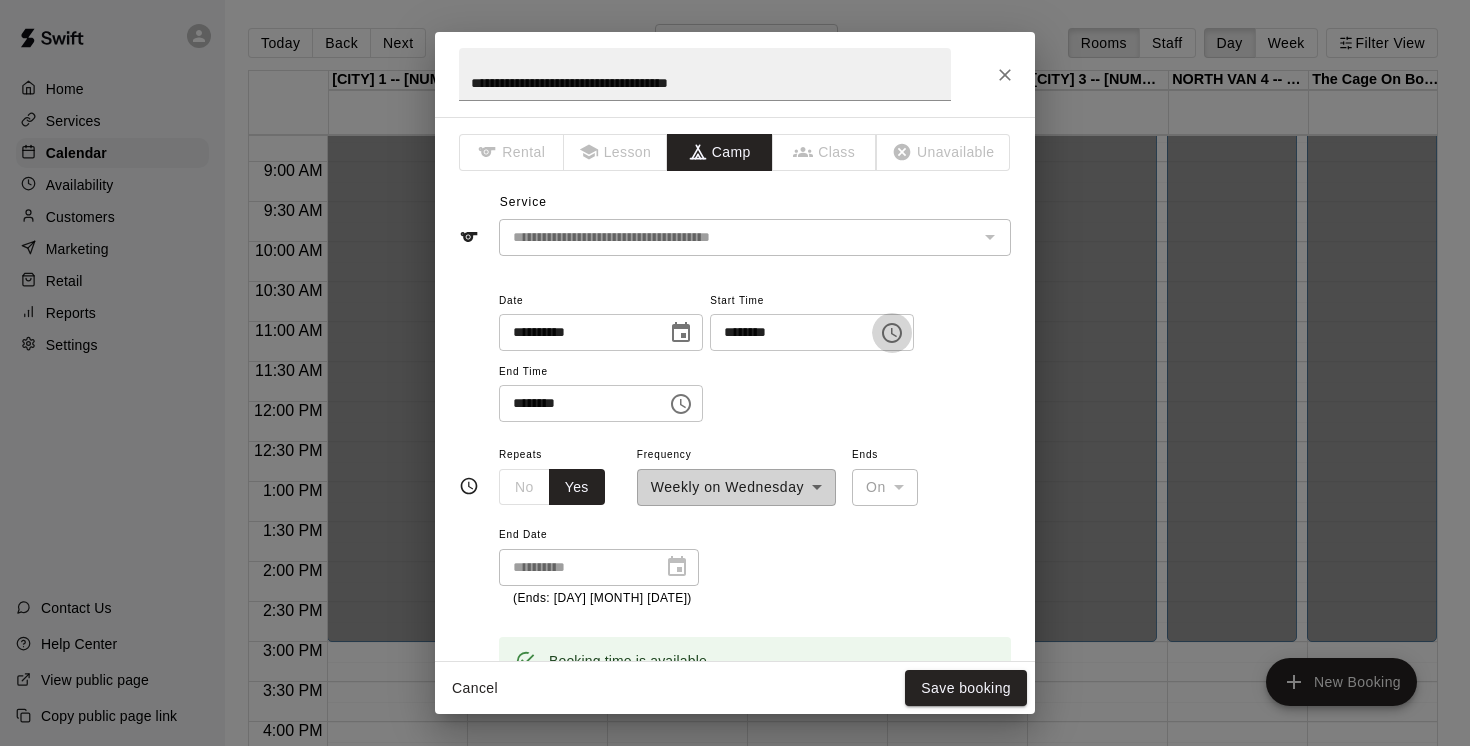 click 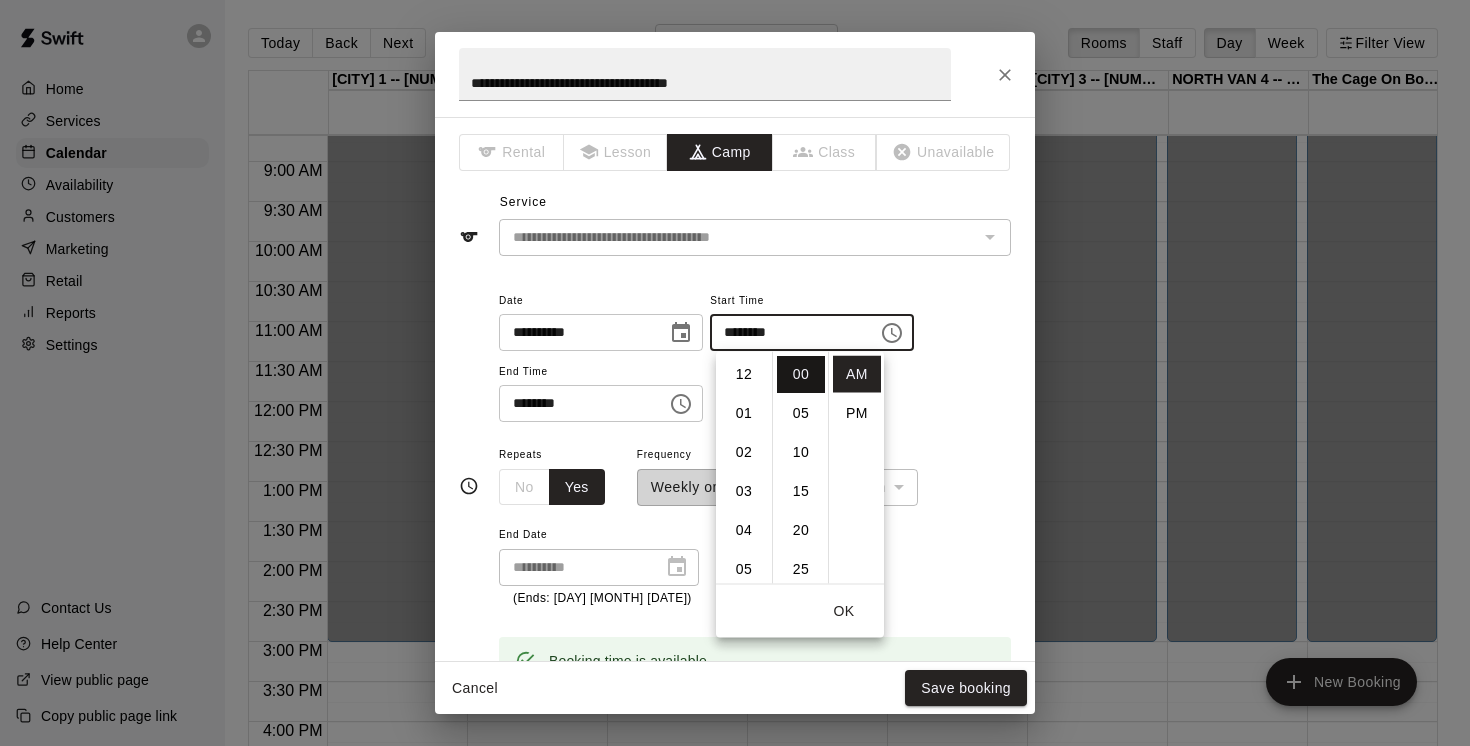 scroll, scrollTop: 426, scrollLeft: 0, axis: vertical 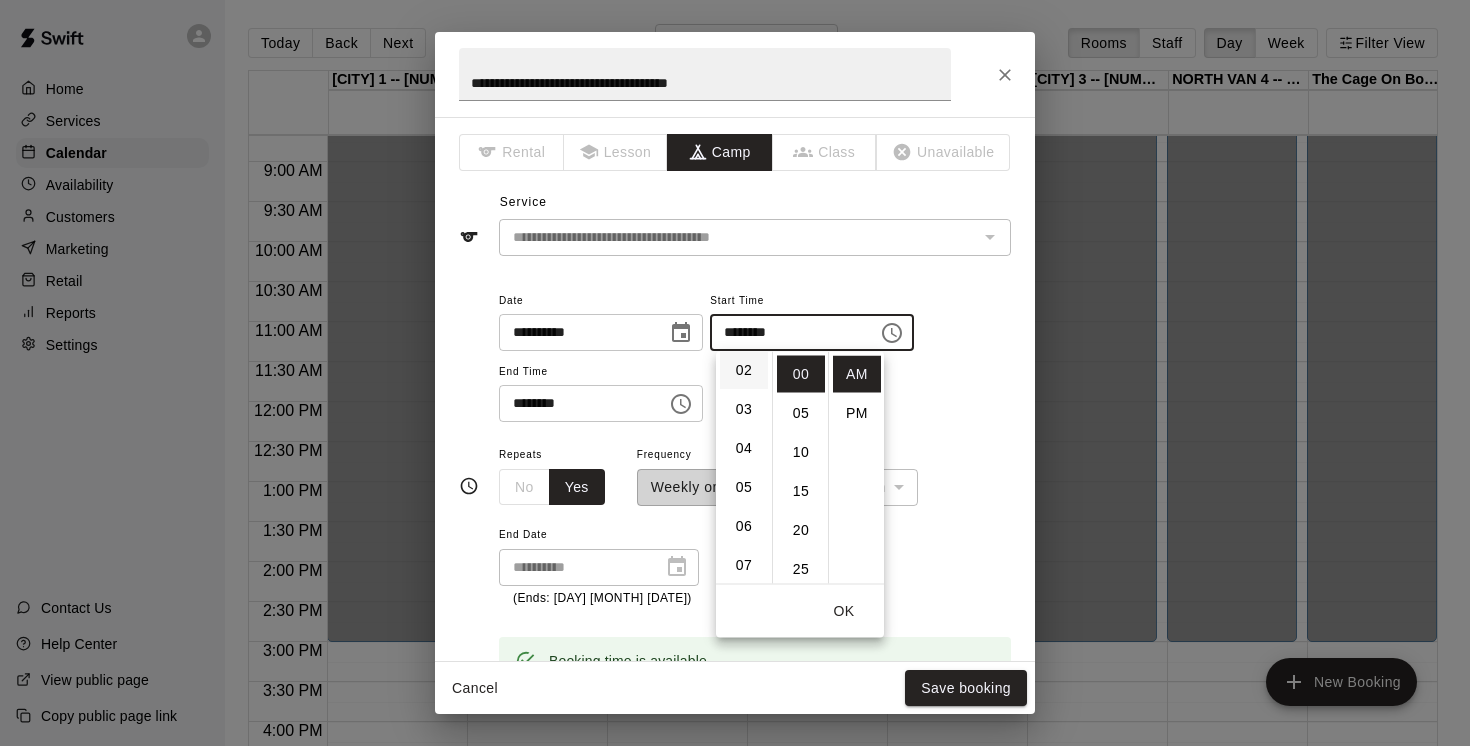 click on "02" at bounding box center [744, 370] 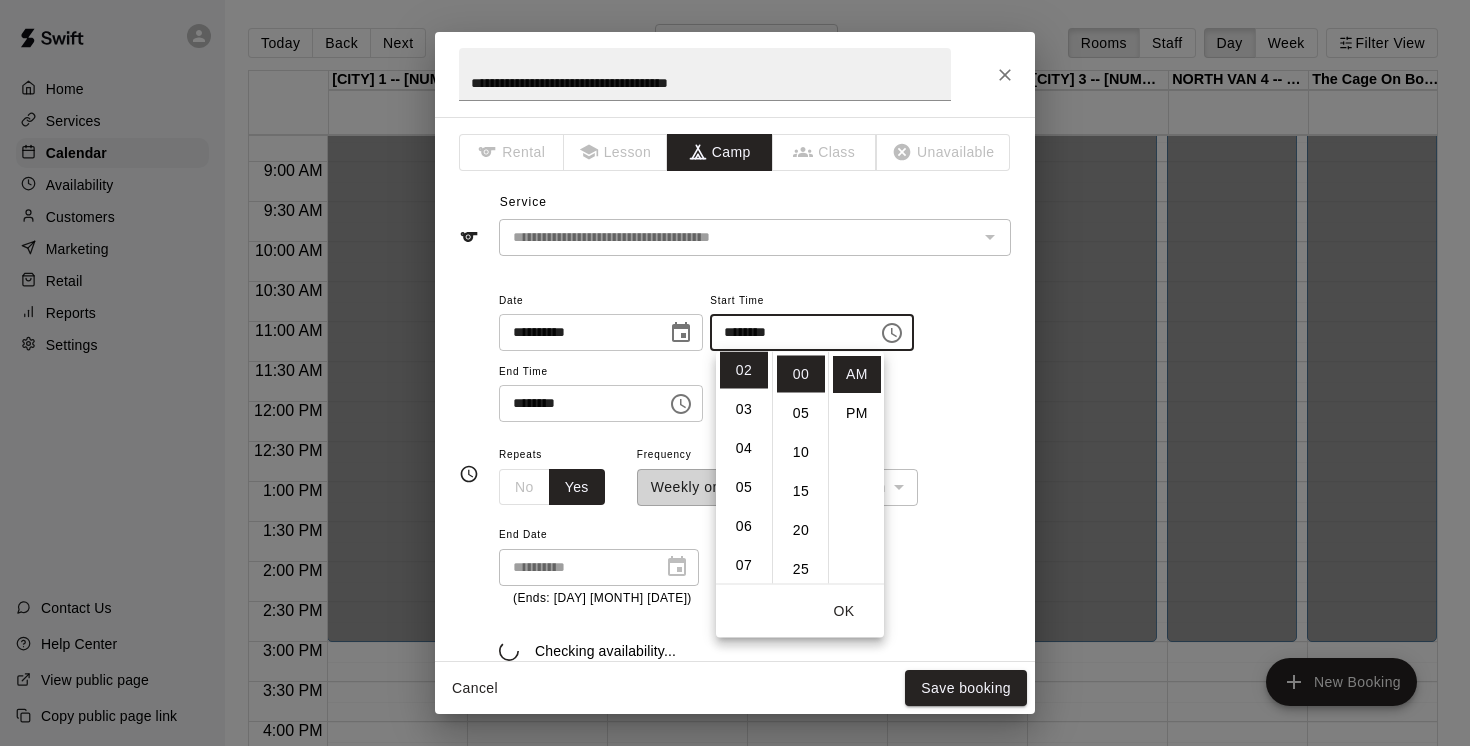 scroll, scrollTop: 78, scrollLeft: 0, axis: vertical 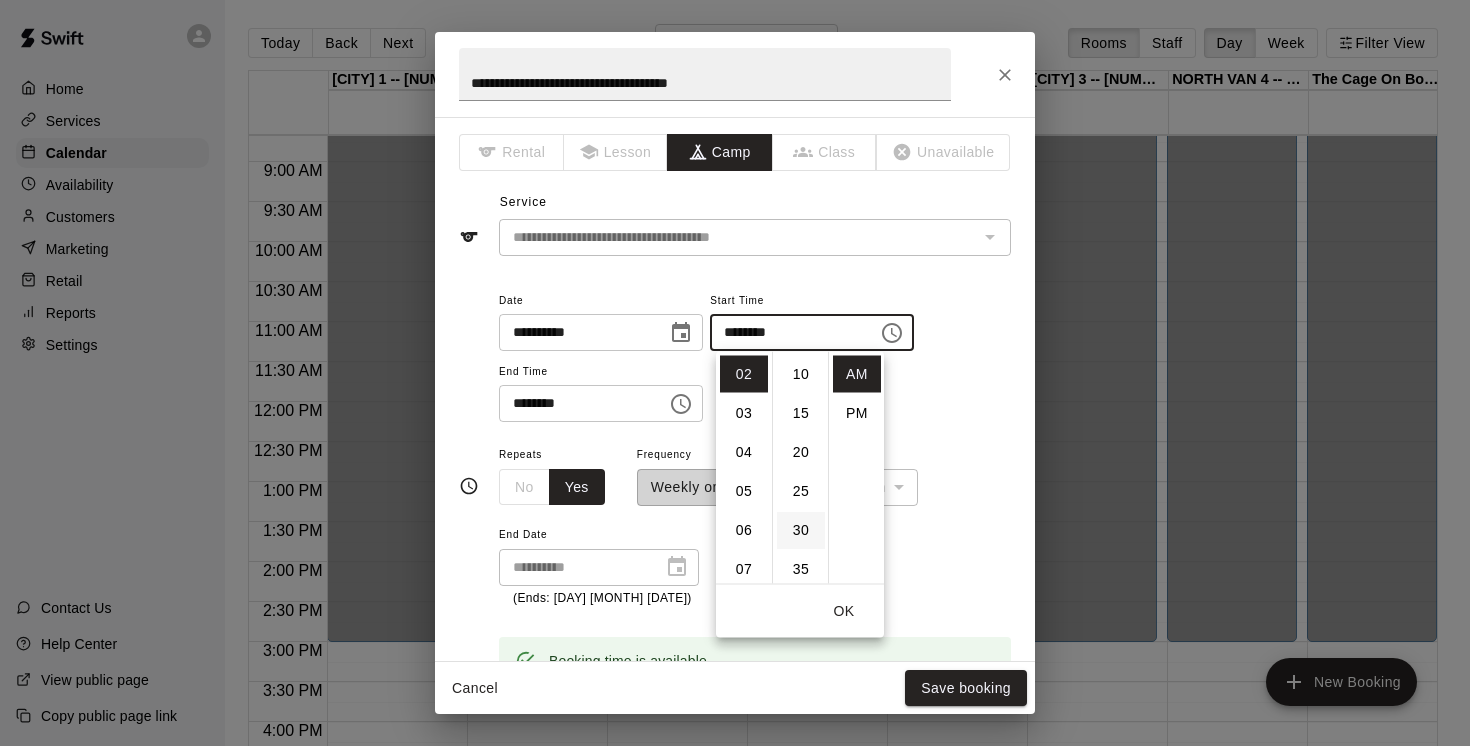 click on "30" at bounding box center [801, 530] 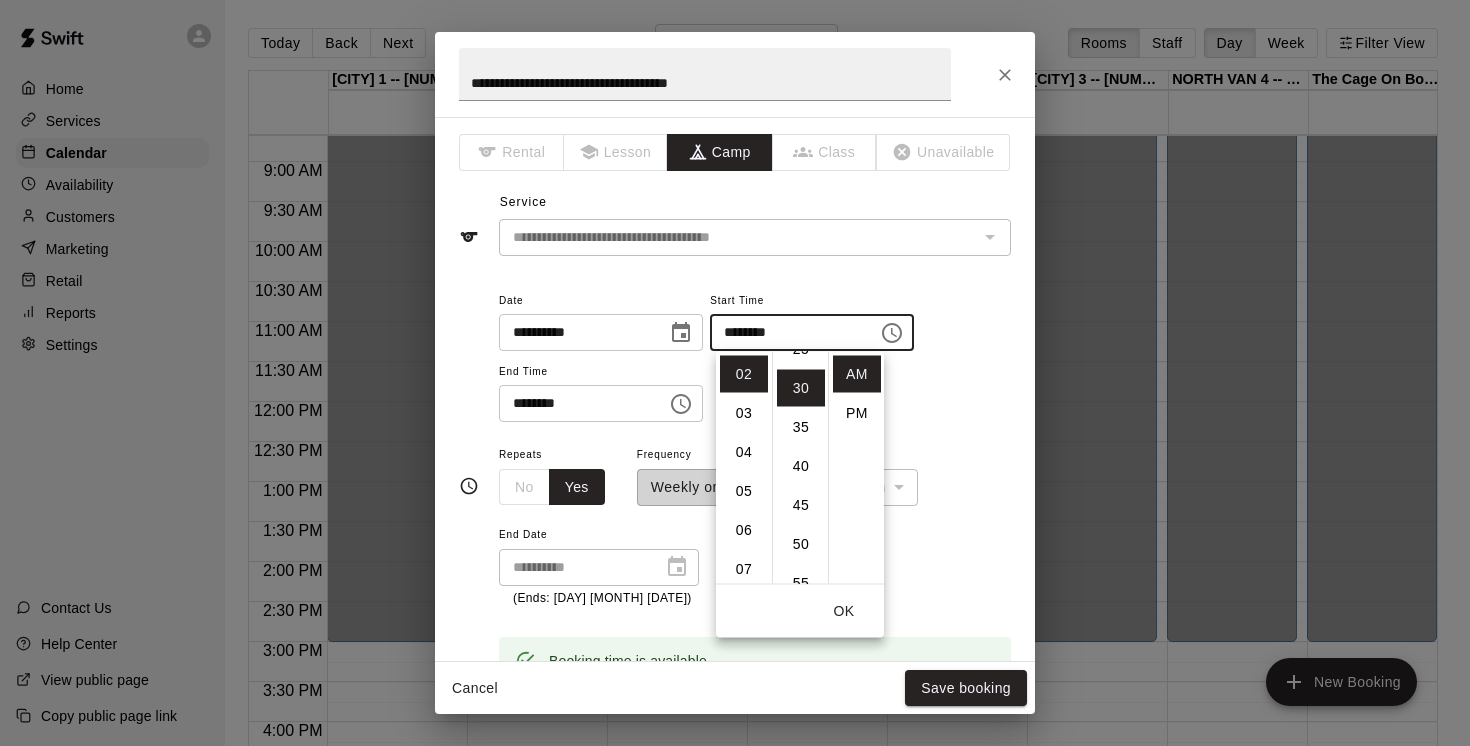 scroll, scrollTop: 234, scrollLeft: 0, axis: vertical 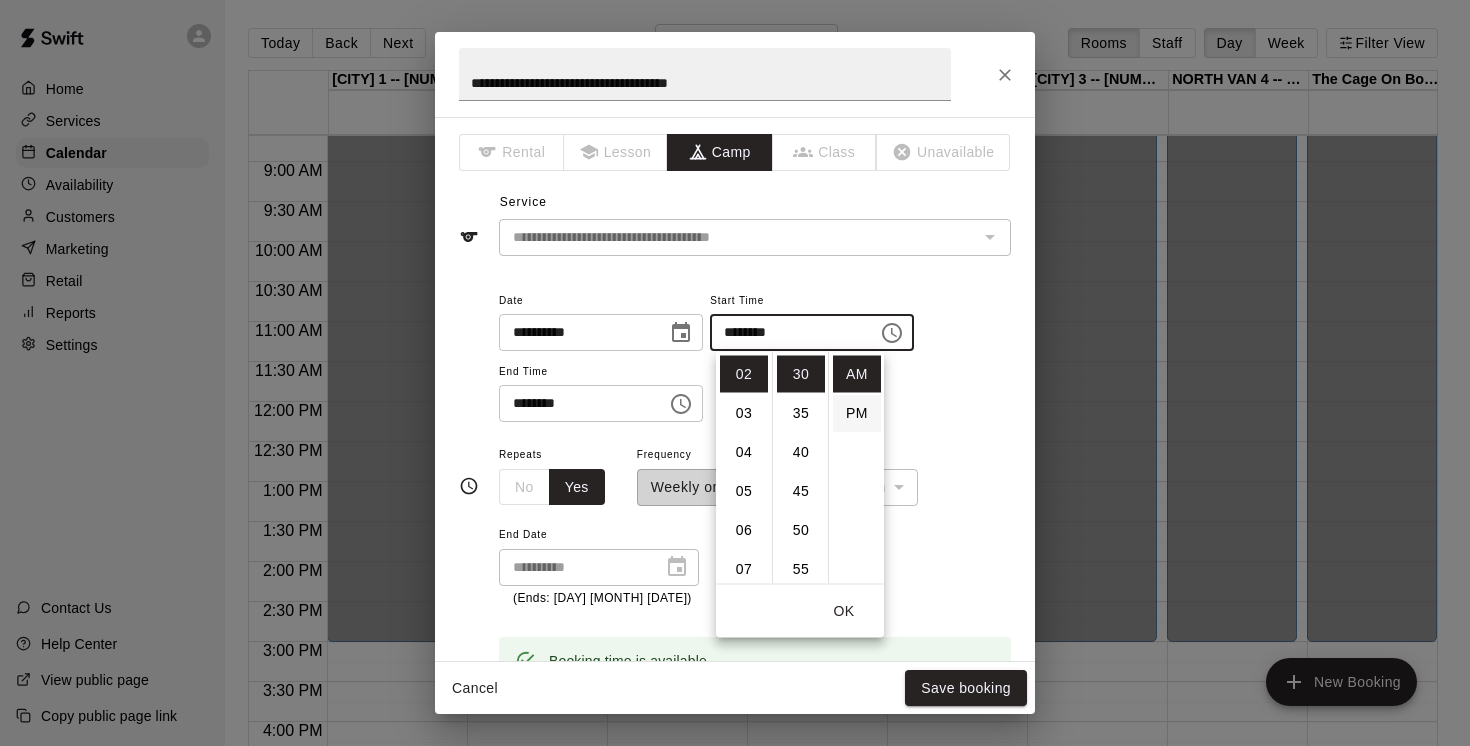 click on "PM" at bounding box center (857, 413) 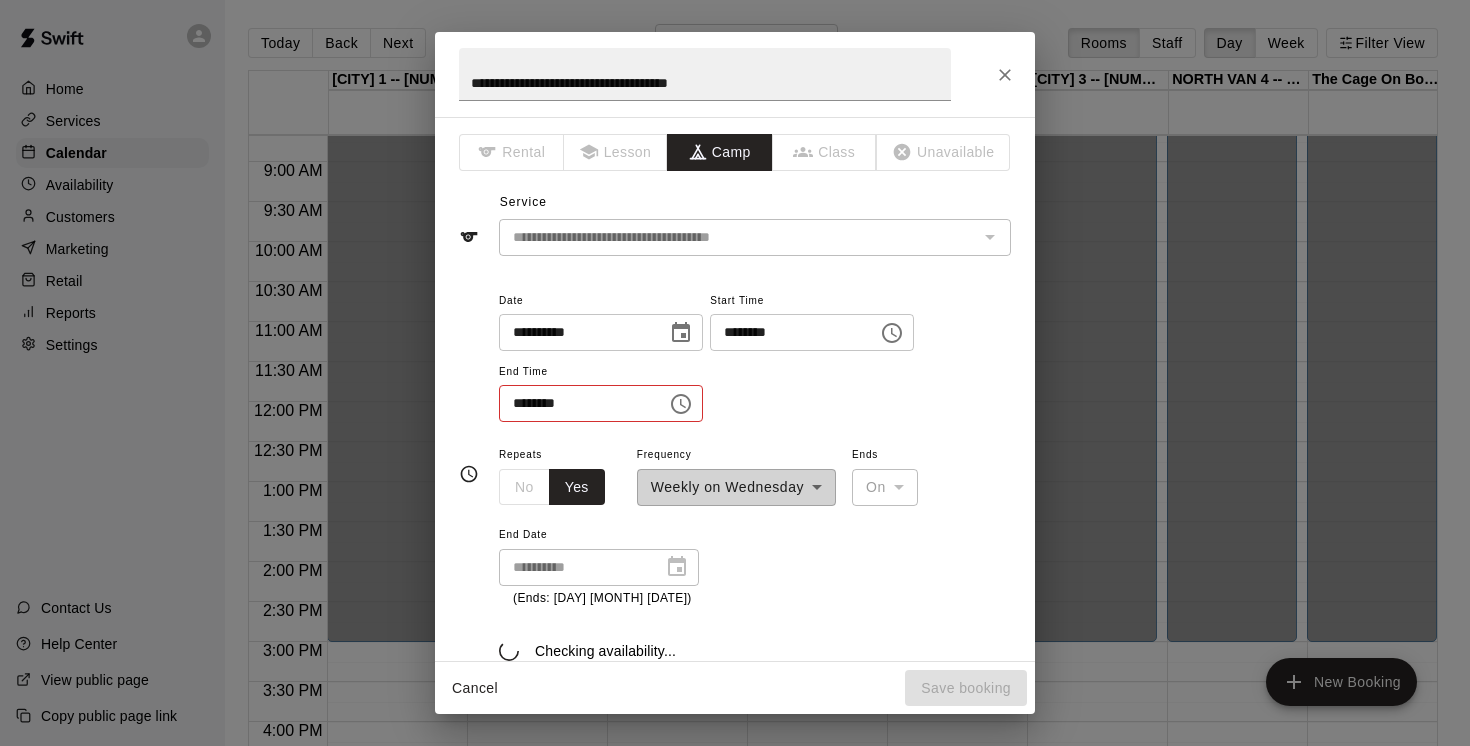 scroll, scrollTop: 36, scrollLeft: 0, axis: vertical 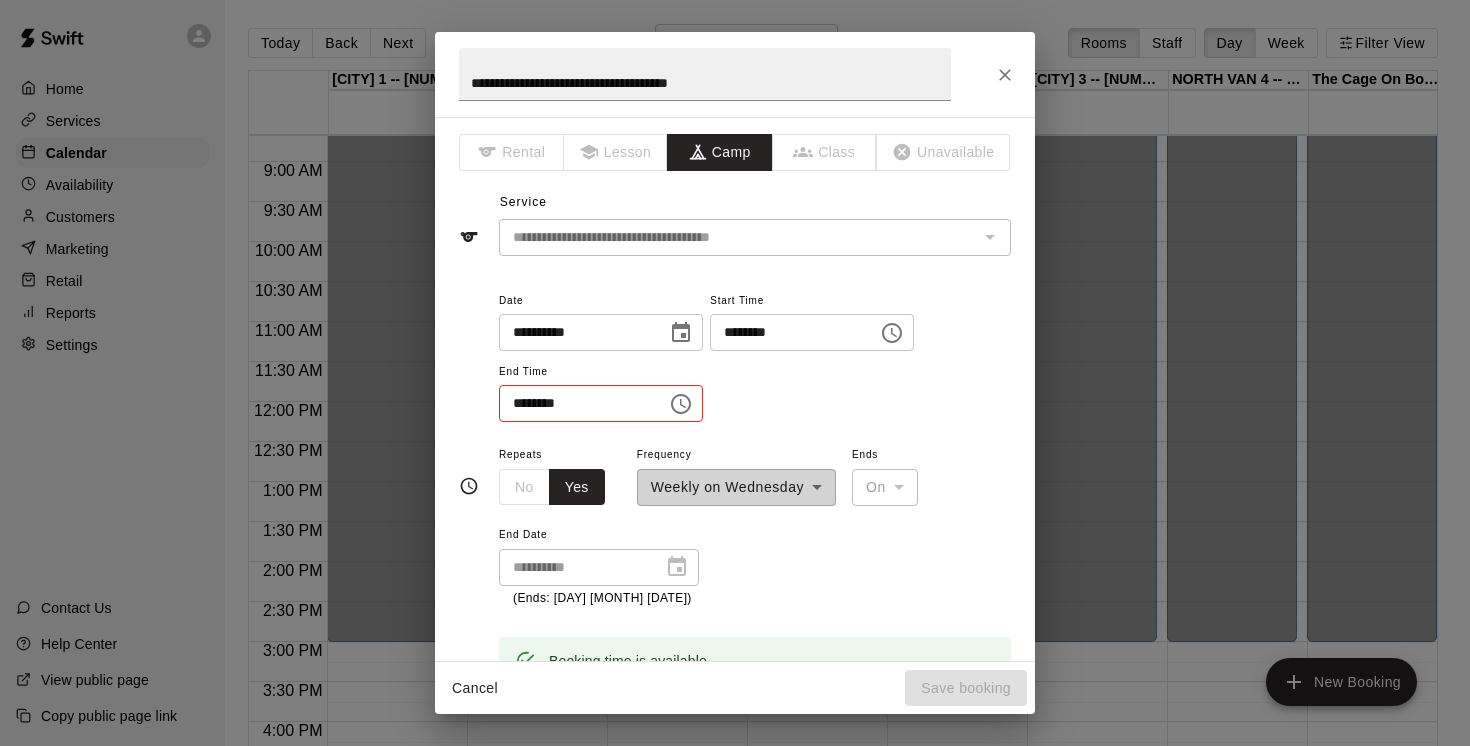click 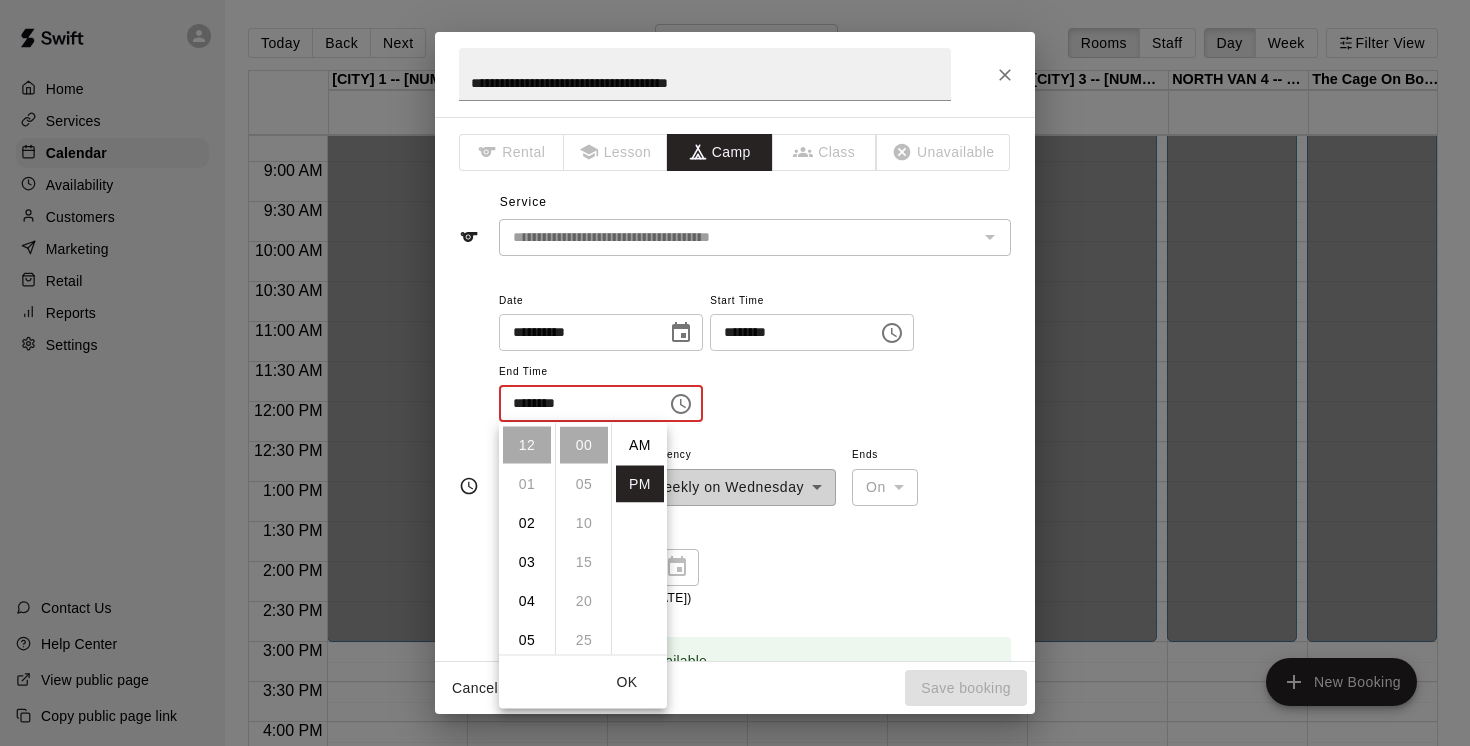 scroll, scrollTop: 36, scrollLeft: 0, axis: vertical 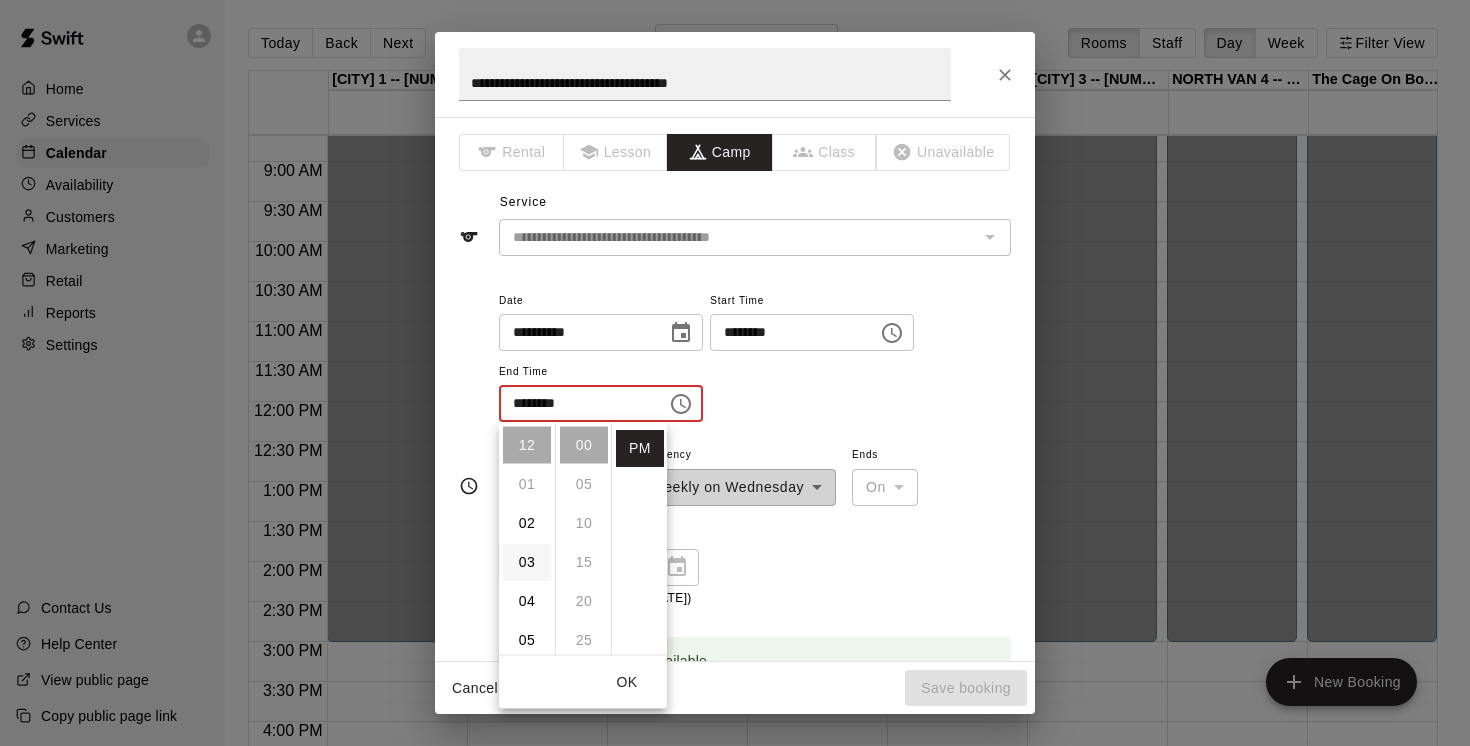 click on "03" at bounding box center [527, 562] 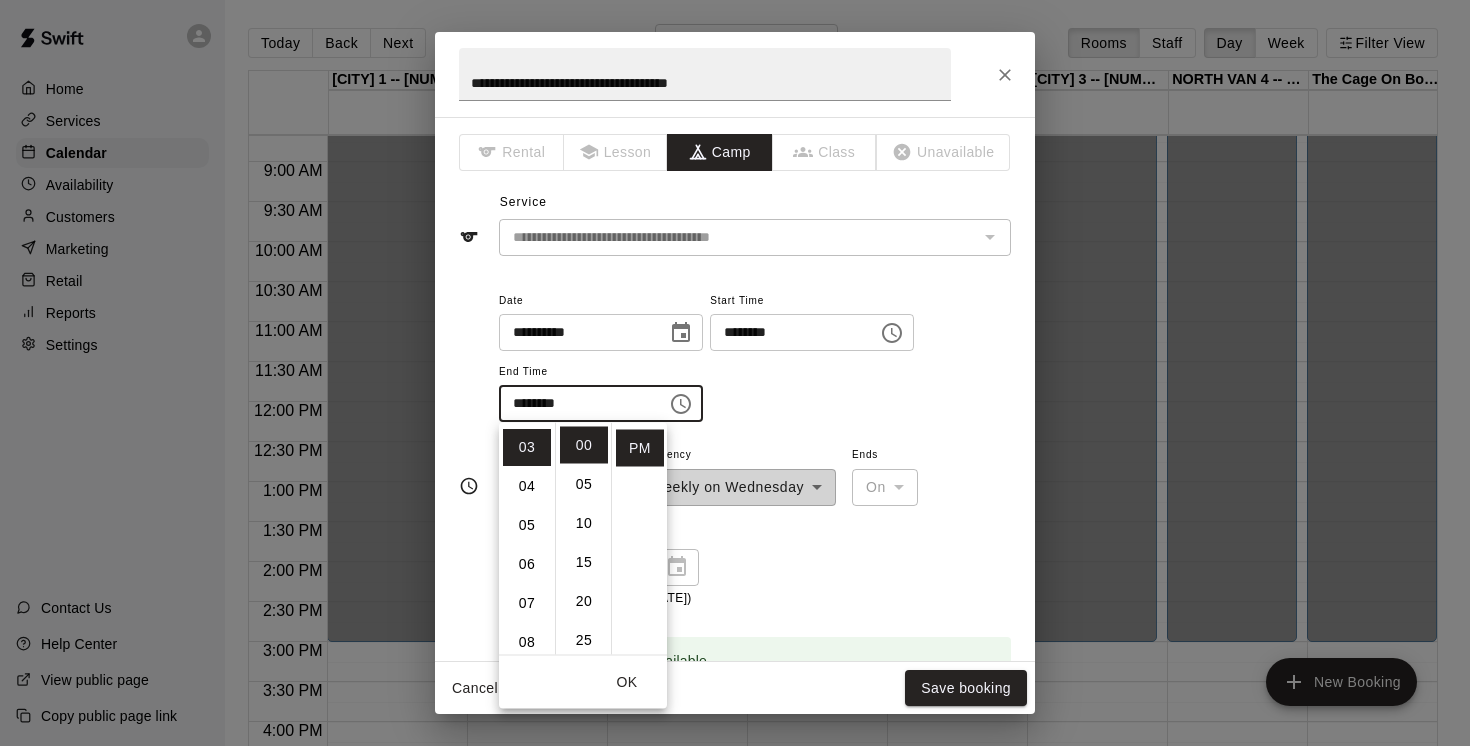 scroll, scrollTop: 117, scrollLeft: 0, axis: vertical 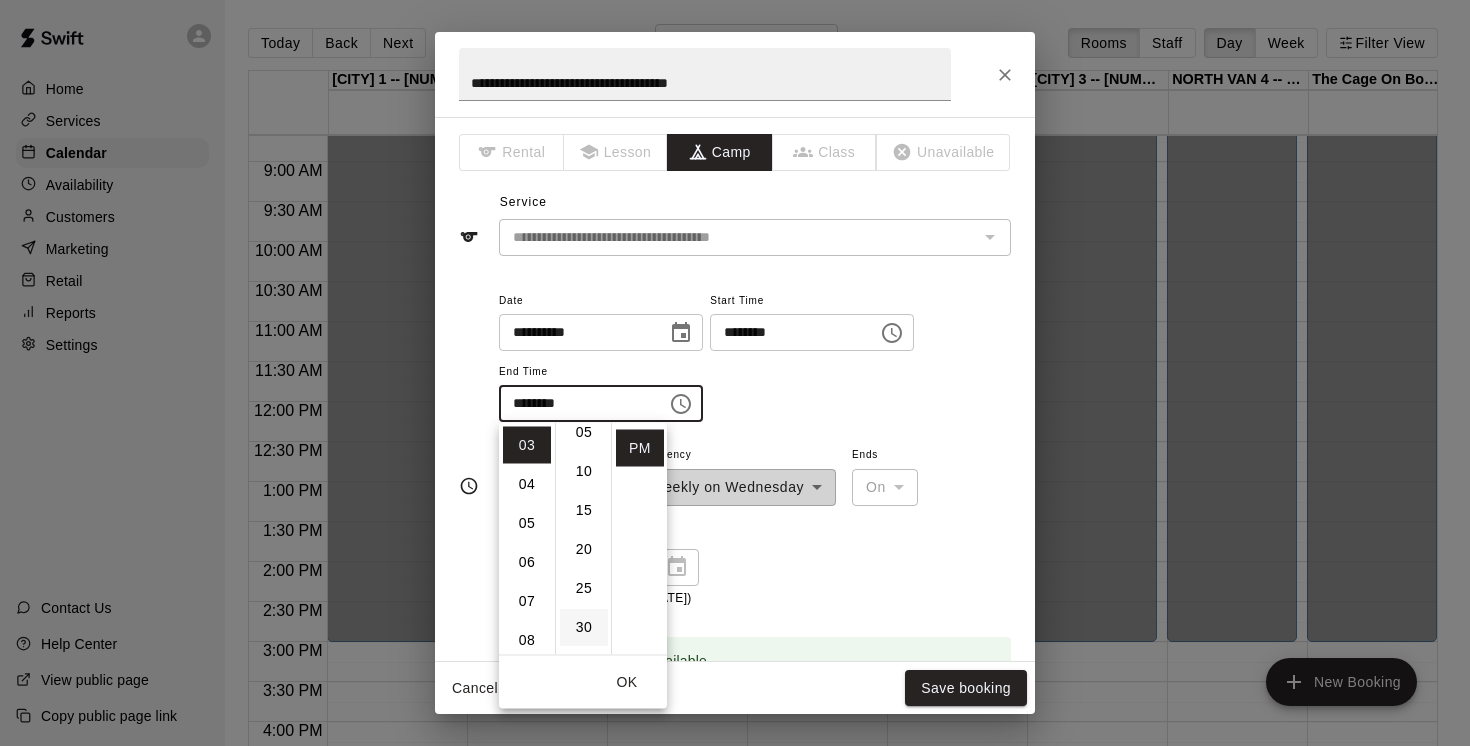 click on "30" at bounding box center [584, 627] 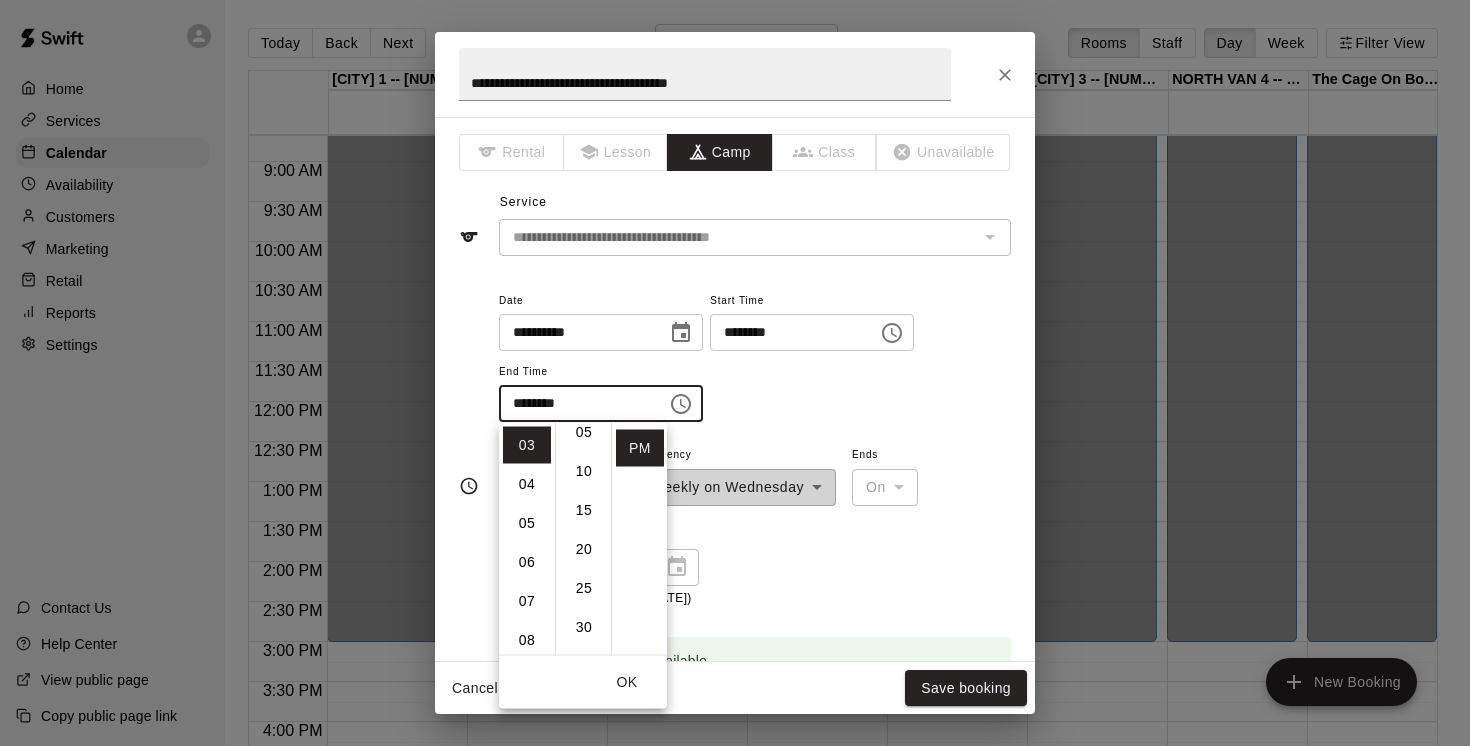 type on "********" 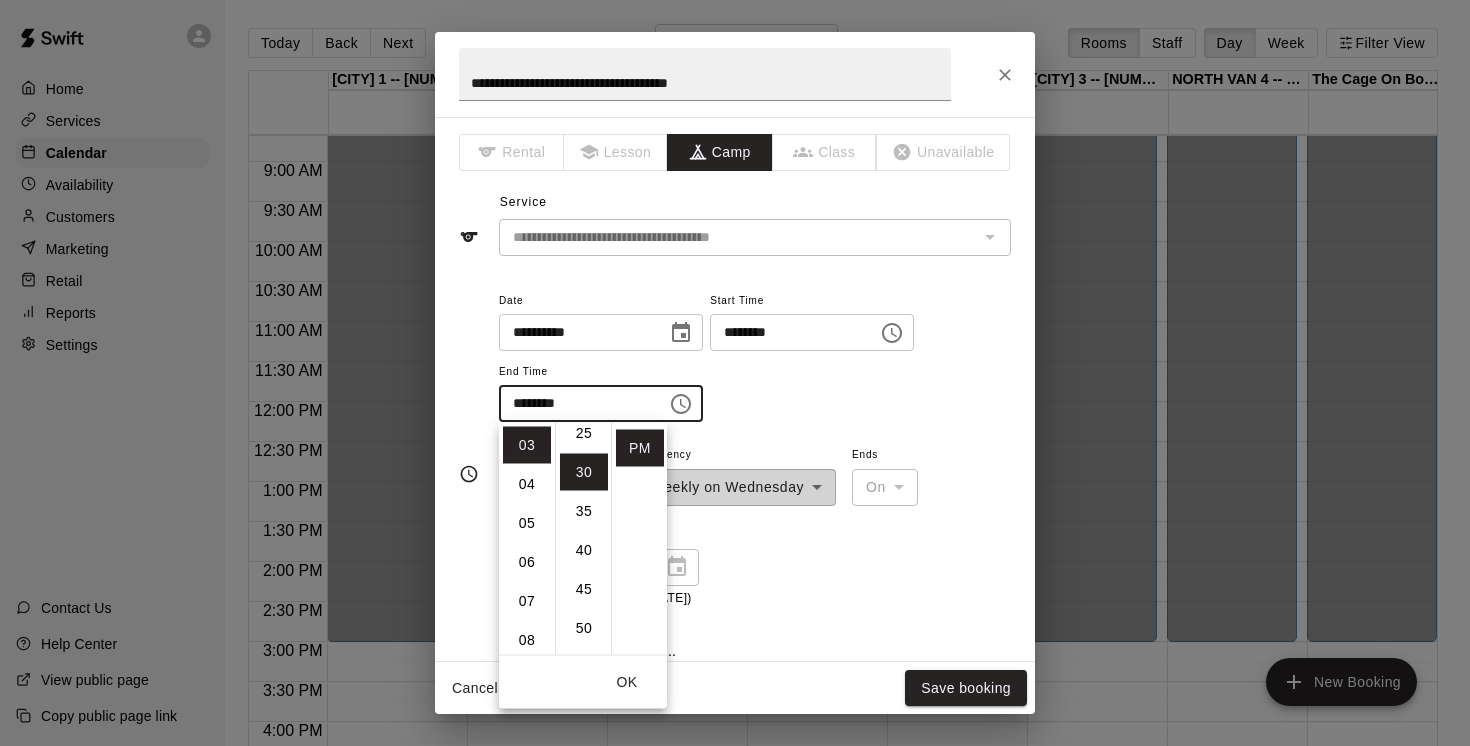 scroll, scrollTop: 234, scrollLeft: 0, axis: vertical 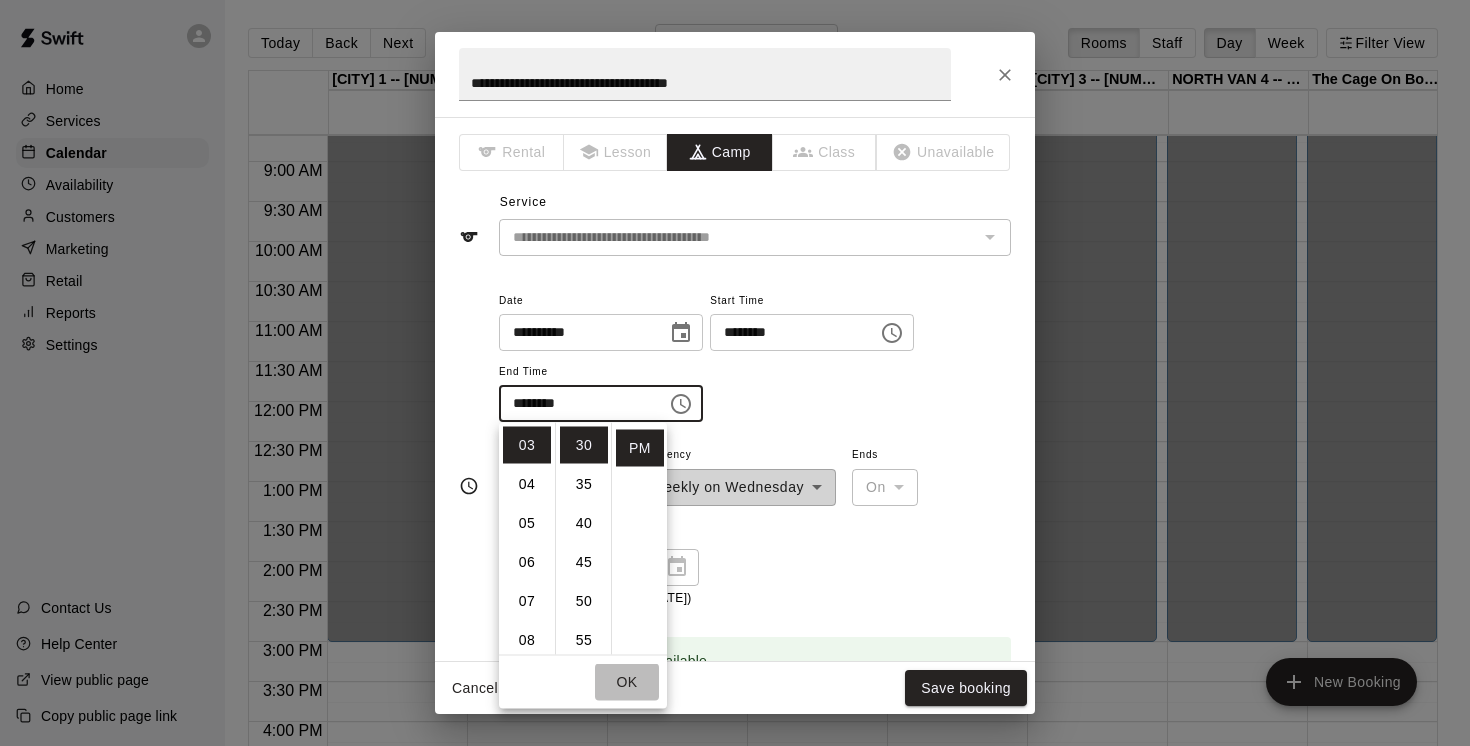click on "OK" at bounding box center (627, 682) 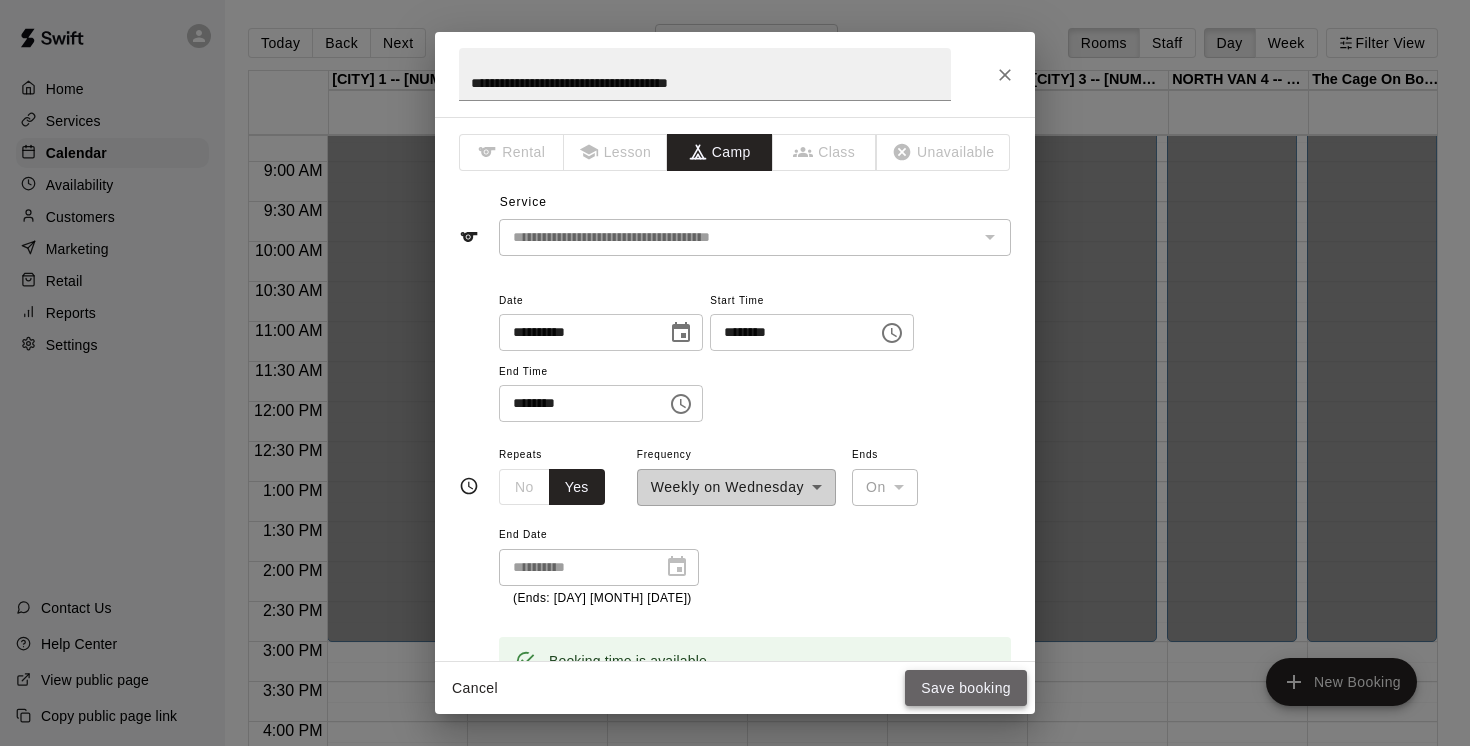 click on "Save booking" at bounding box center (966, 688) 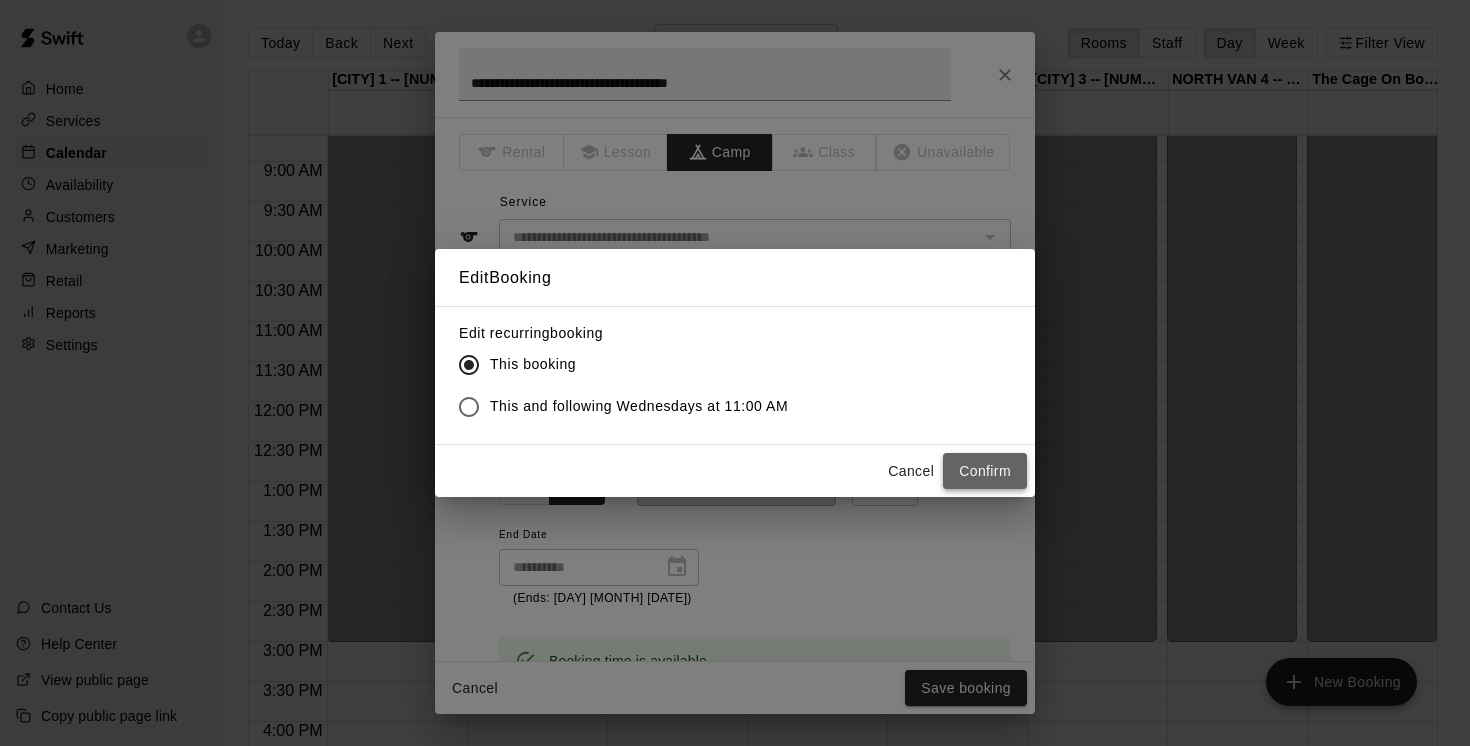 click on "Confirm" at bounding box center (985, 471) 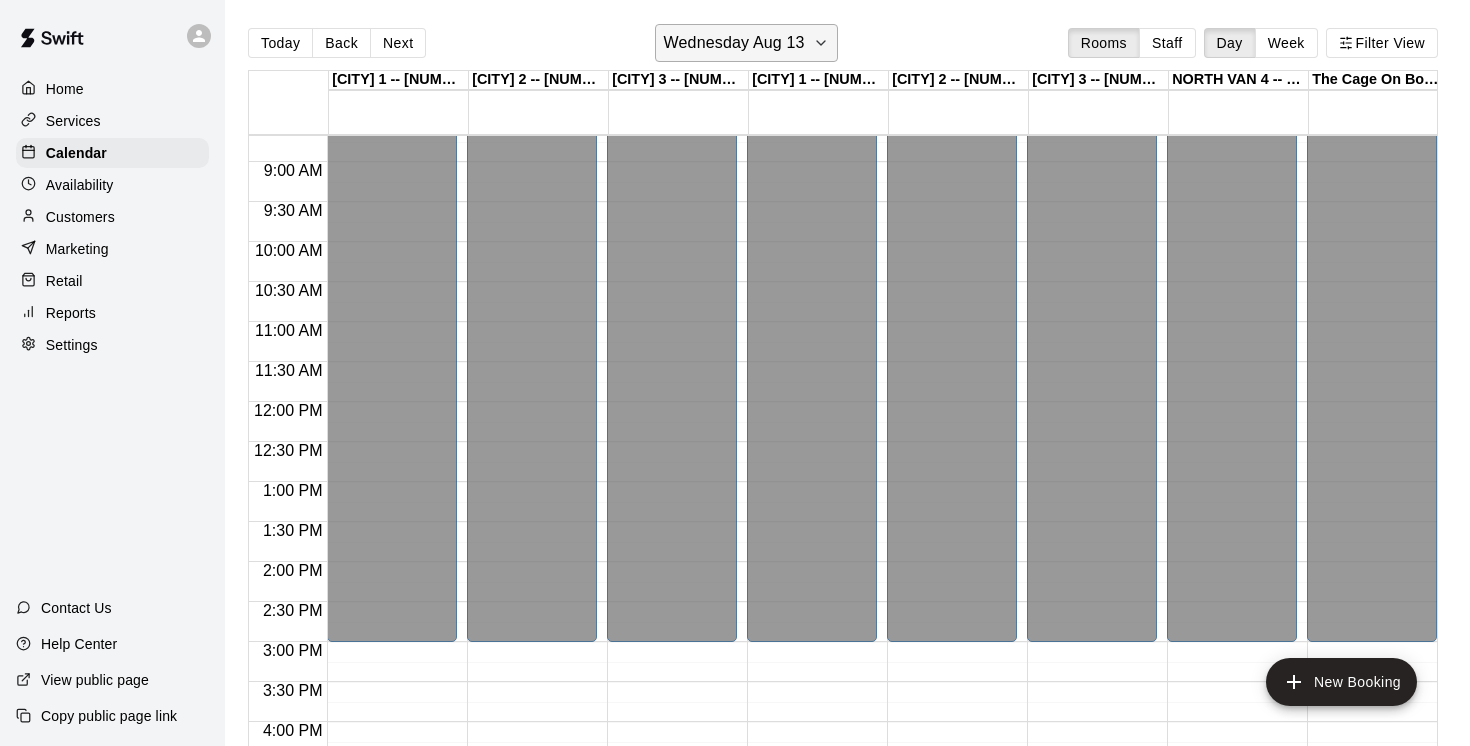 click 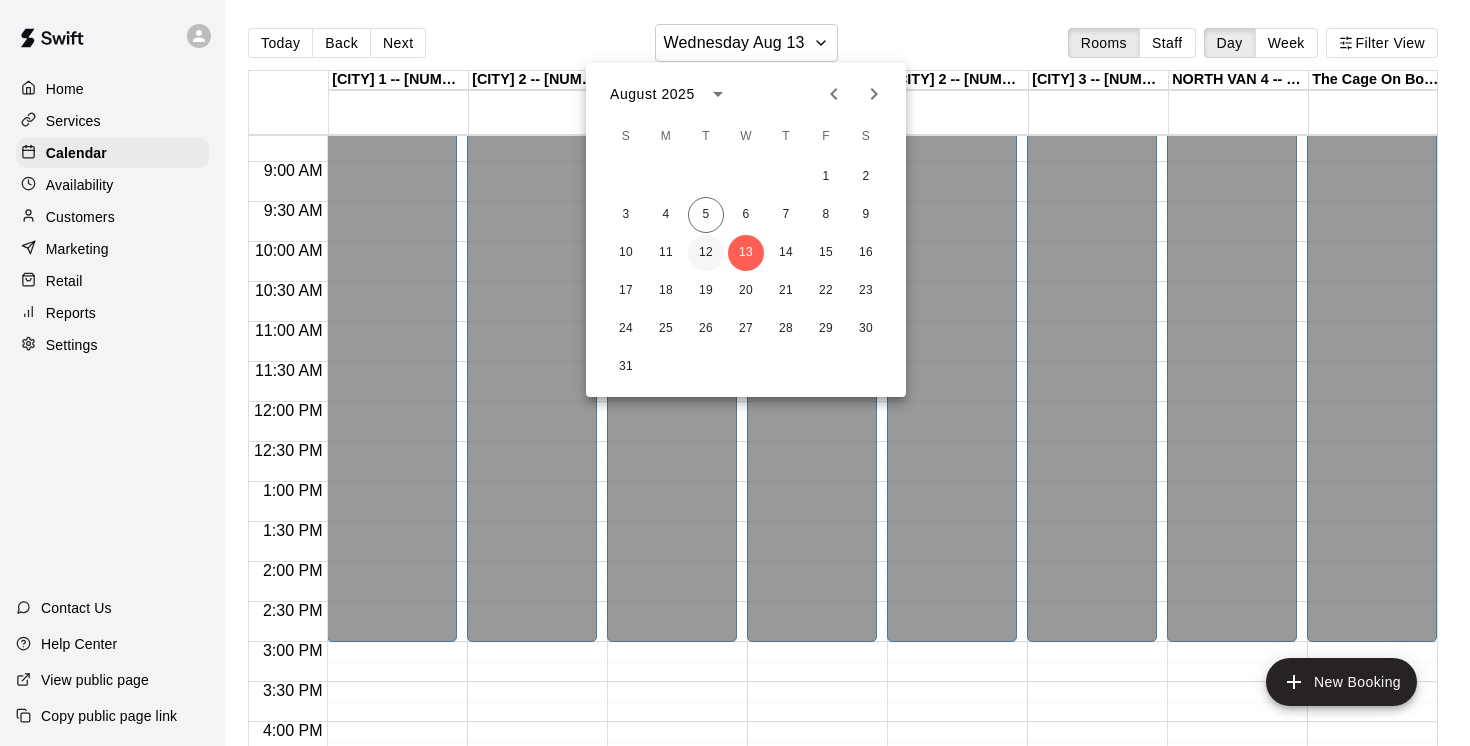 click on "12" at bounding box center [706, 253] 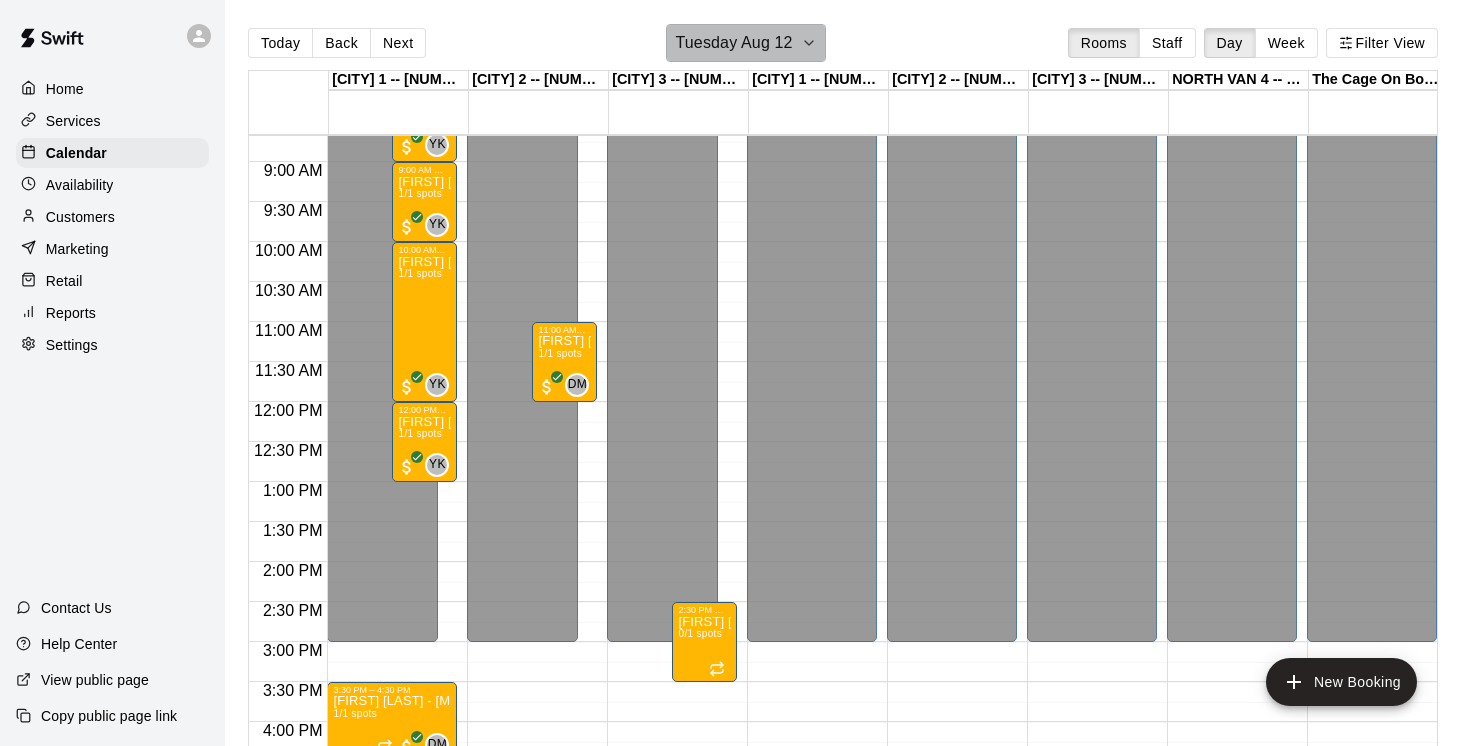 click 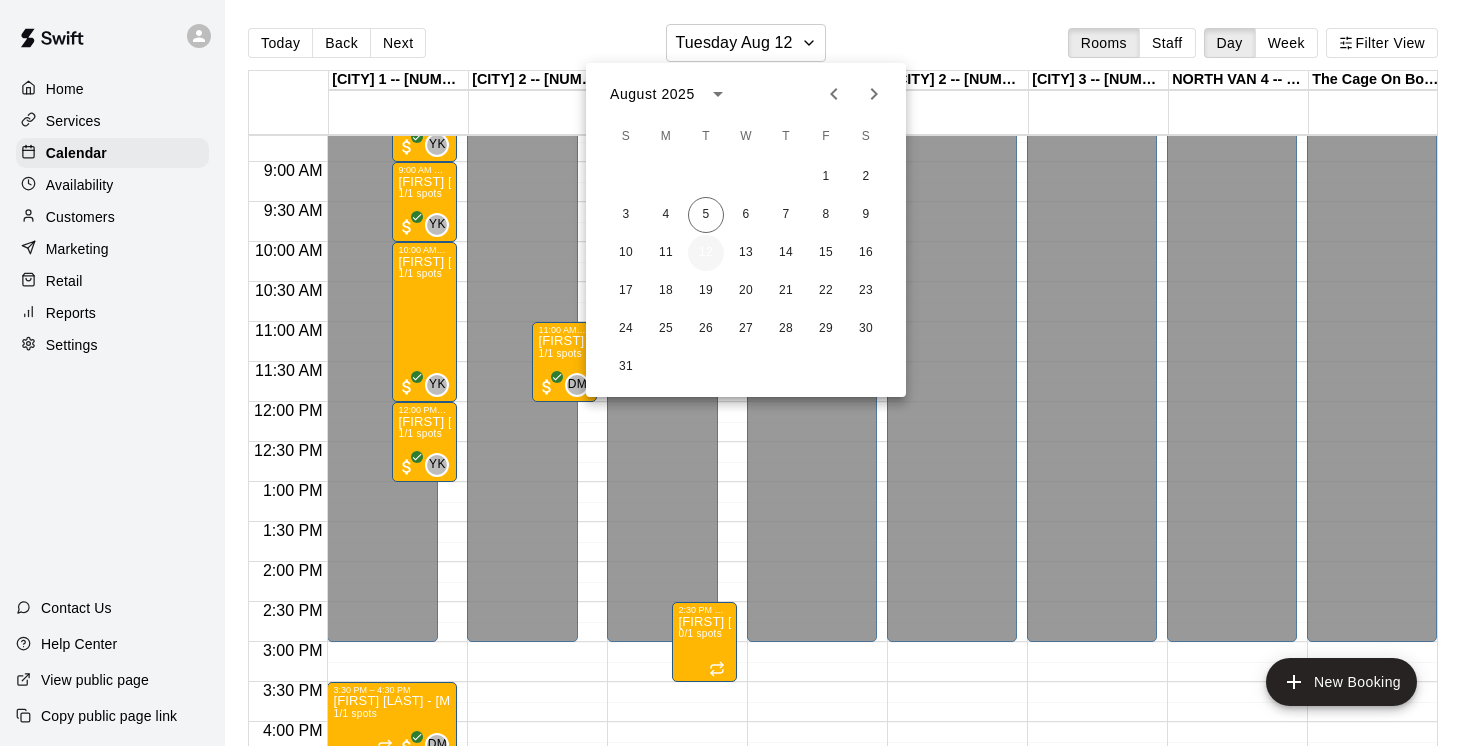 click on "12" at bounding box center (706, 253) 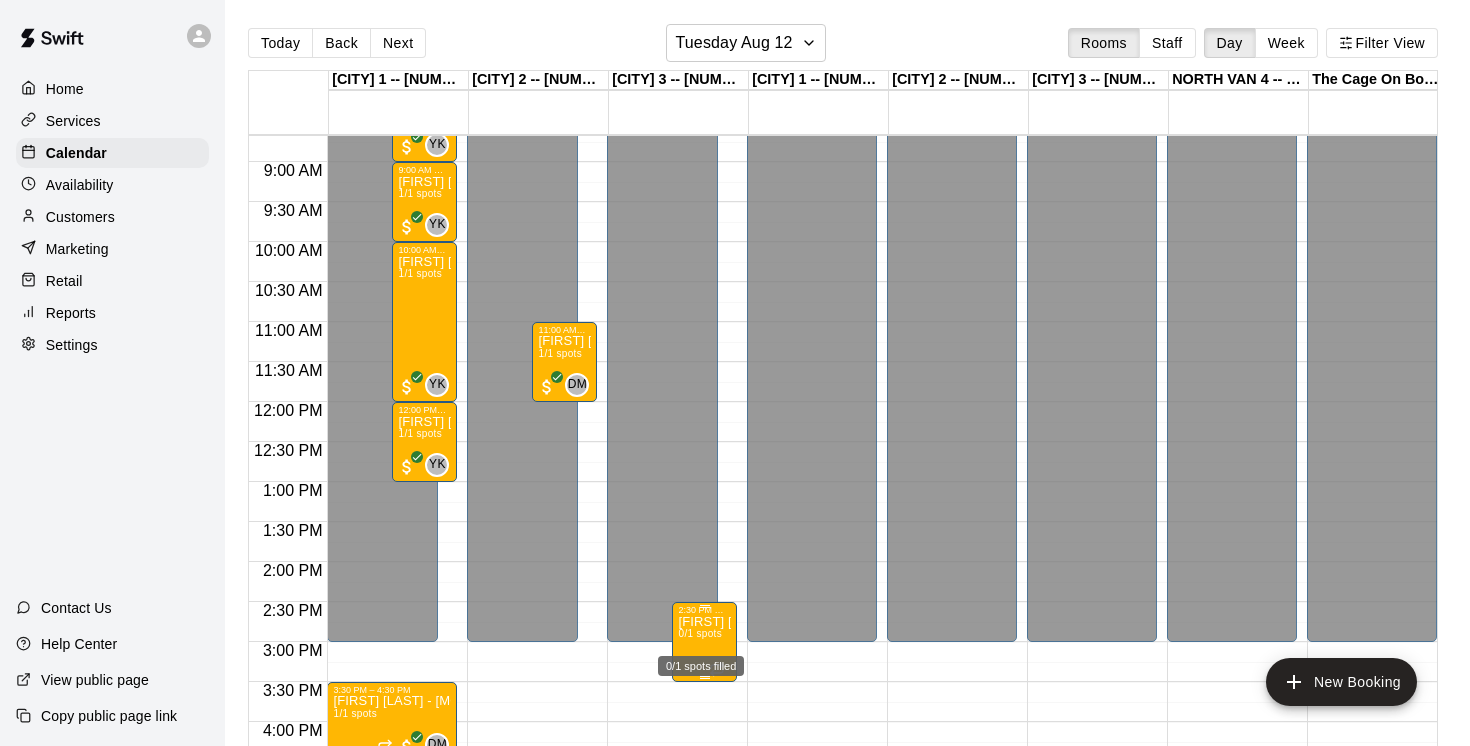 click on "0/1 spots" at bounding box center [700, 633] 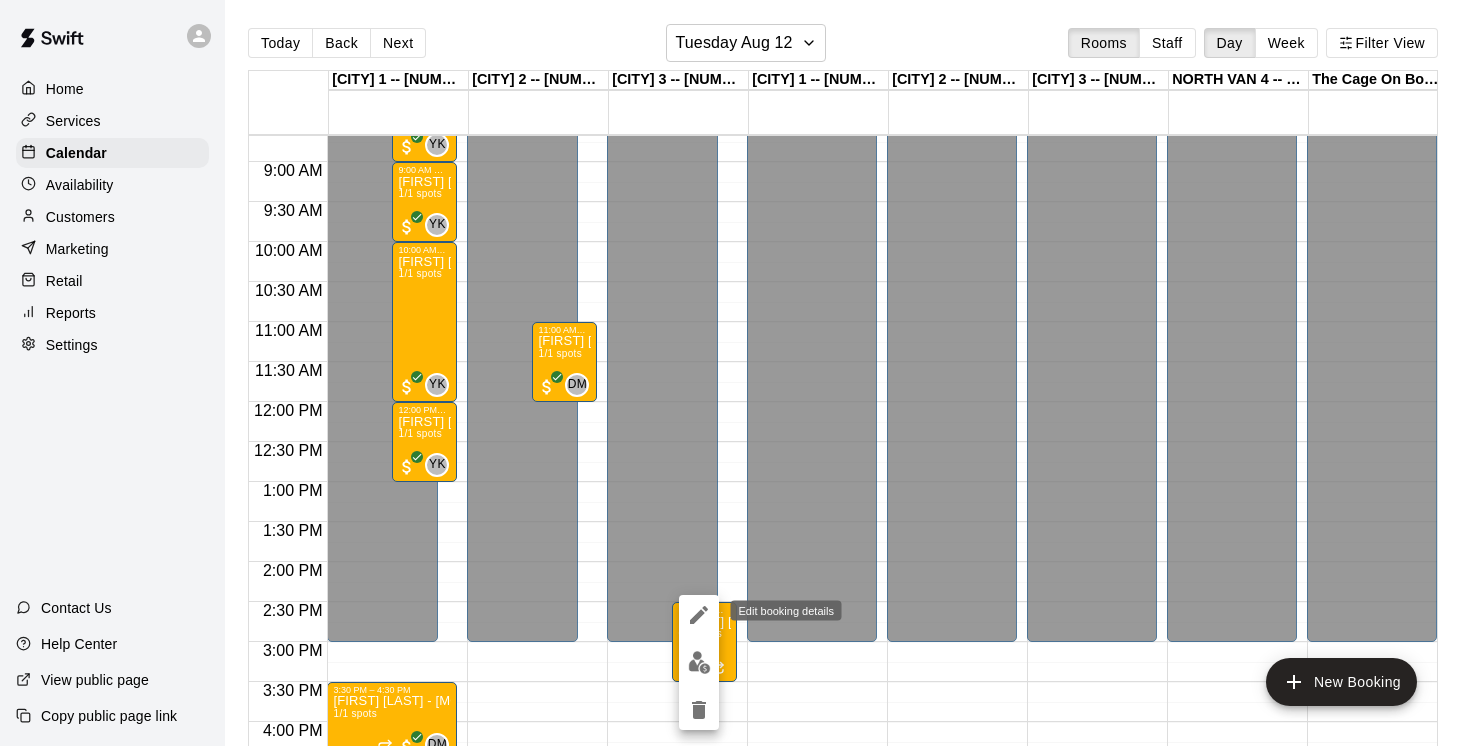 click 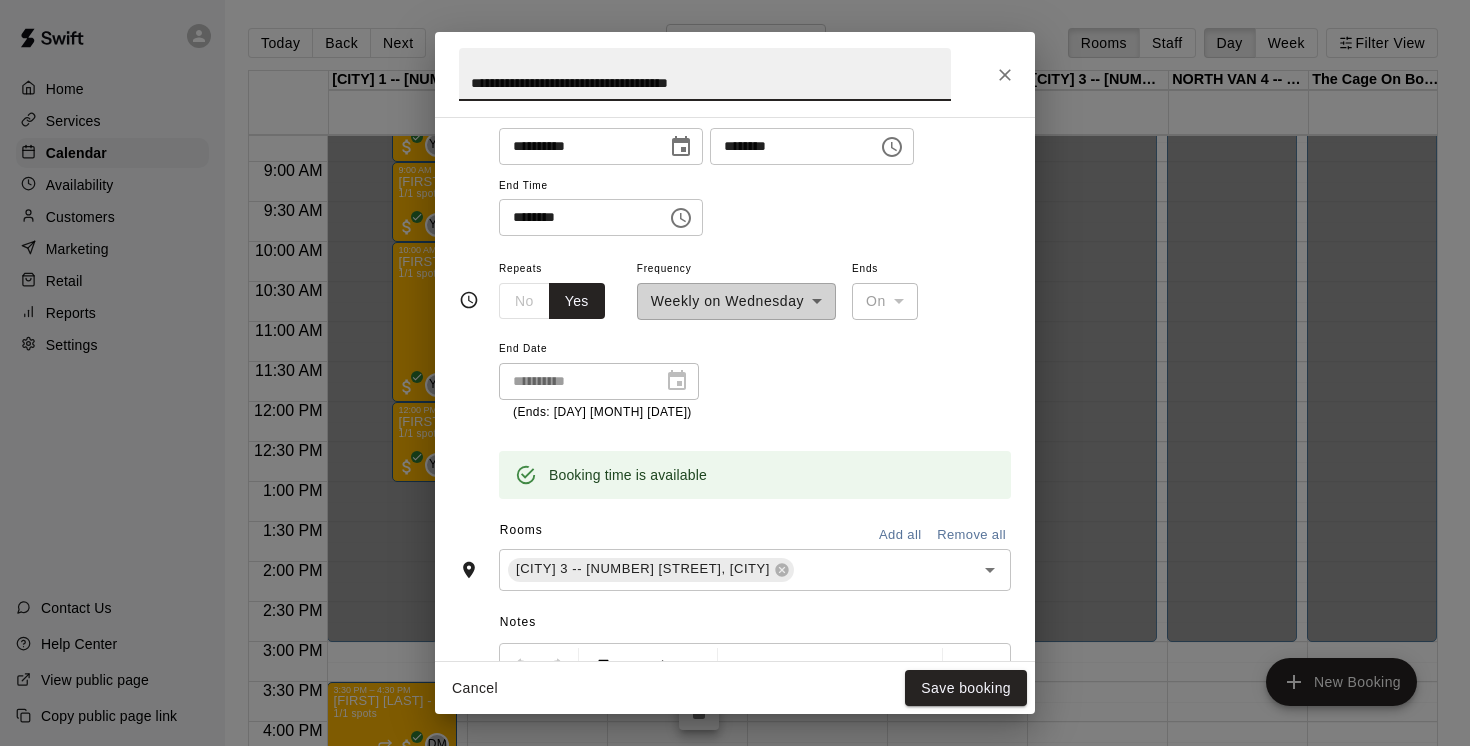 scroll, scrollTop: 197, scrollLeft: 0, axis: vertical 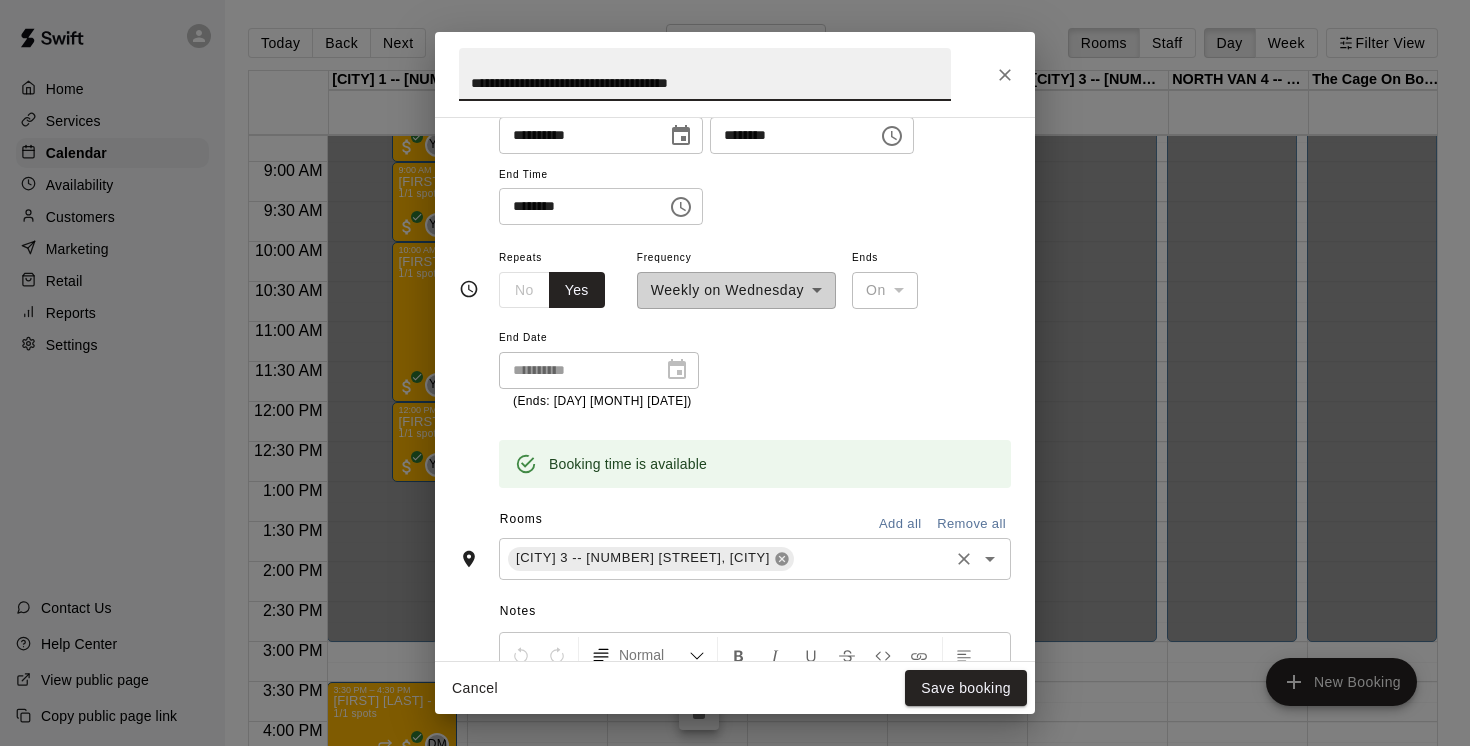 click 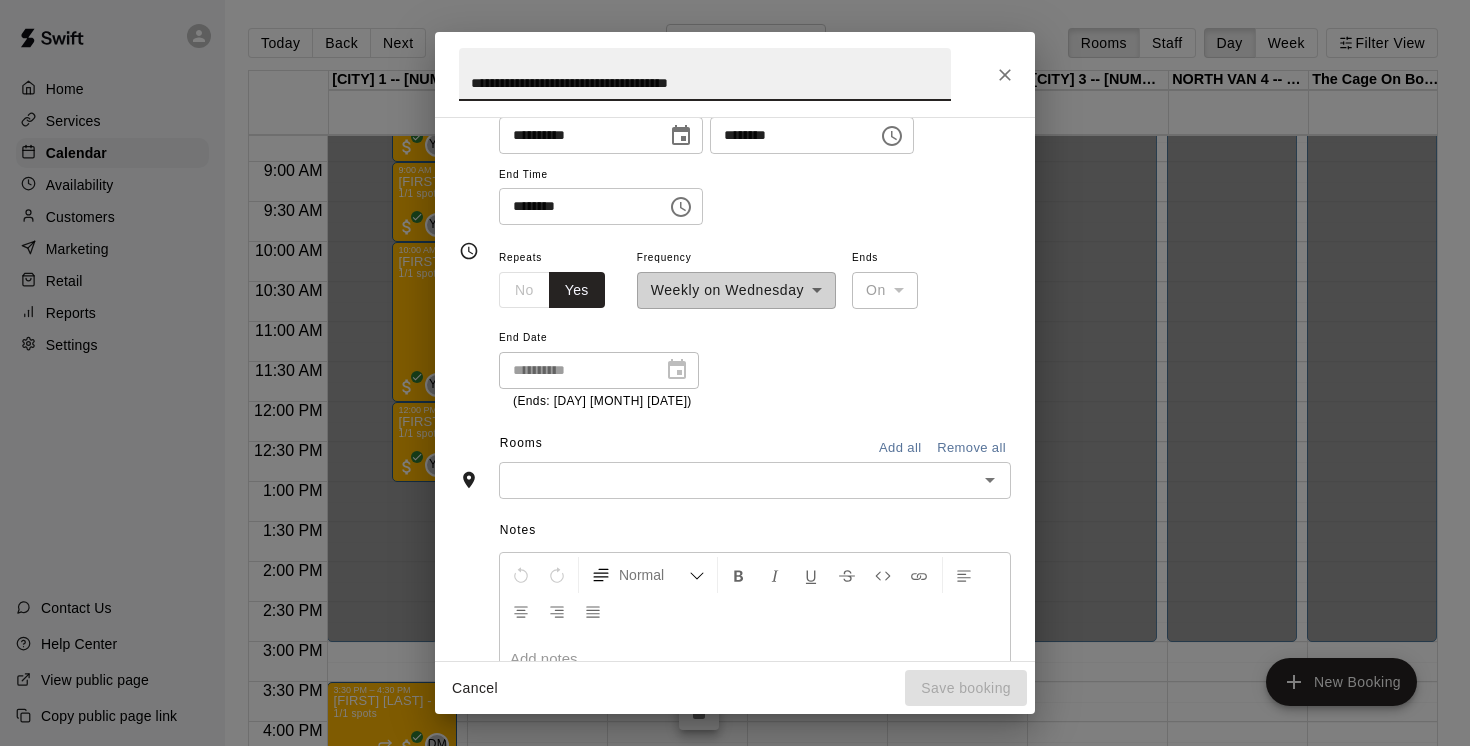 scroll, scrollTop: 159, scrollLeft: 0, axis: vertical 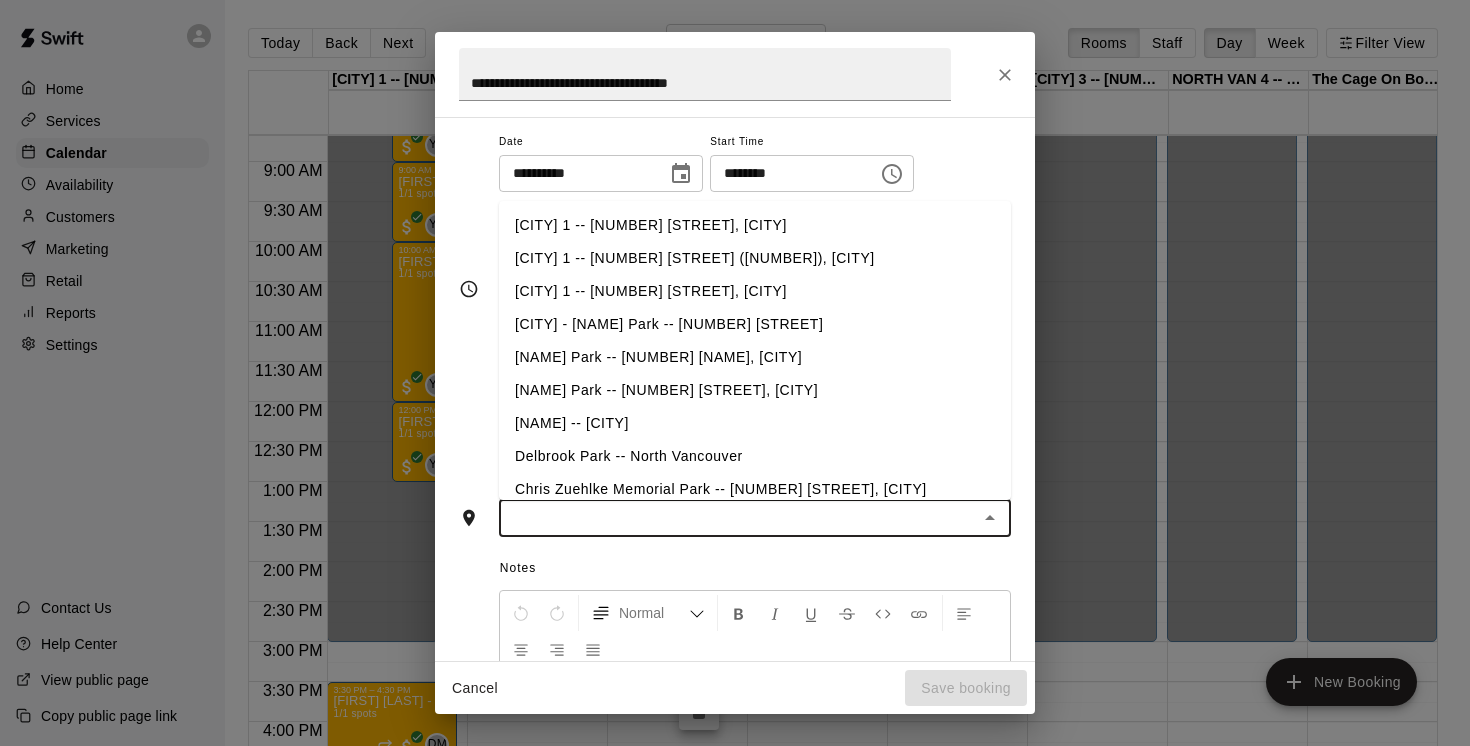 click at bounding box center (738, 518) 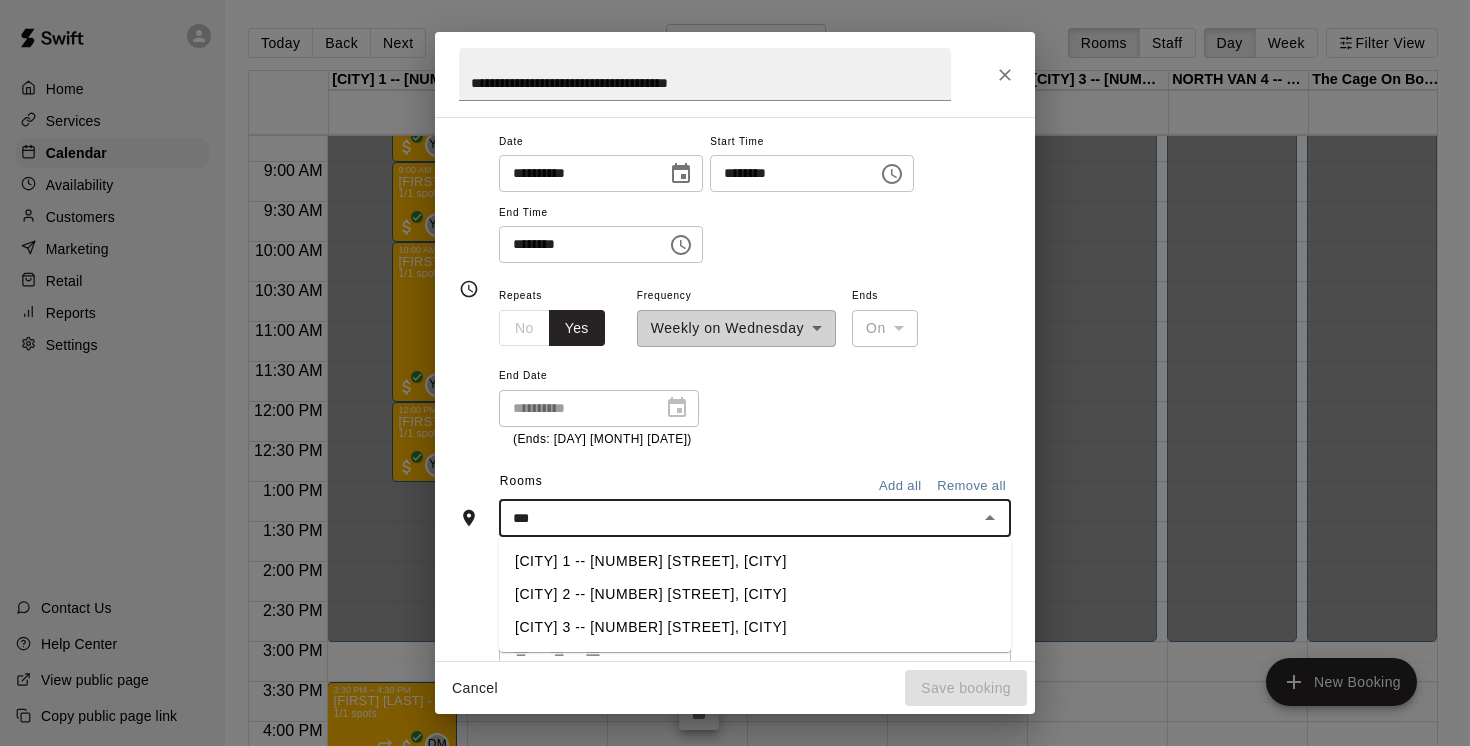 type on "****" 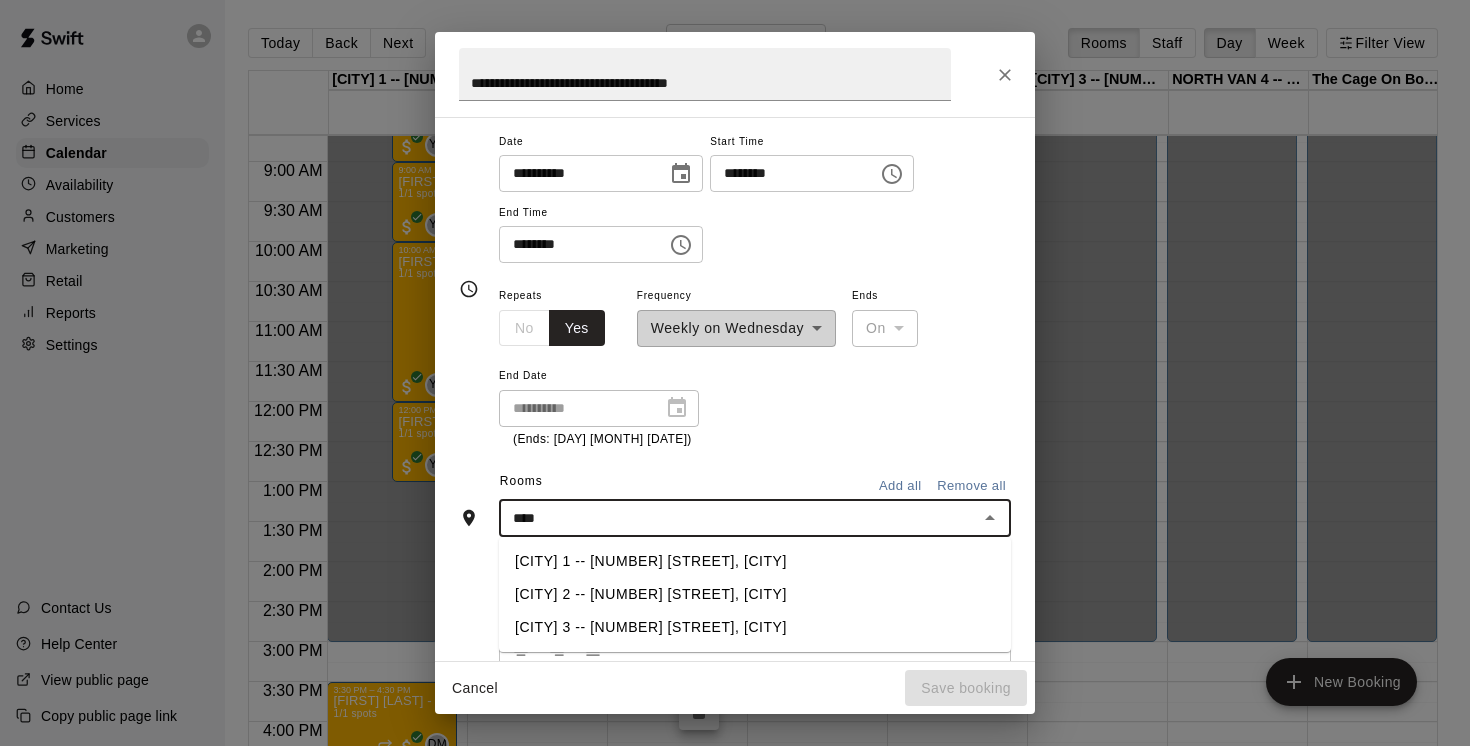 click on "EAST Van 1 -- [NUMBER] Nootka St, [CITY]" at bounding box center (755, 561) 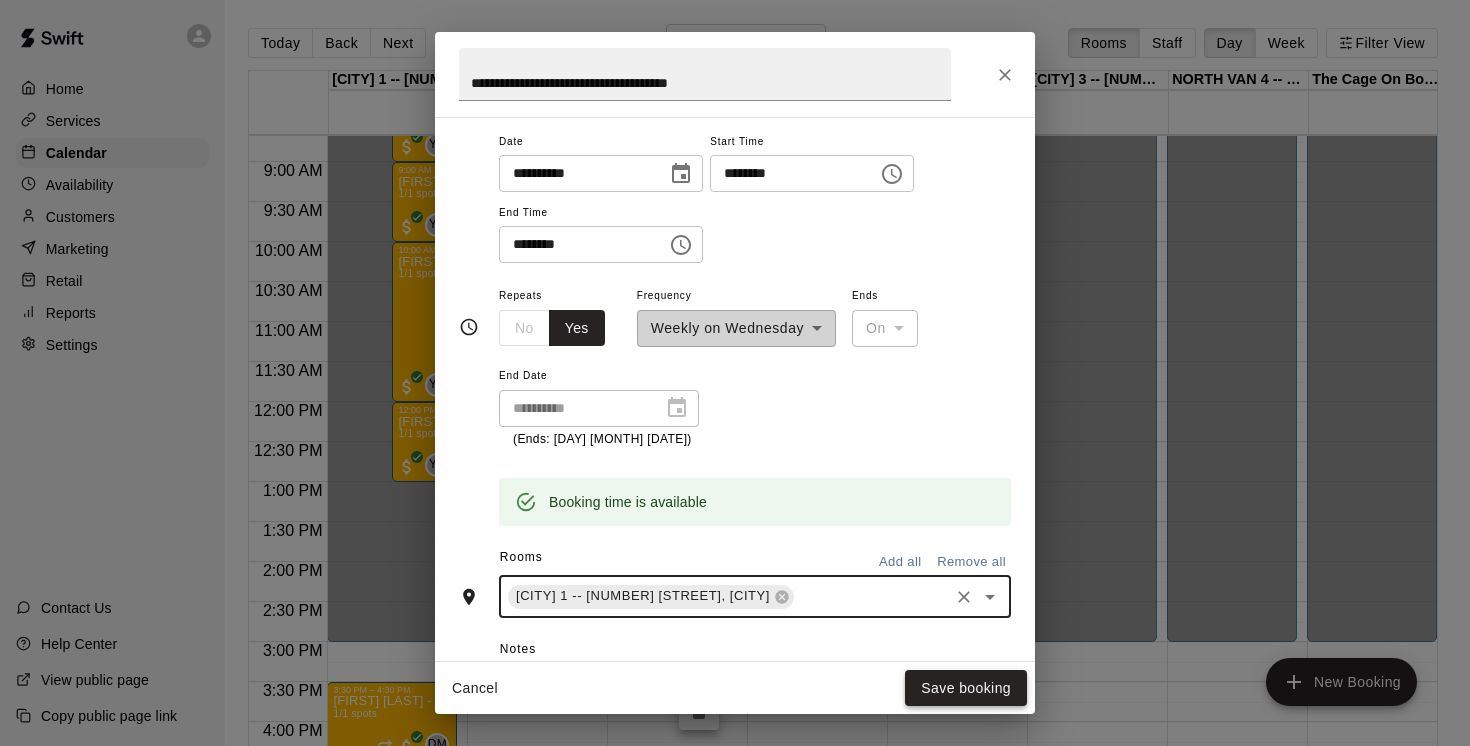 click on "Save booking" at bounding box center [966, 688] 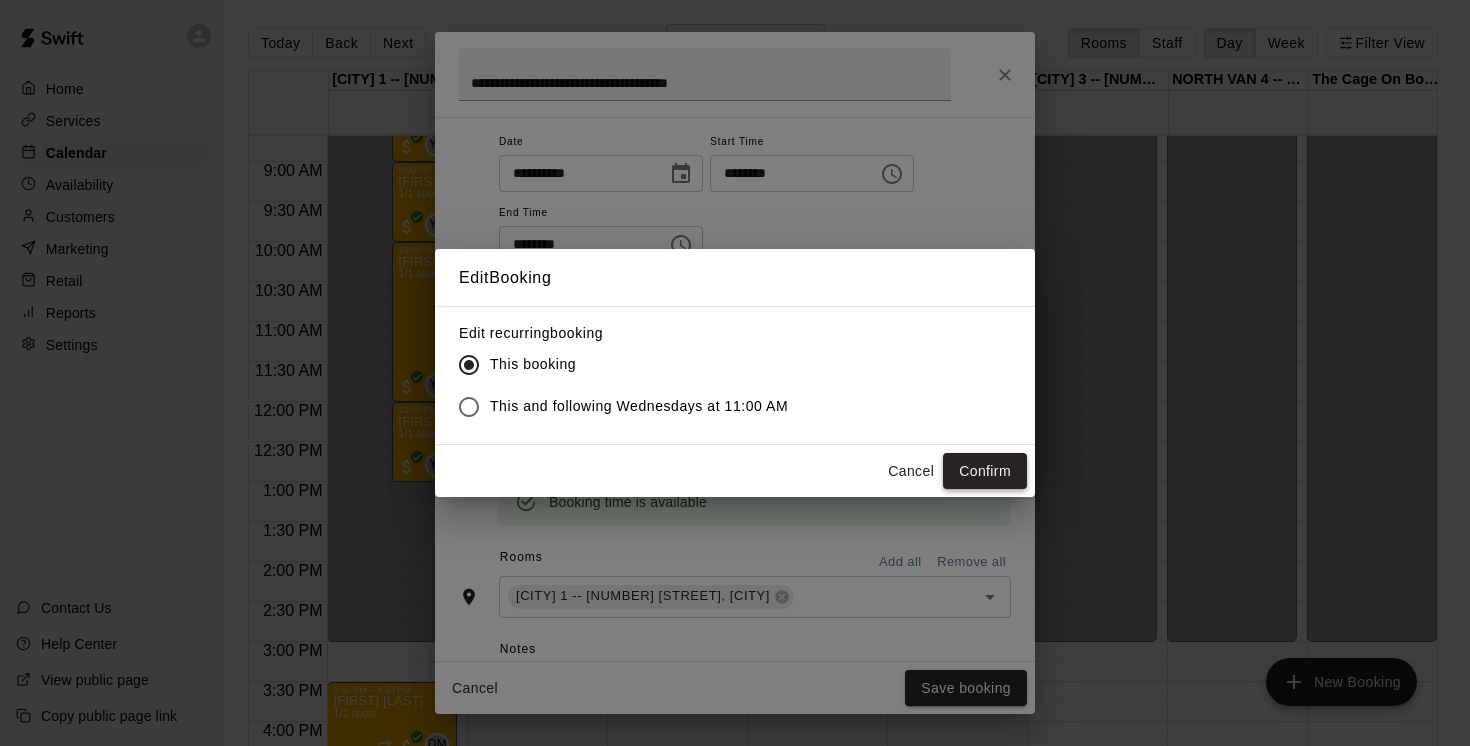 click on "Confirm" at bounding box center [985, 471] 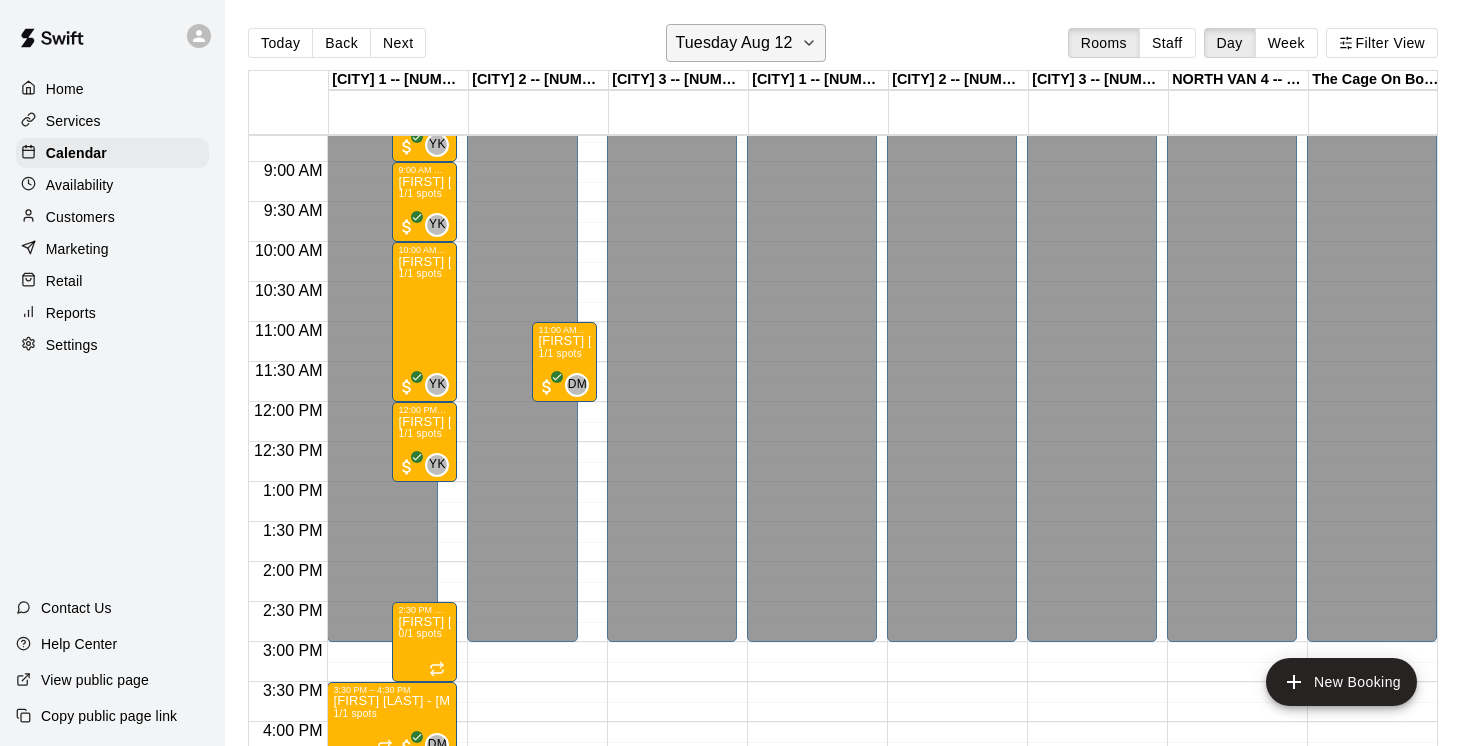 click 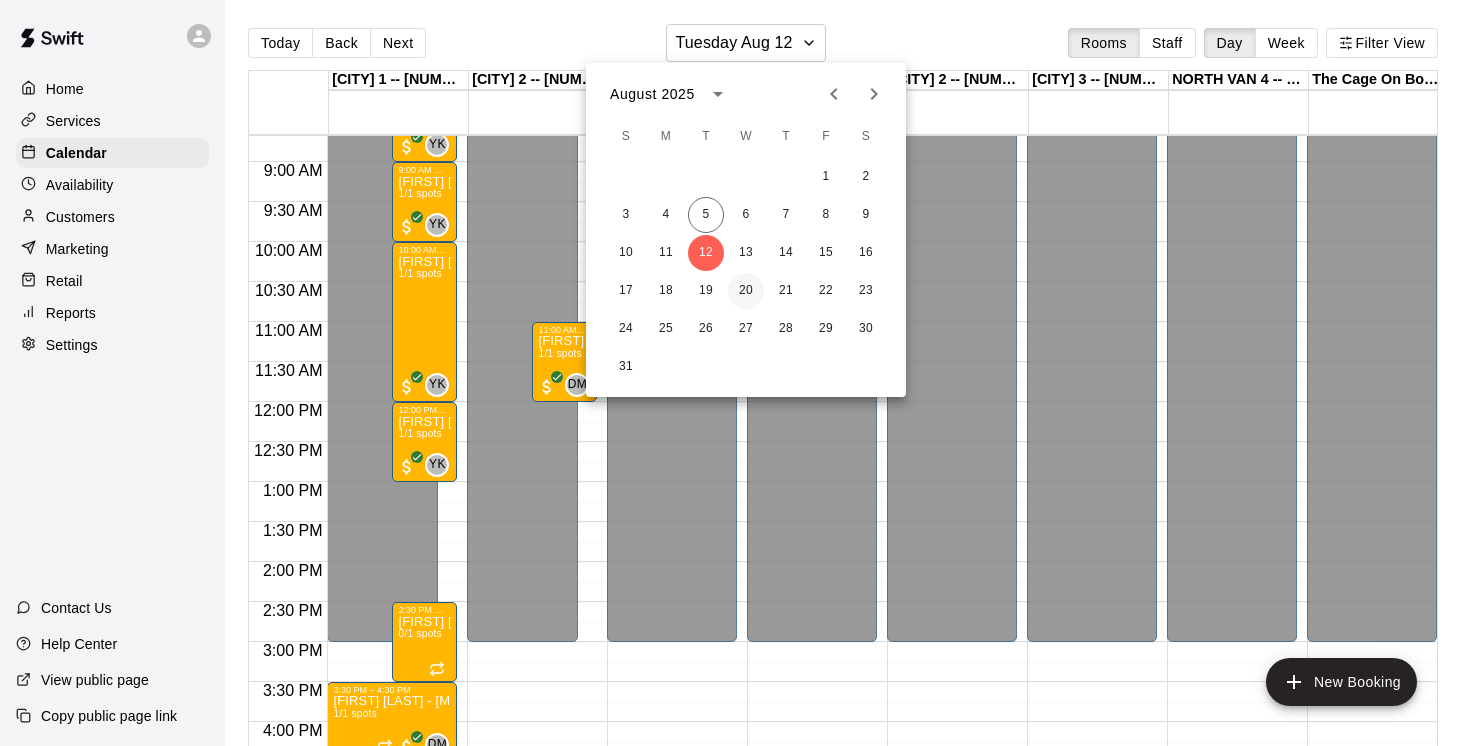 click on "20" at bounding box center (746, 291) 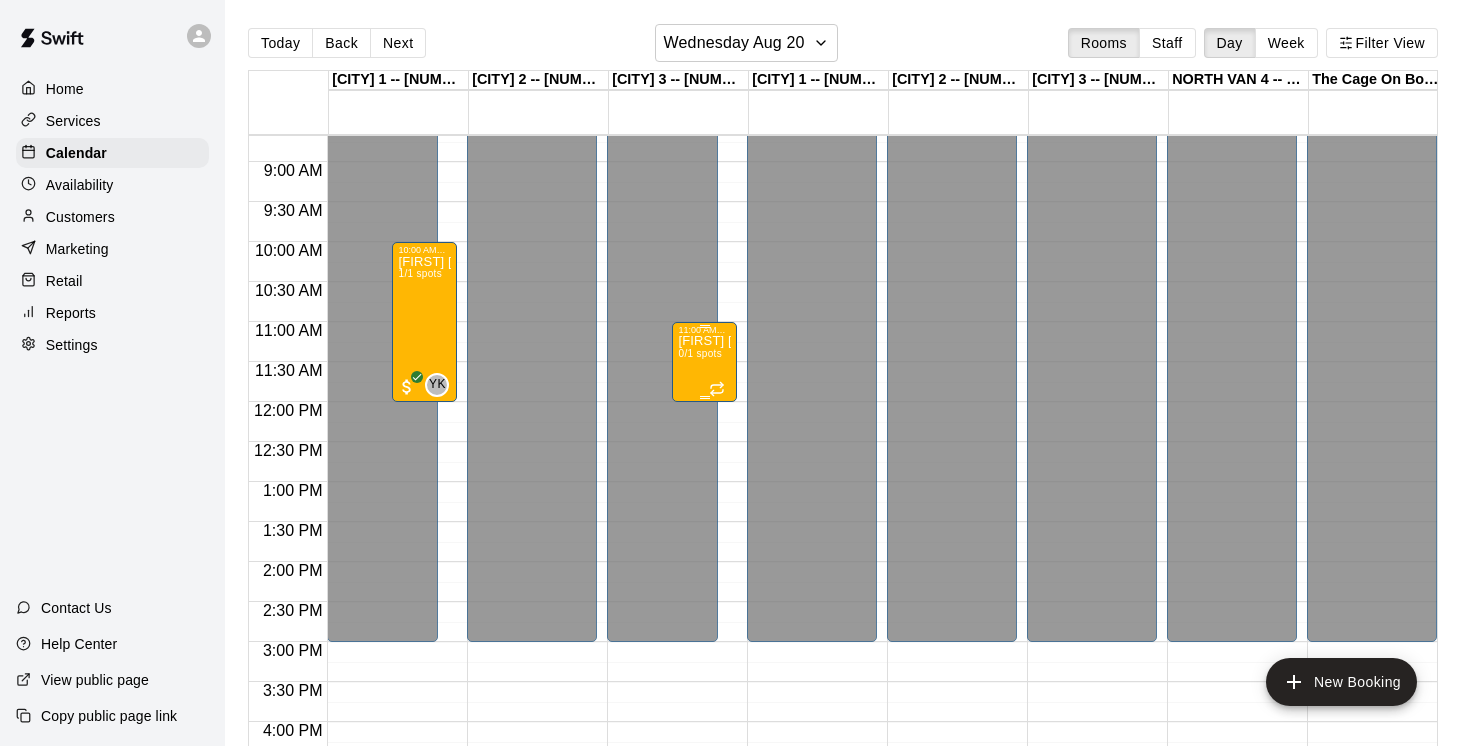 click on "[FIRST] [LAST] - [MONTH] [DAY_NUM], [DAY_NUM] & [DAY_NUM] @ East Van" at bounding box center (704, 341) 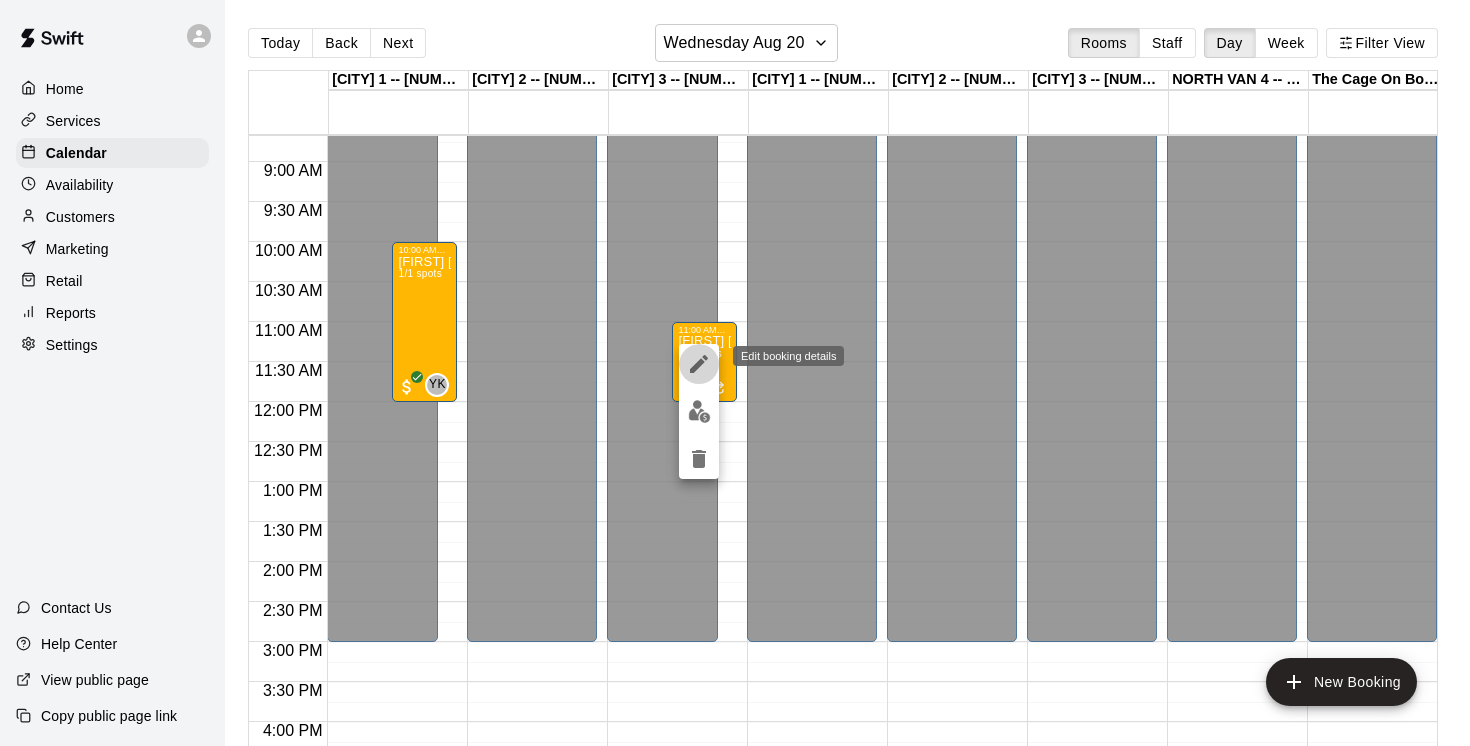click 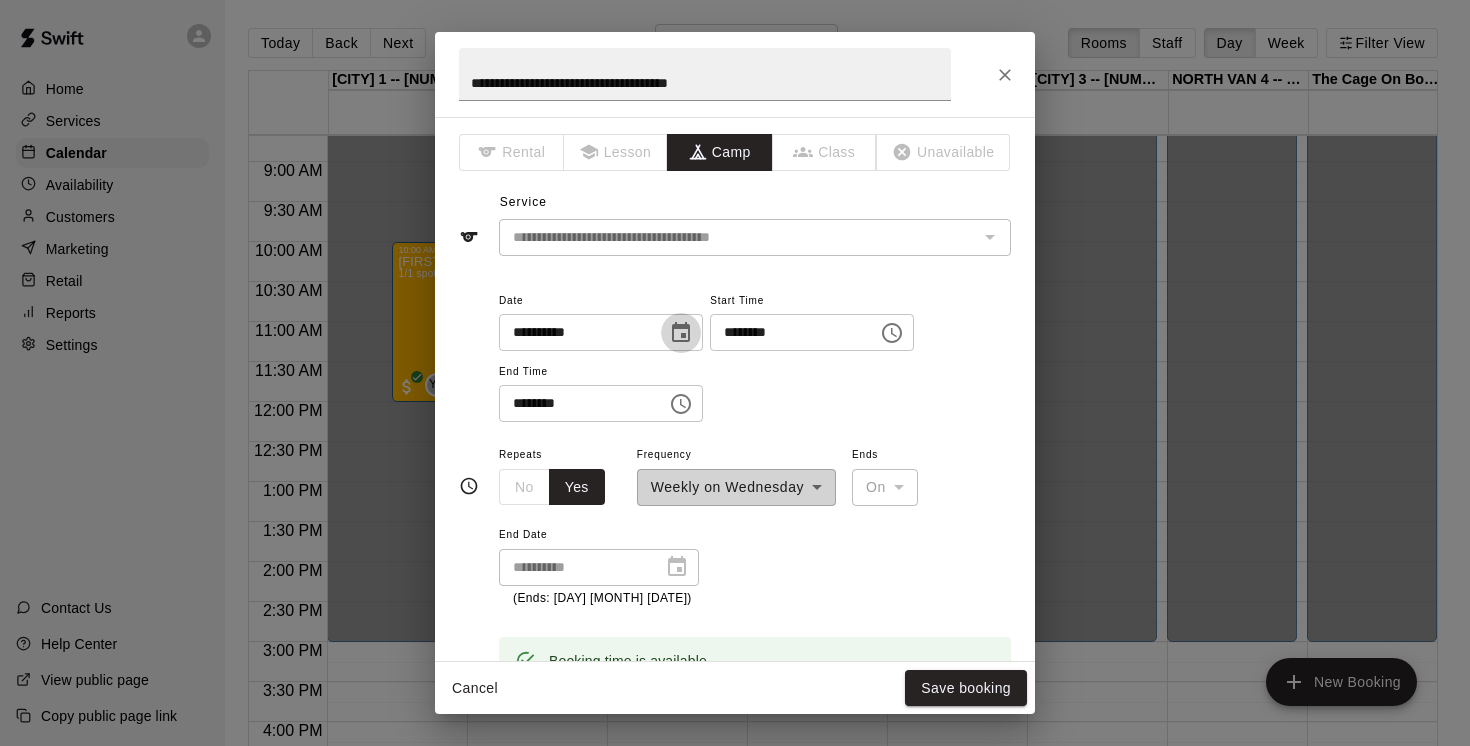 click 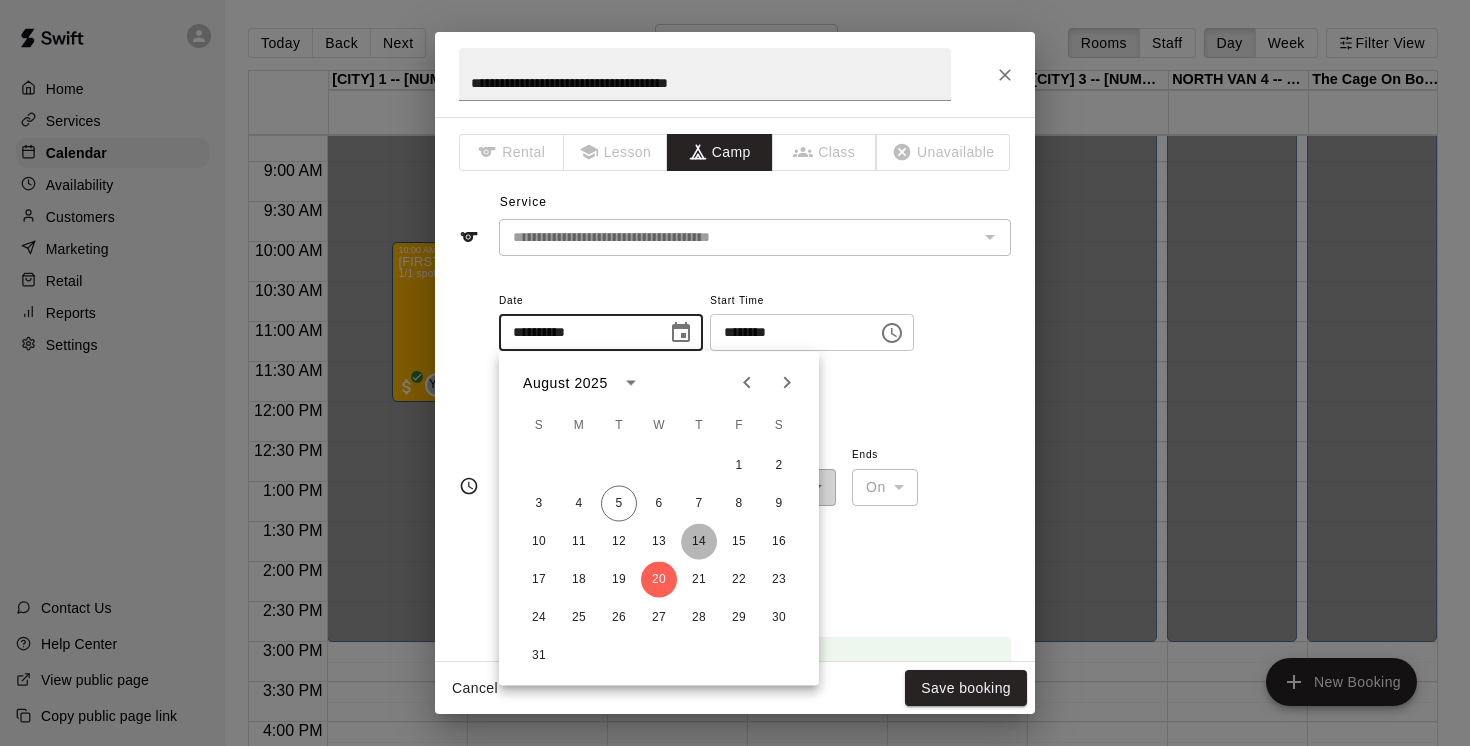 click on "14" at bounding box center [699, 542] 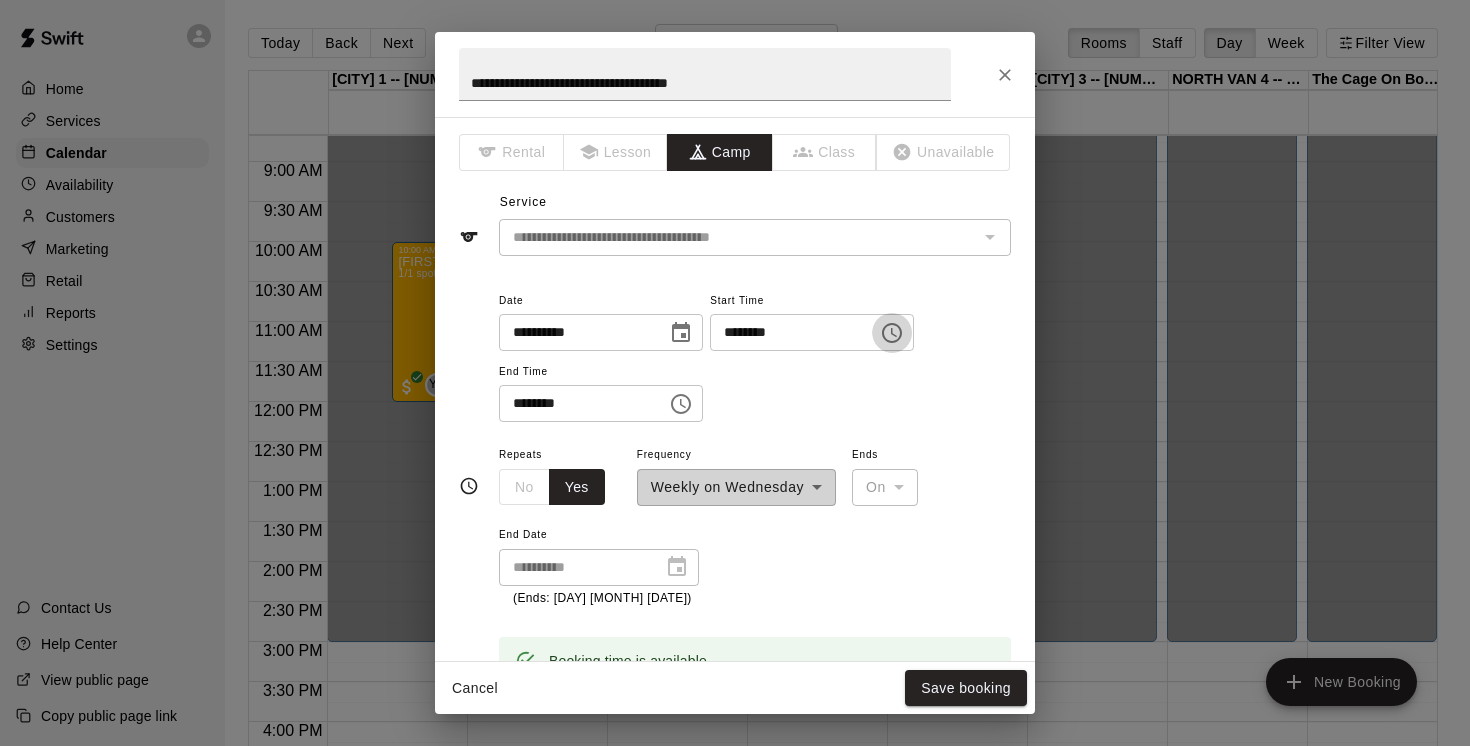 click 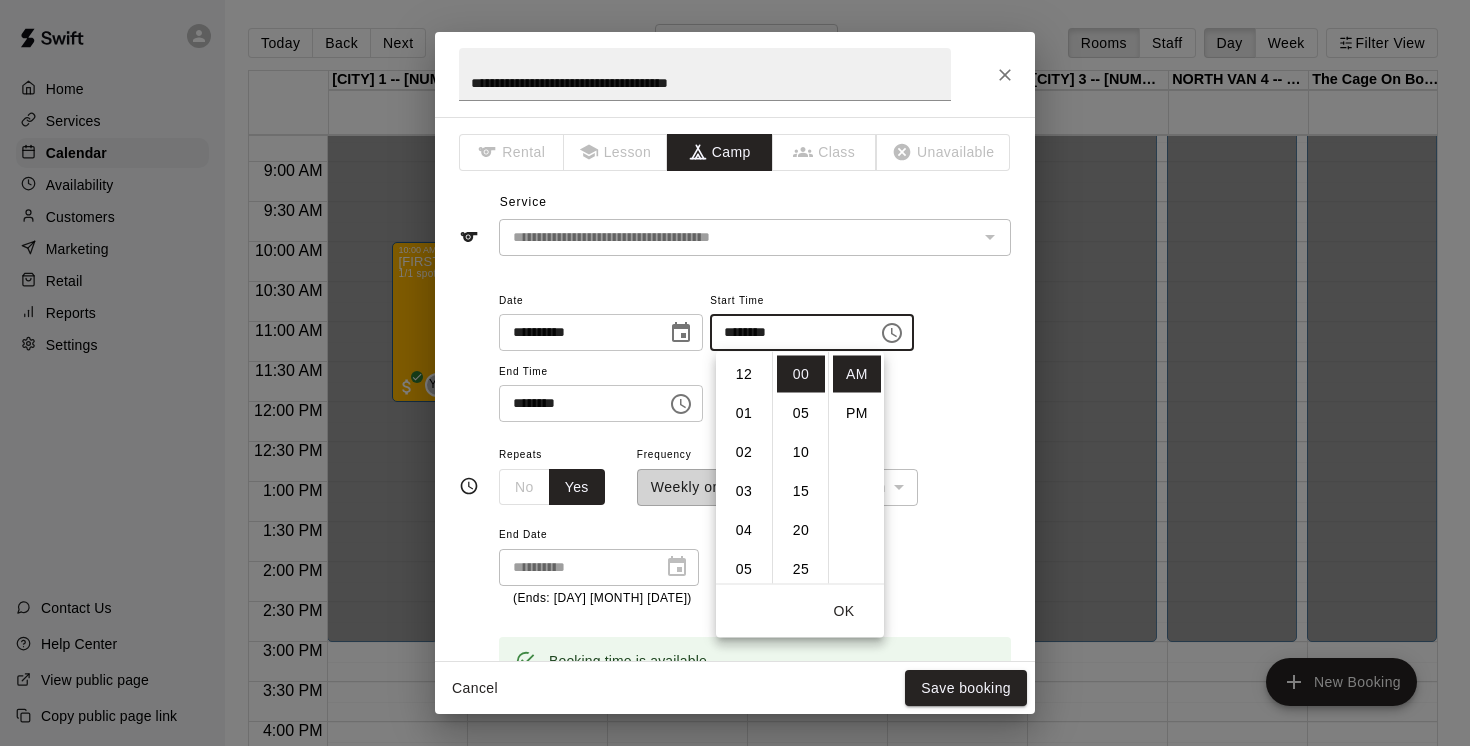 scroll, scrollTop: 426, scrollLeft: 0, axis: vertical 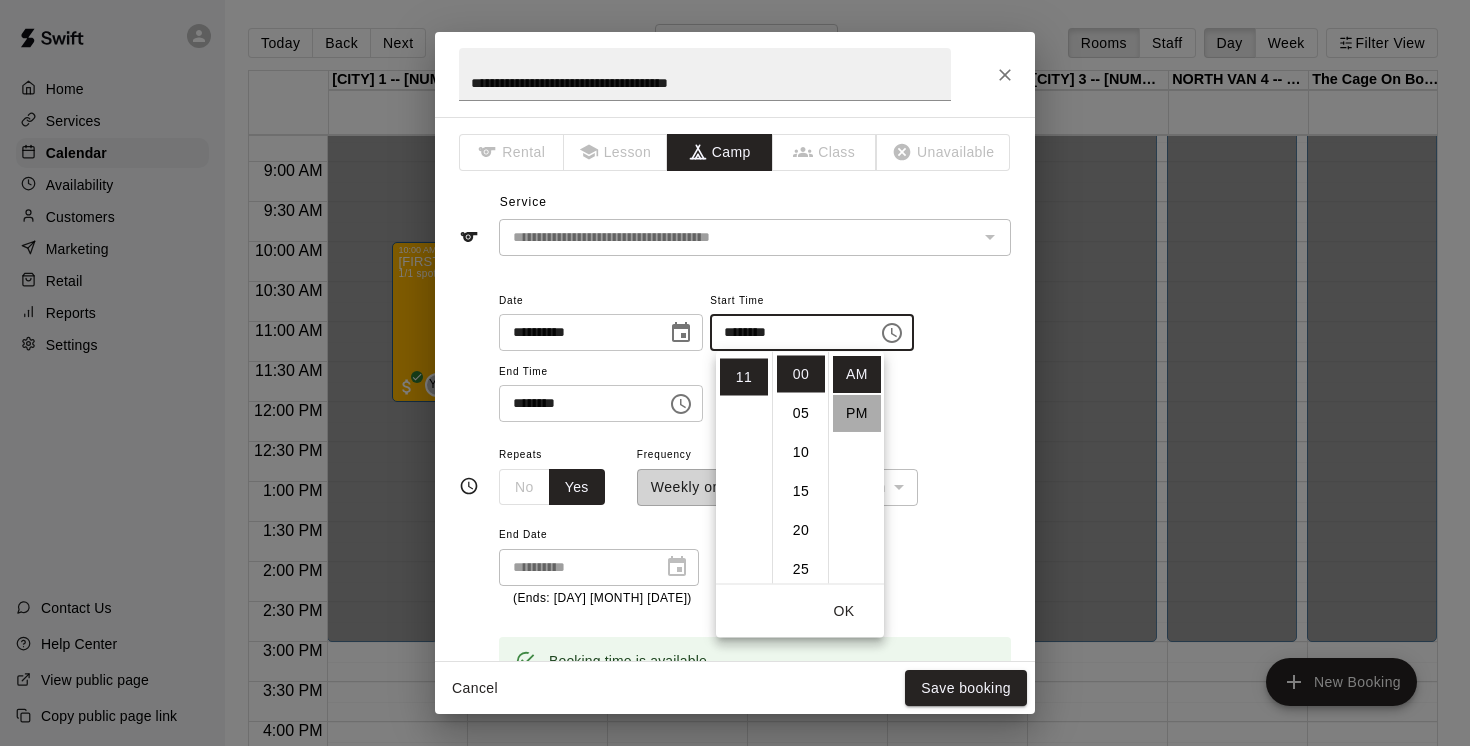 click on "PM" at bounding box center (857, 413) 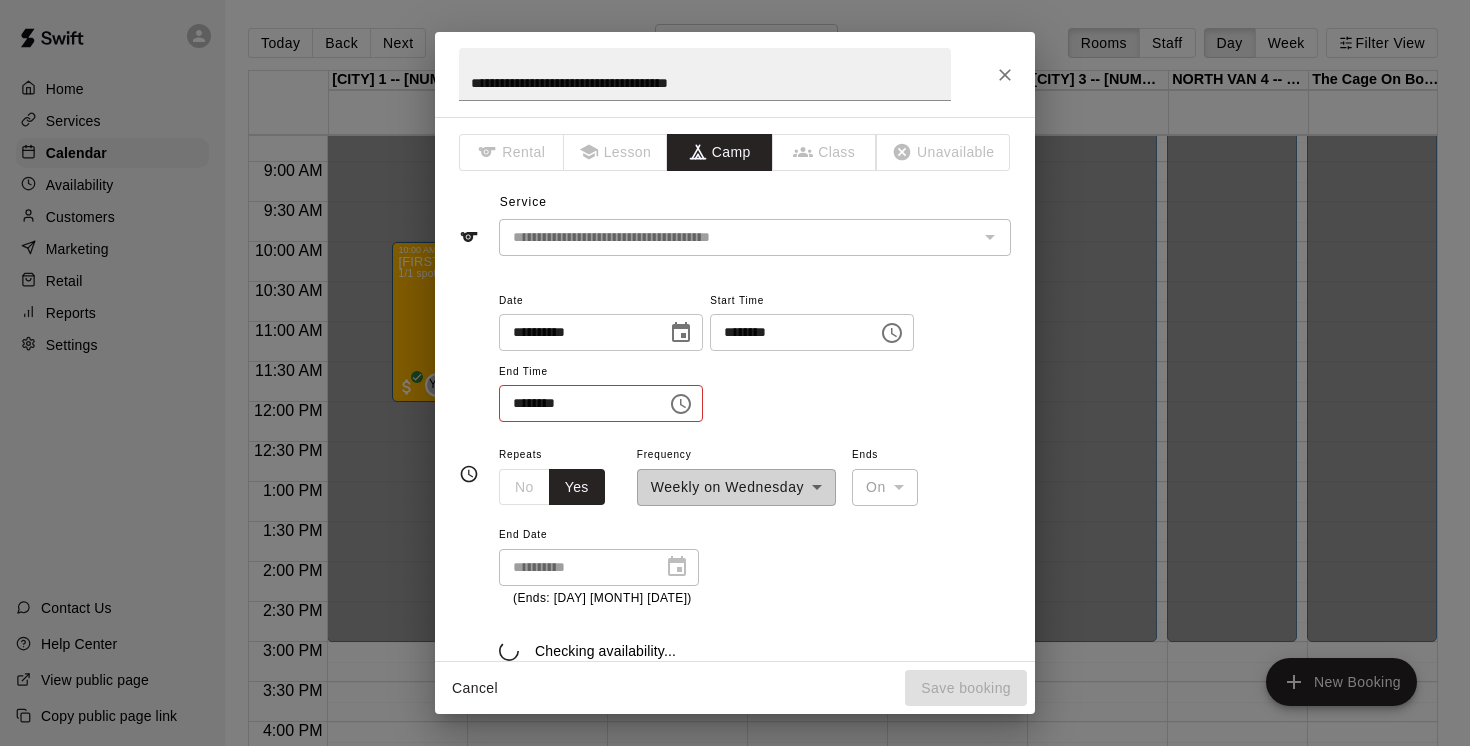 scroll, scrollTop: 36, scrollLeft: 0, axis: vertical 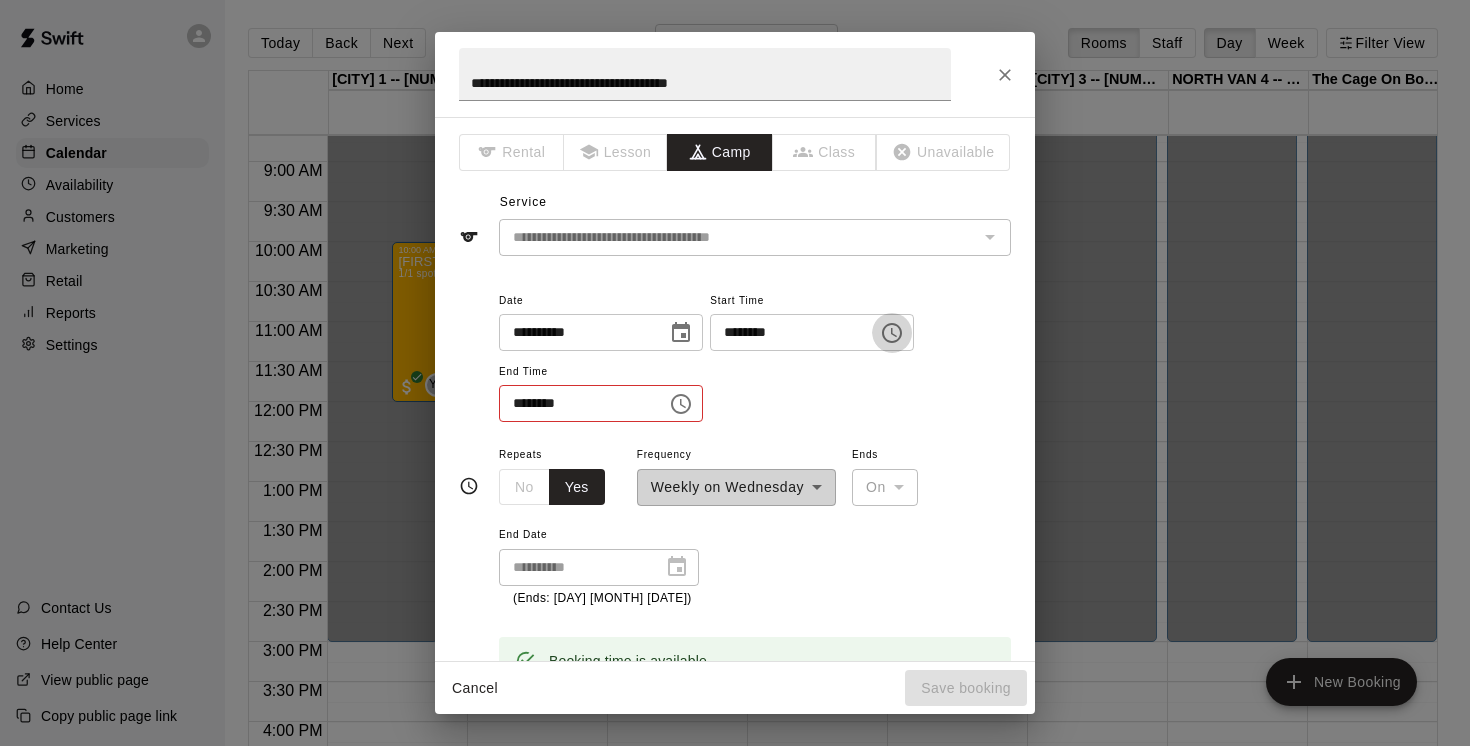 click 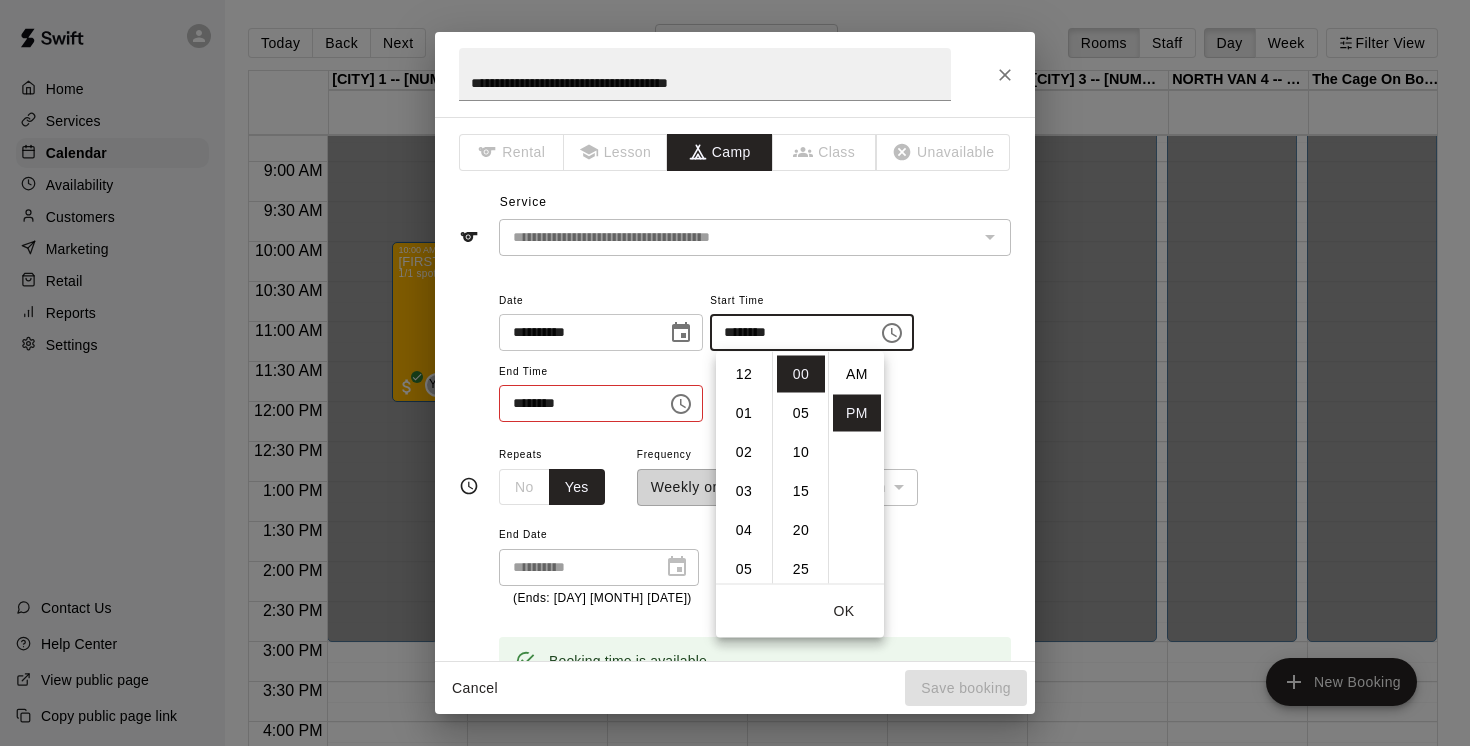 scroll, scrollTop: 426, scrollLeft: 0, axis: vertical 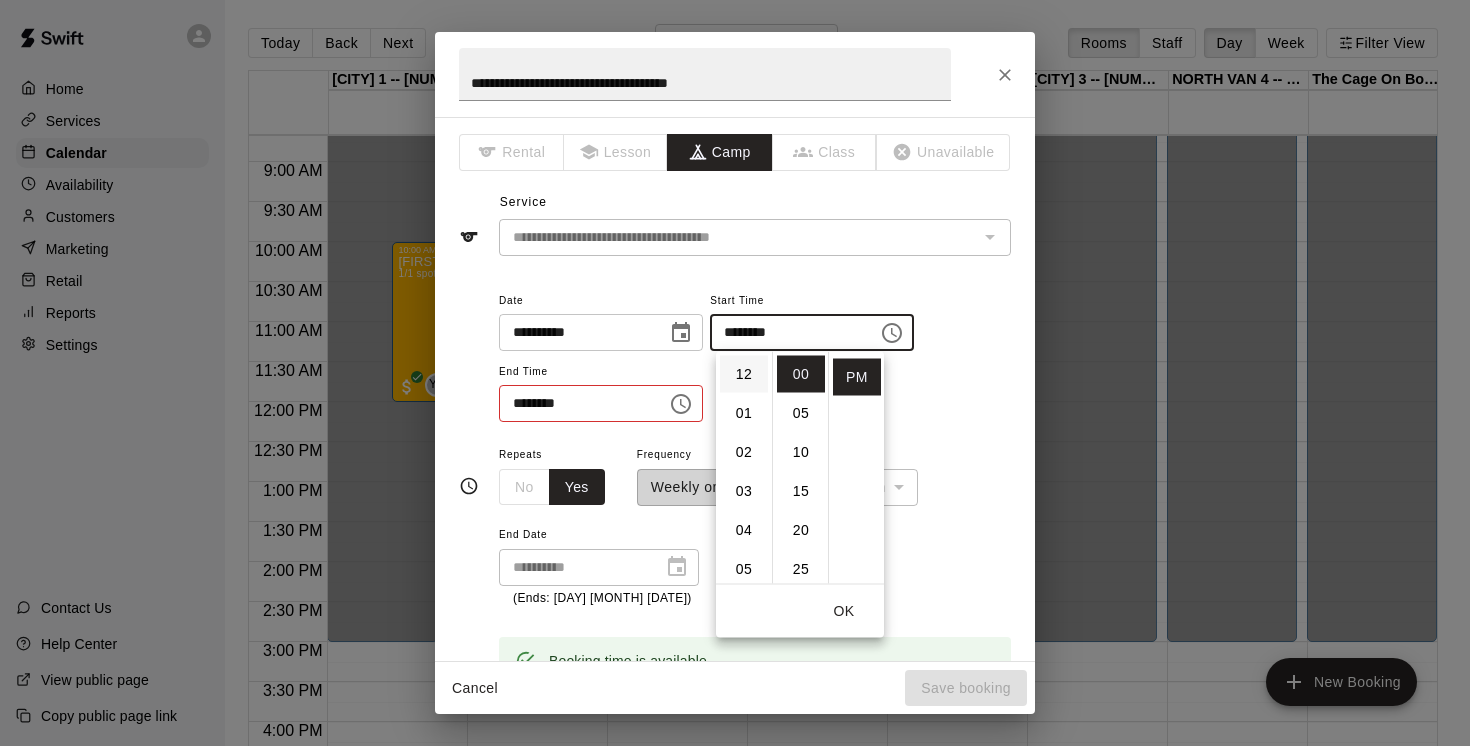 click on "12" at bounding box center (744, 374) 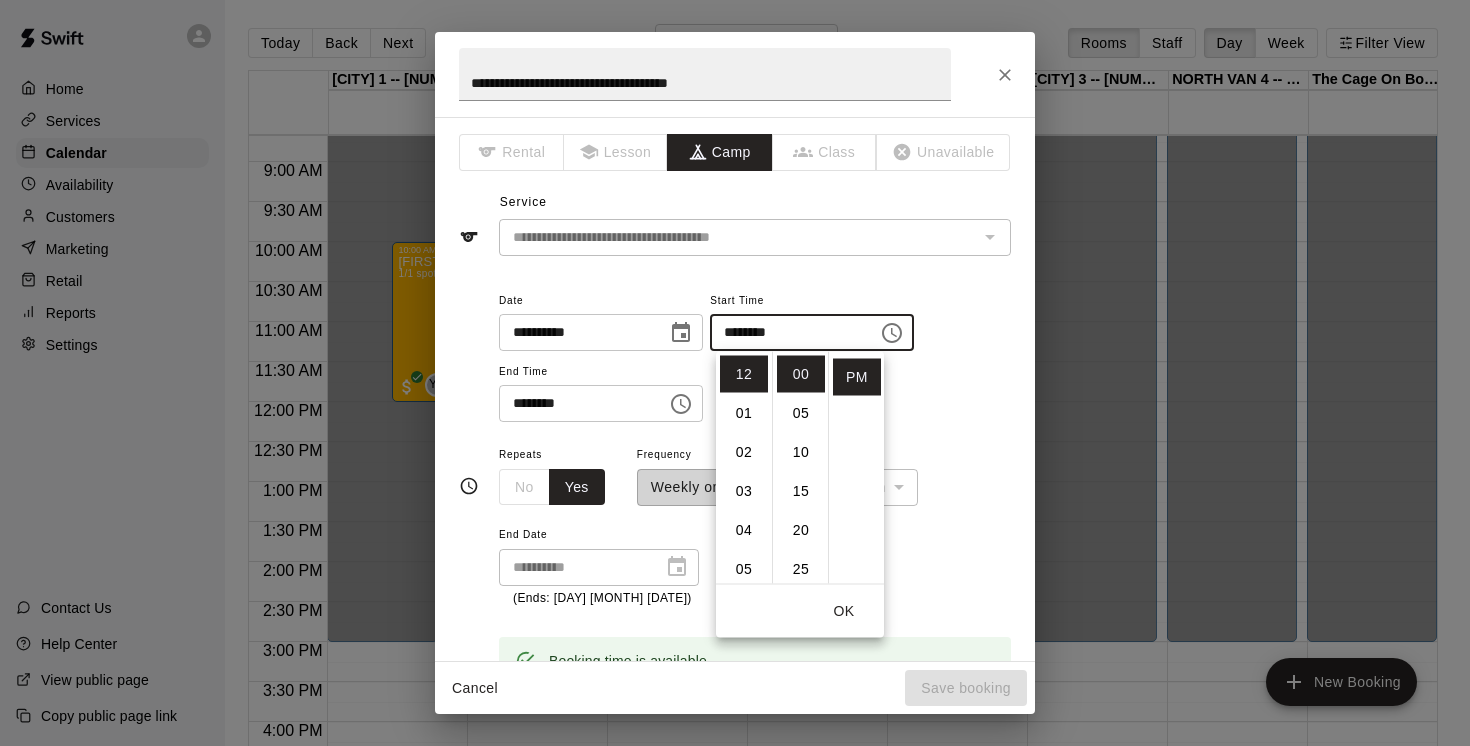 click on "OK" at bounding box center [844, 611] 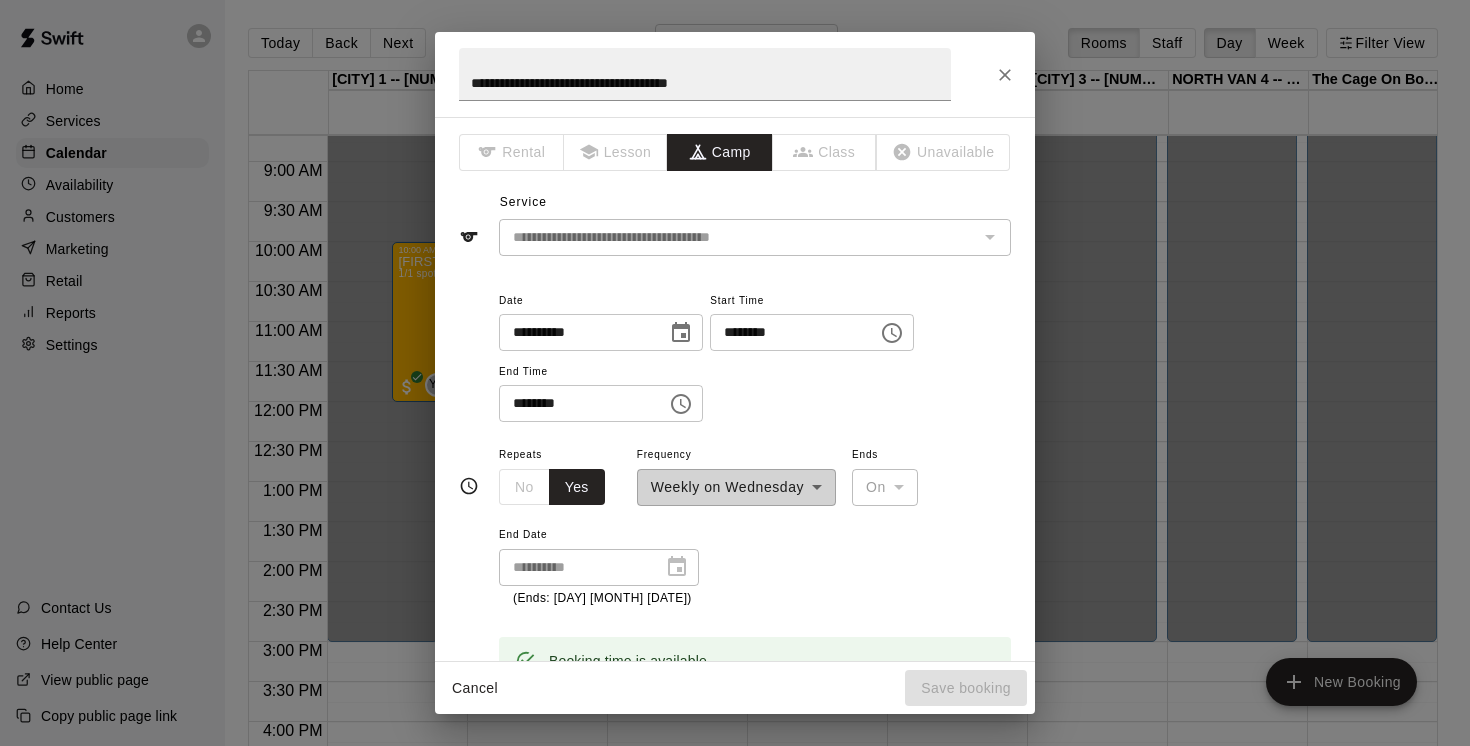 click 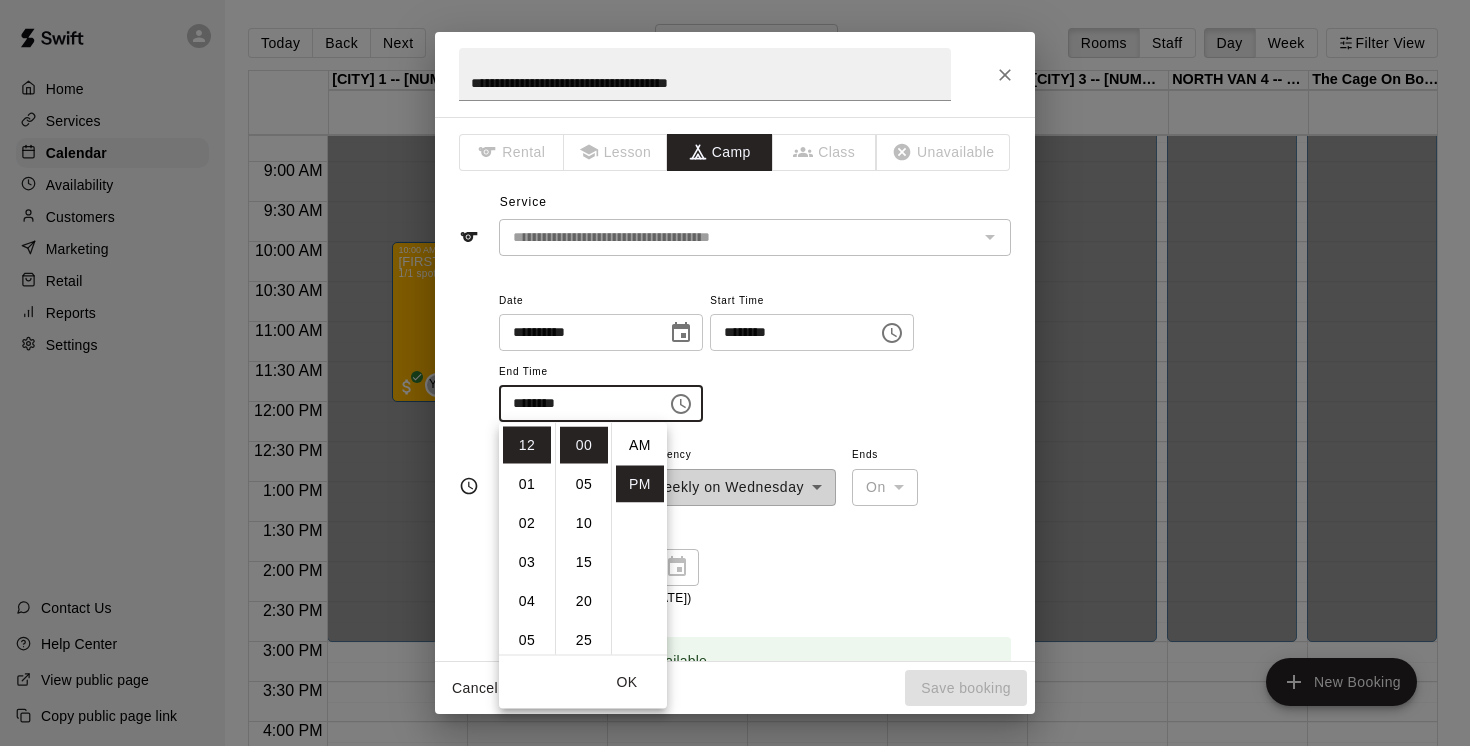 scroll, scrollTop: 36, scrollLeft: 0, axis: vertical 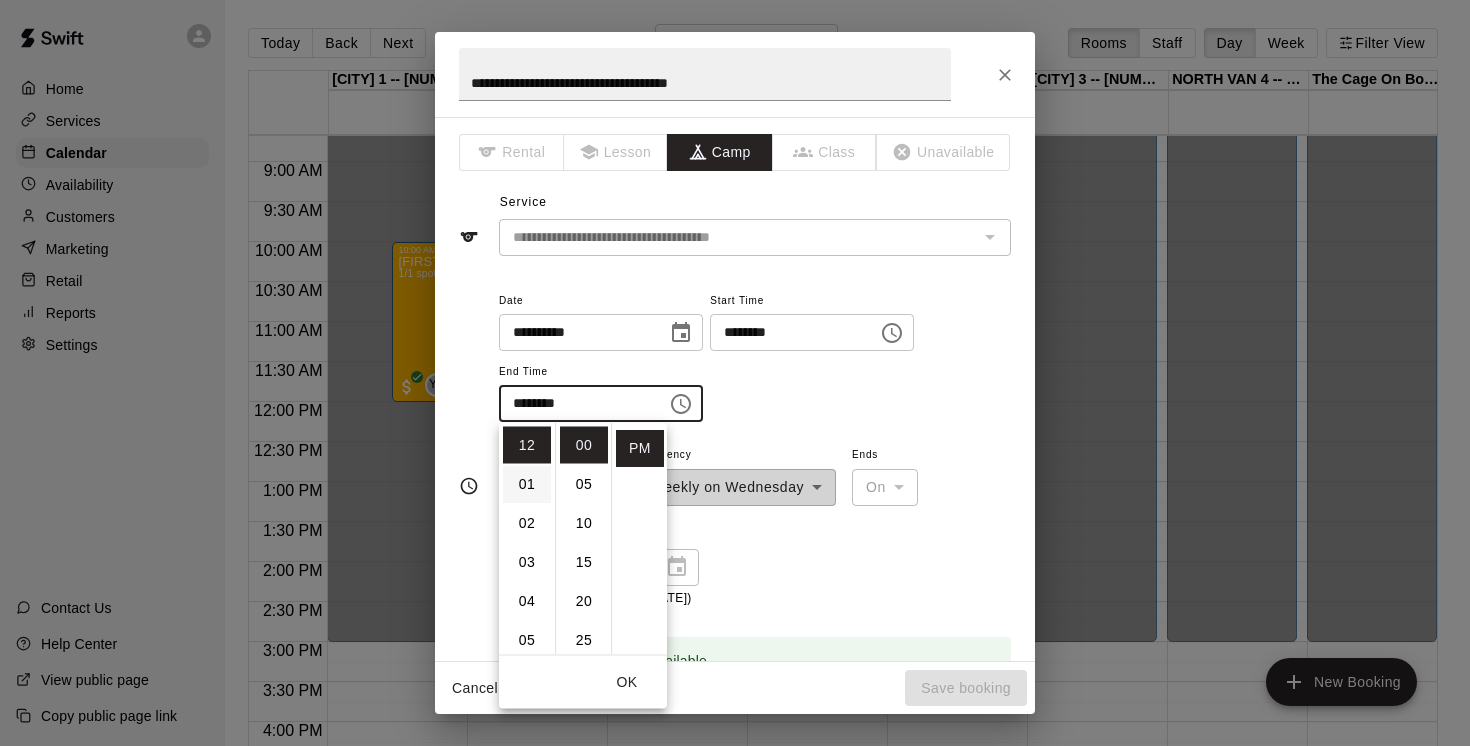 click on "01" at bounding box center [527, 484] 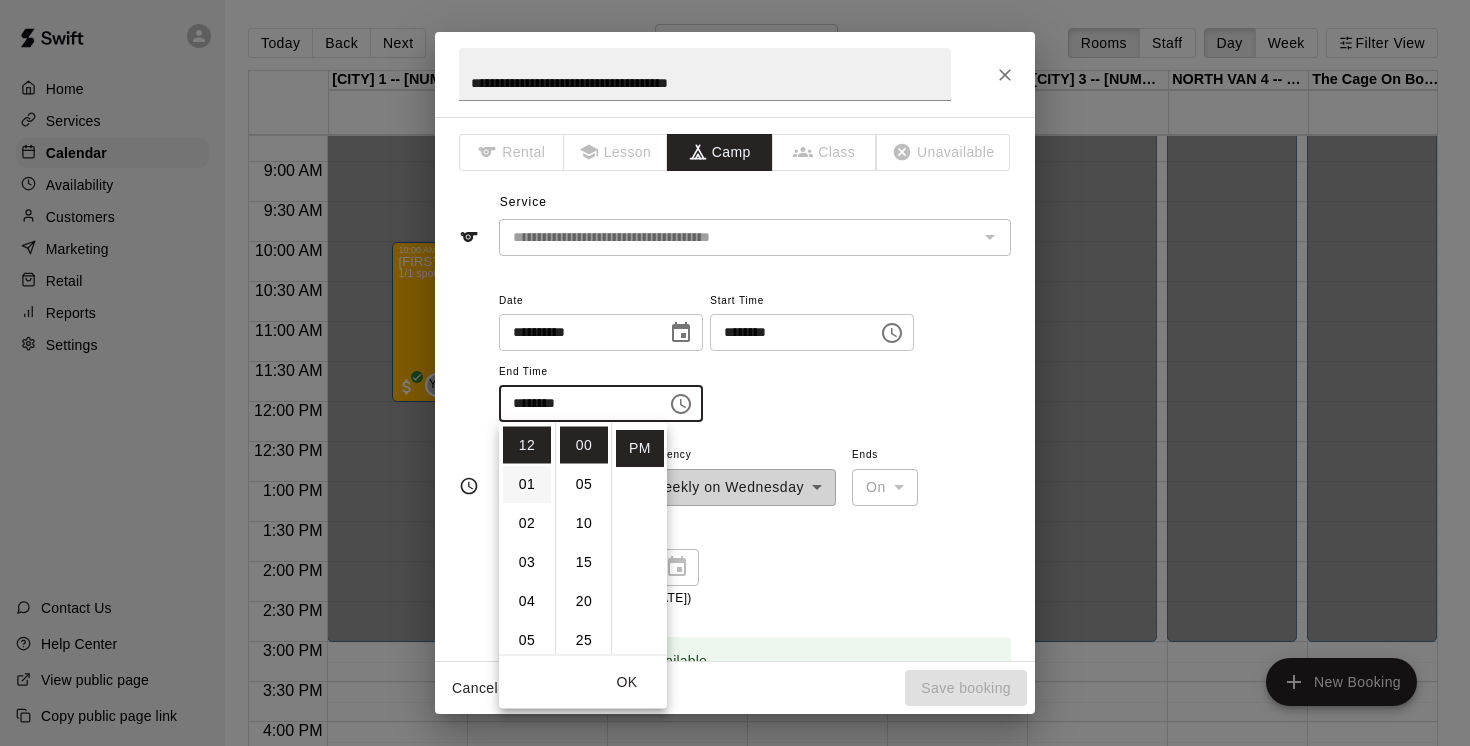 type on "********" 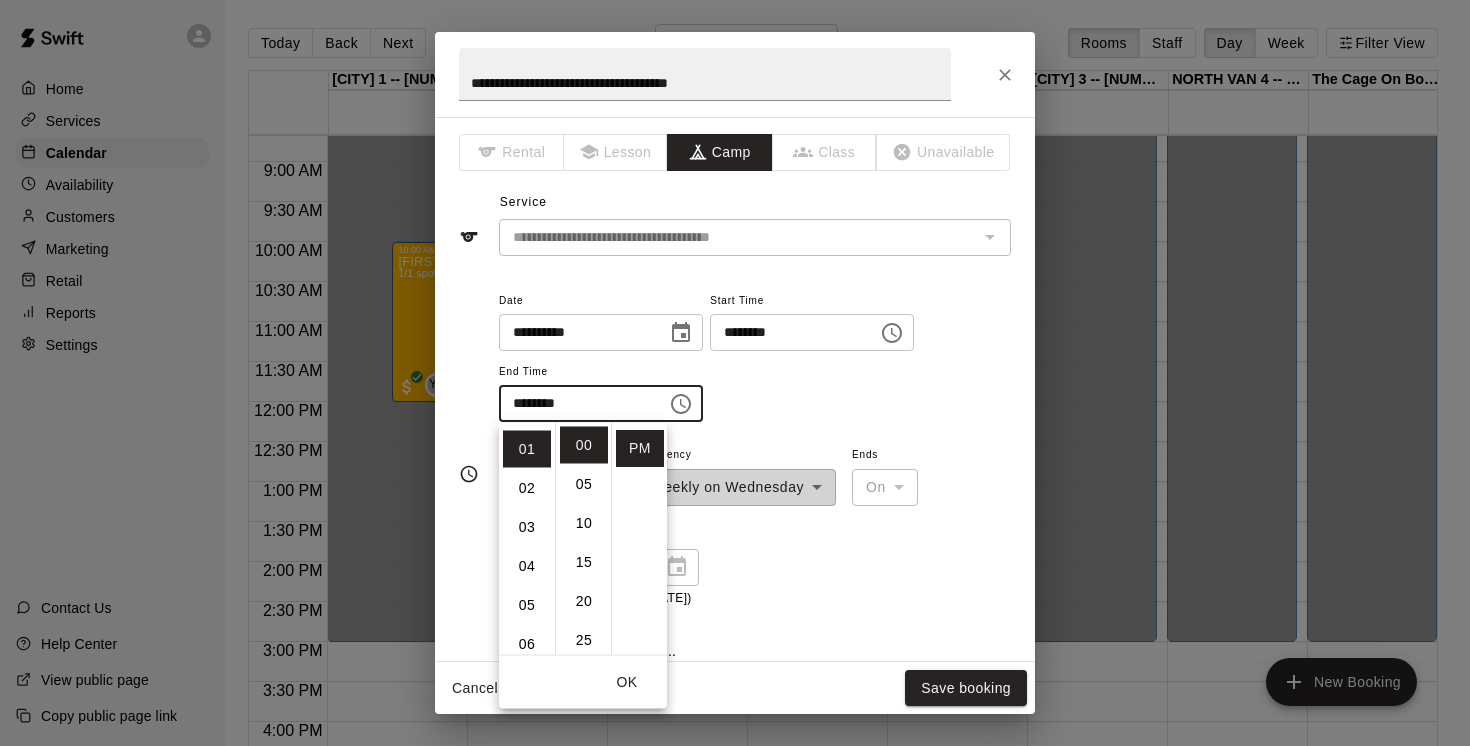 scroll, scrollTop: 39, scrollLeft: 0, axis: vertical 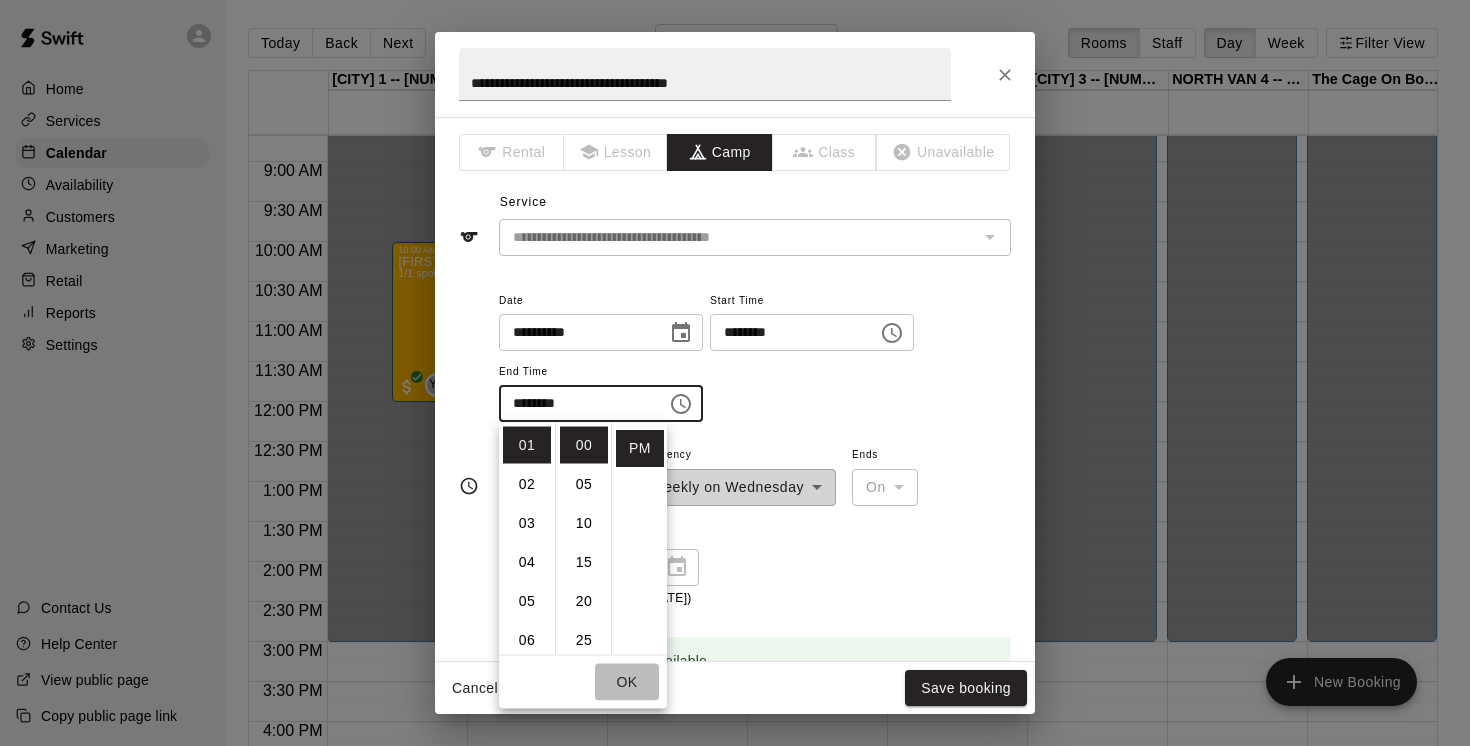 click on "OK" at bounding box center [627, 682] 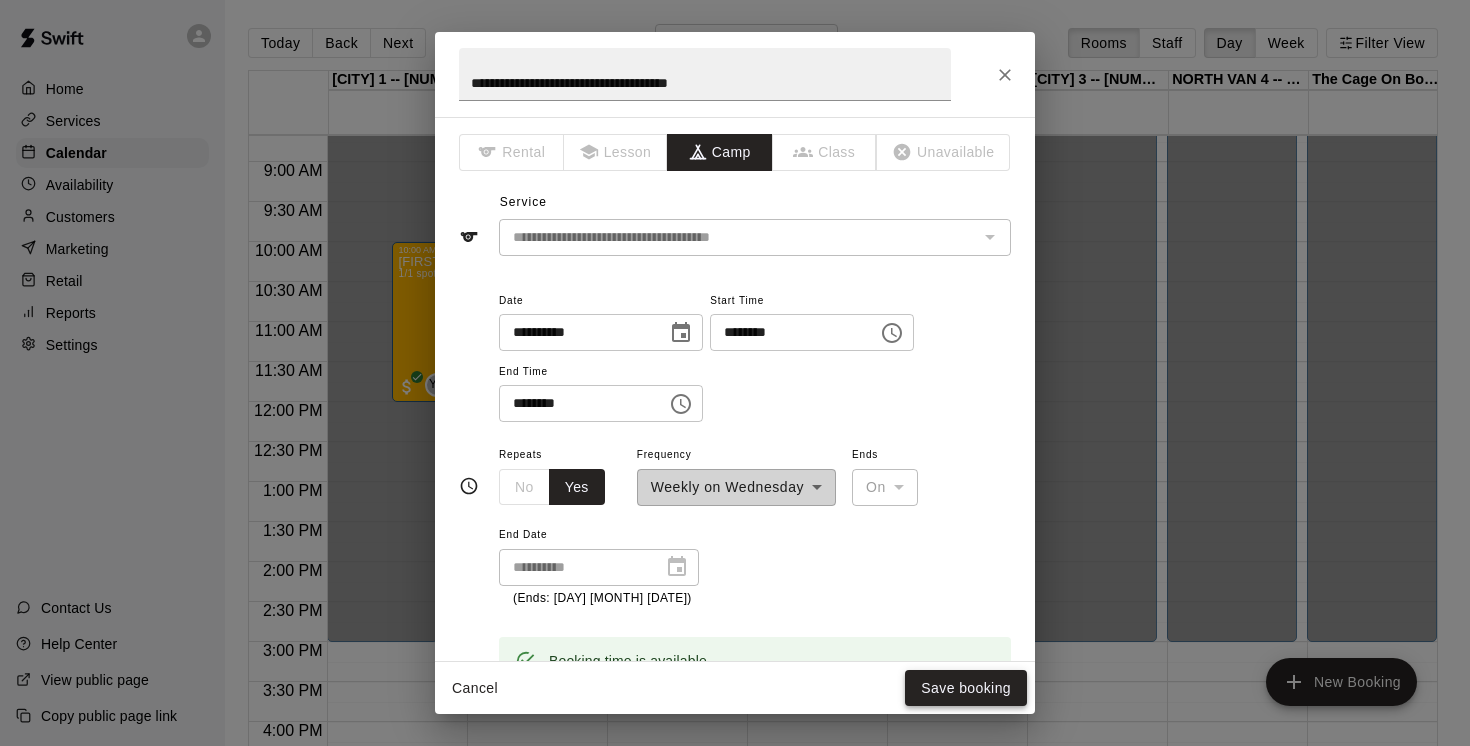 click on "Save booking" at bounding box center (966, 688) 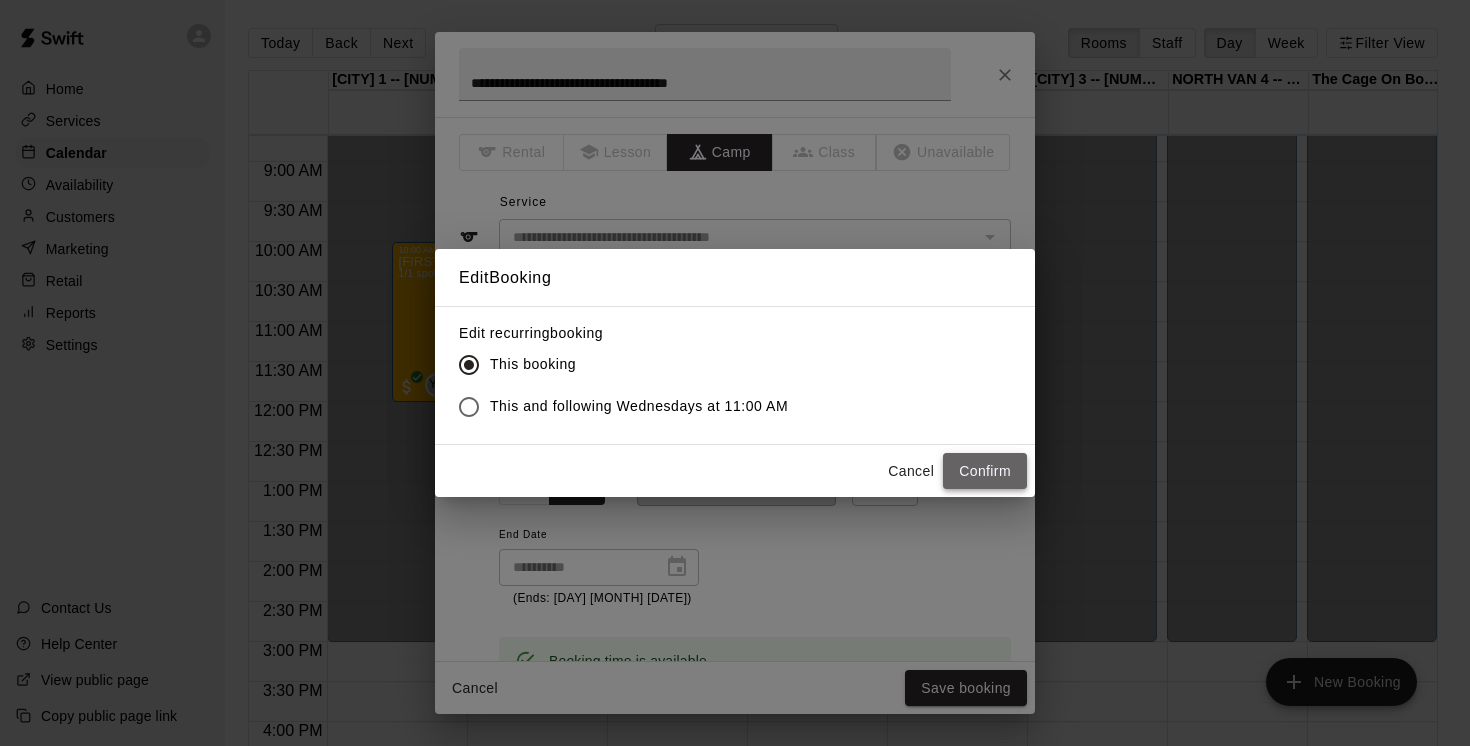 click on "Confirm" at bounding box center (985, 471) 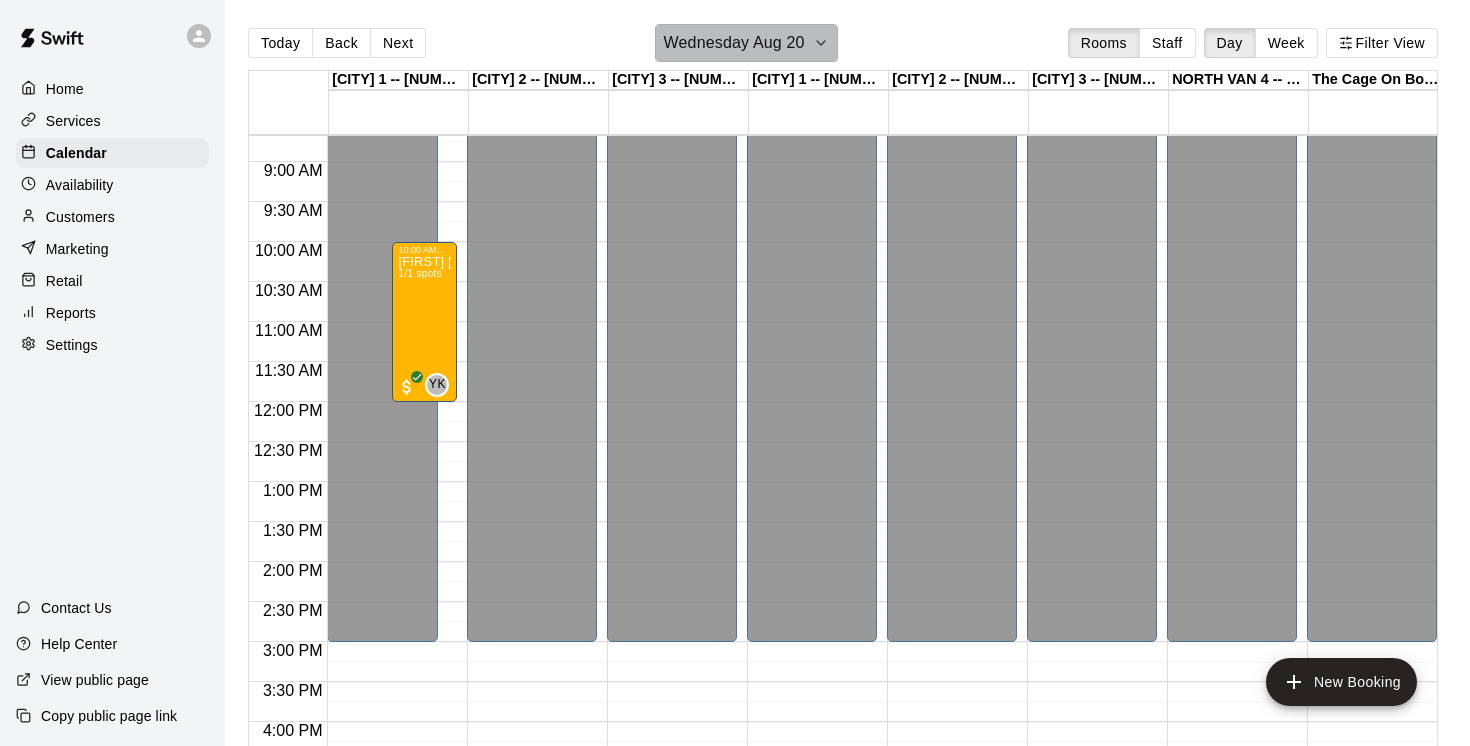 click 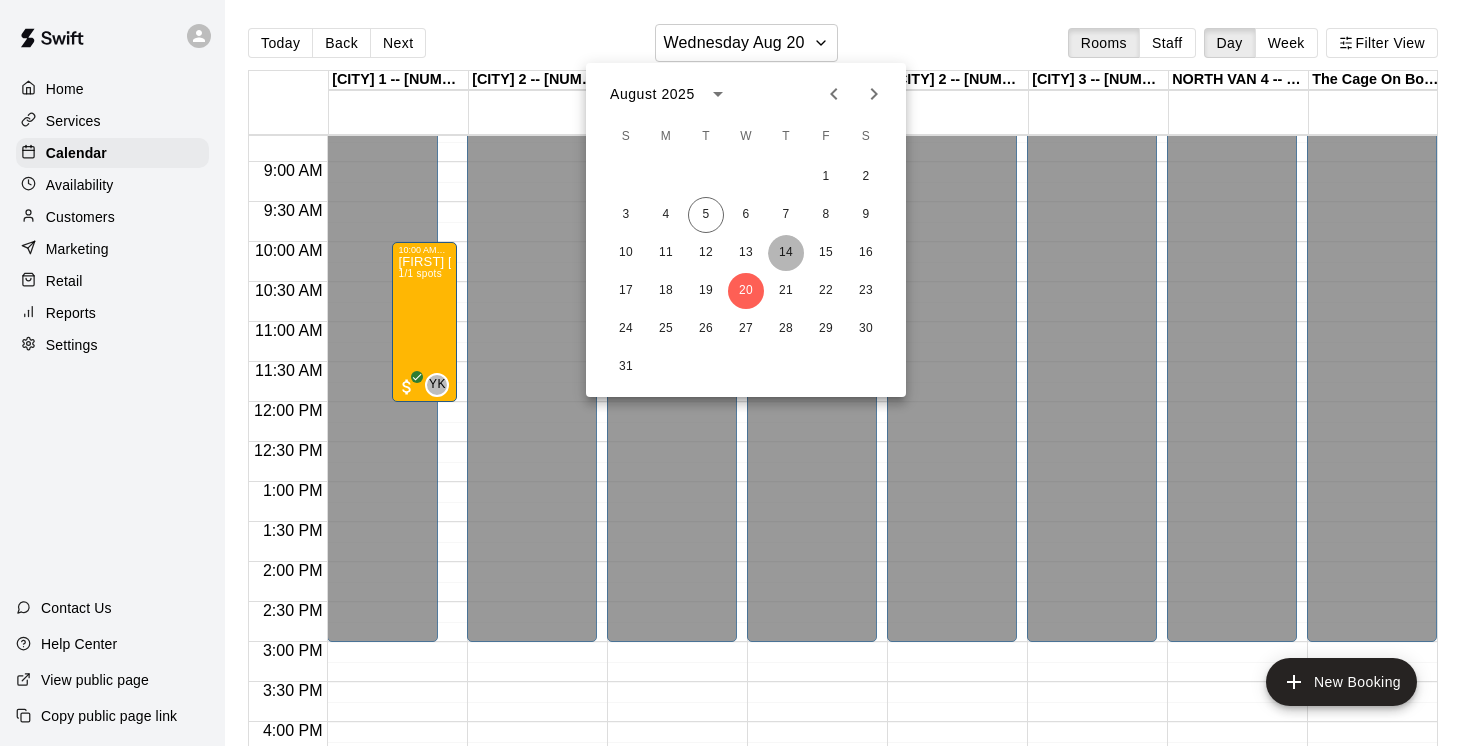 click on "14" at bounding box center [786, 253] 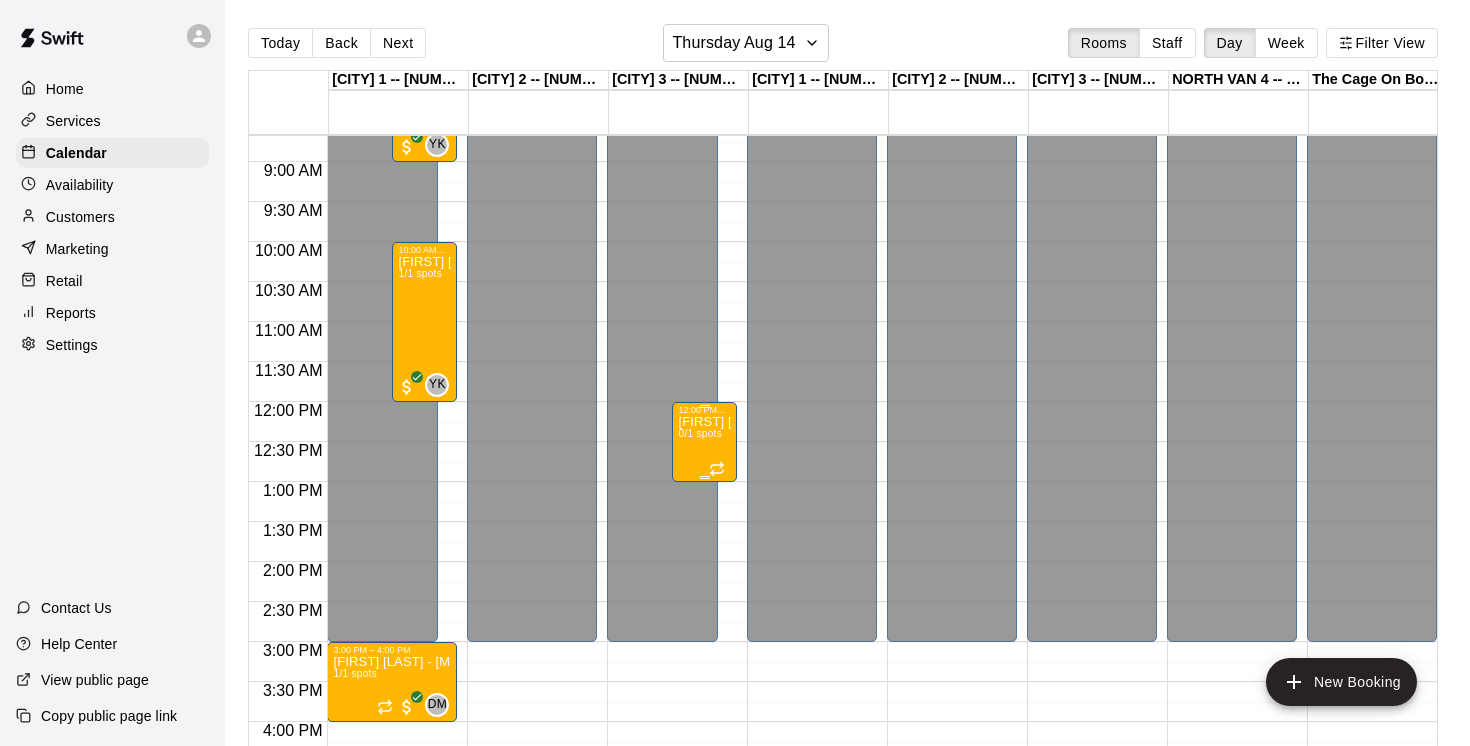click on "Kai Castro - Aug 6, 12, & 14 @ East Van 0/1 spots" at bounding box center (704, 788) 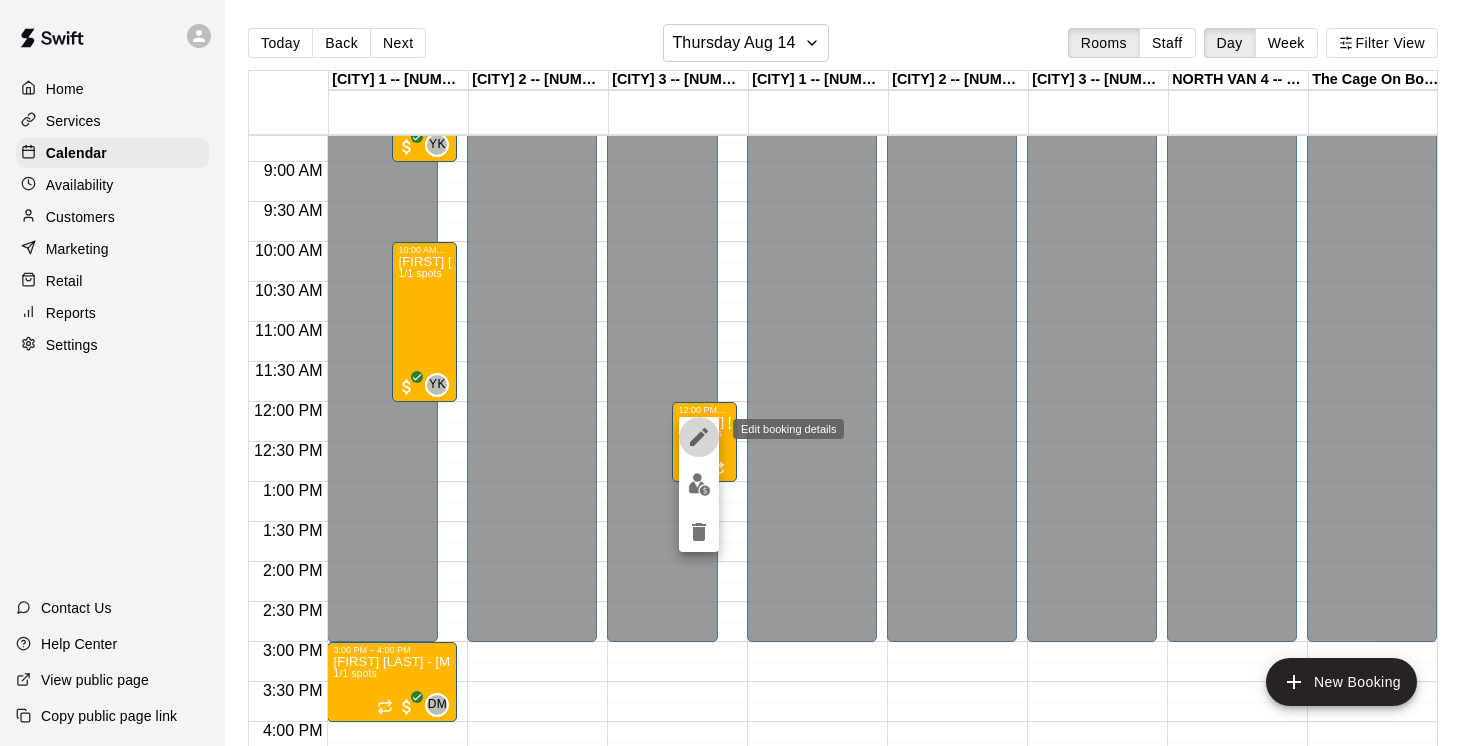 click 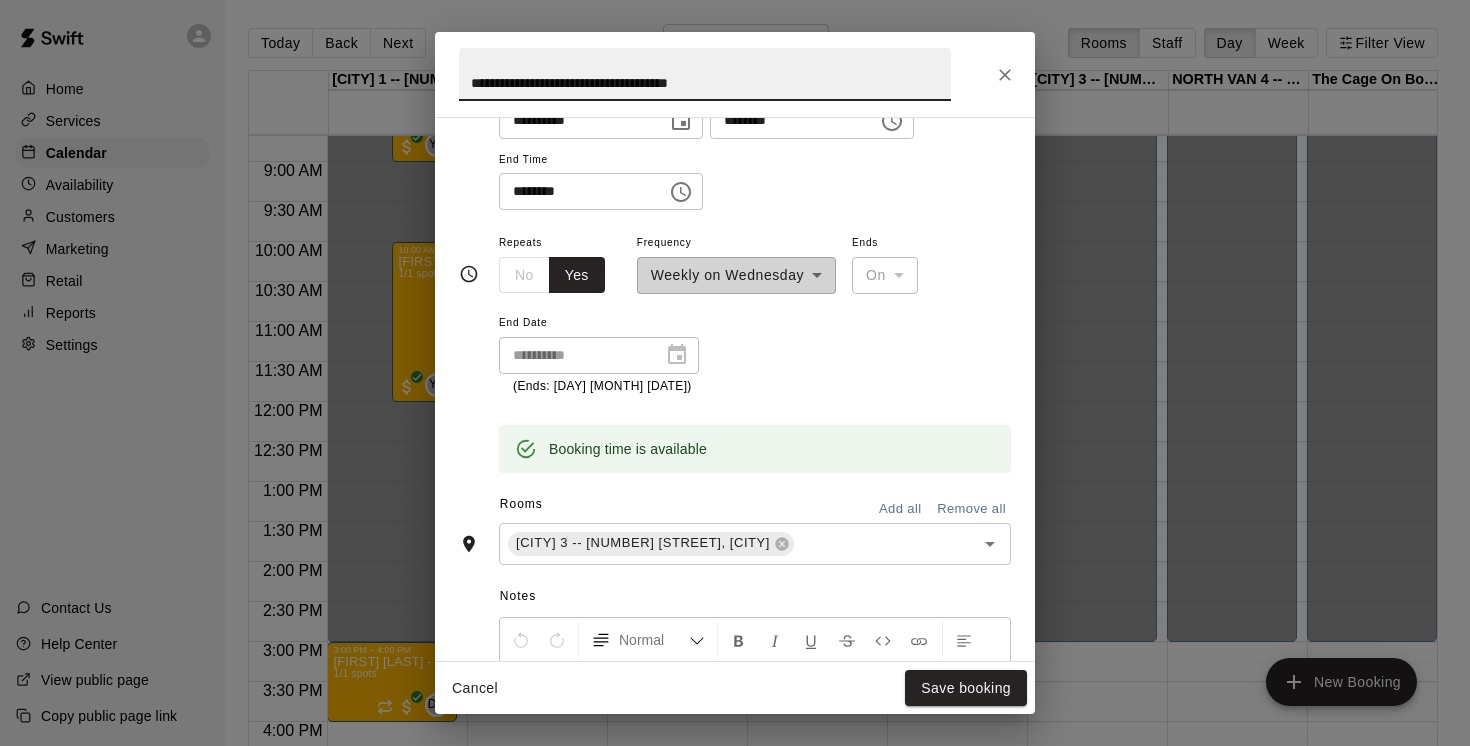 scroll, scrollTop: 234, scrollLeft: 0, axis: vertical 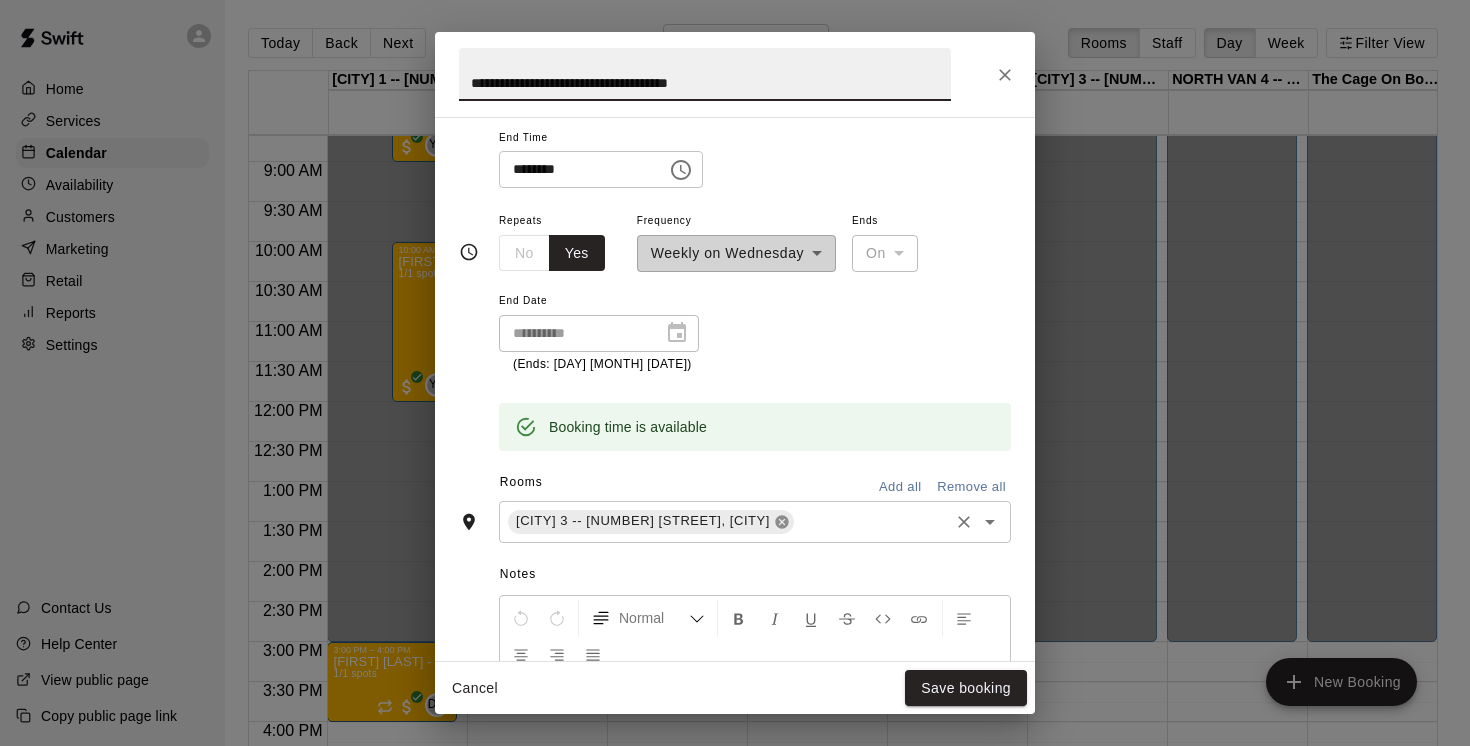 click 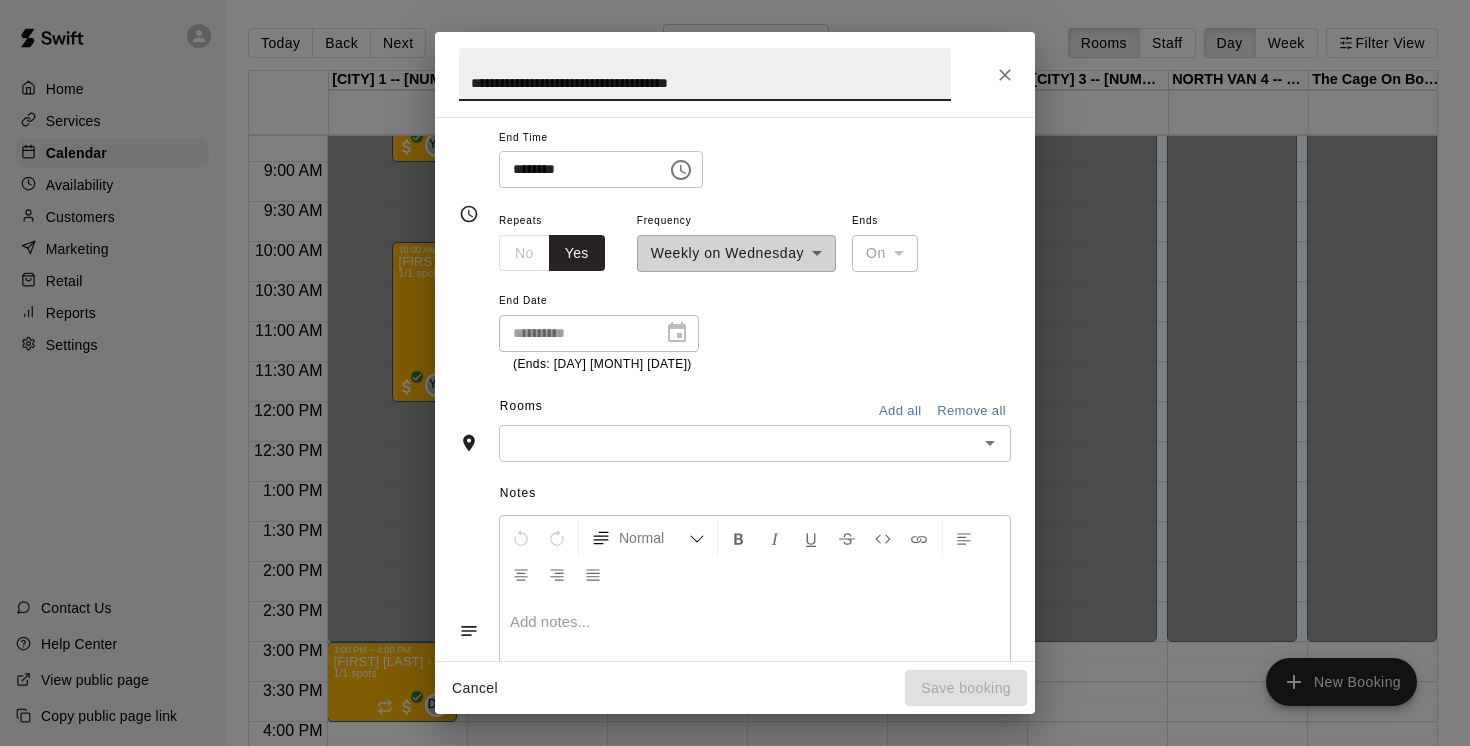 scroll, scrollTop: 196, scrollLeft: 0, axis: vertical 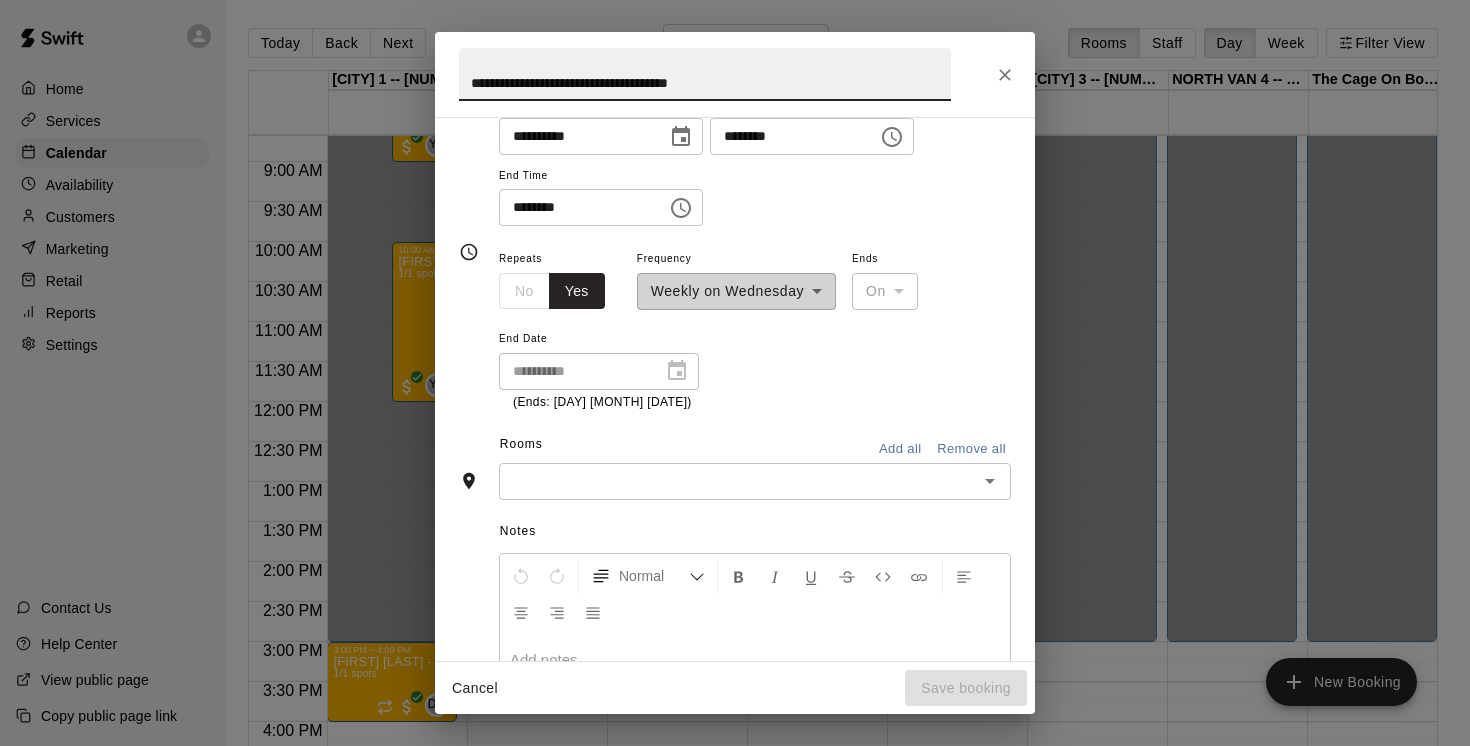 click at bounding box center [738, 481] 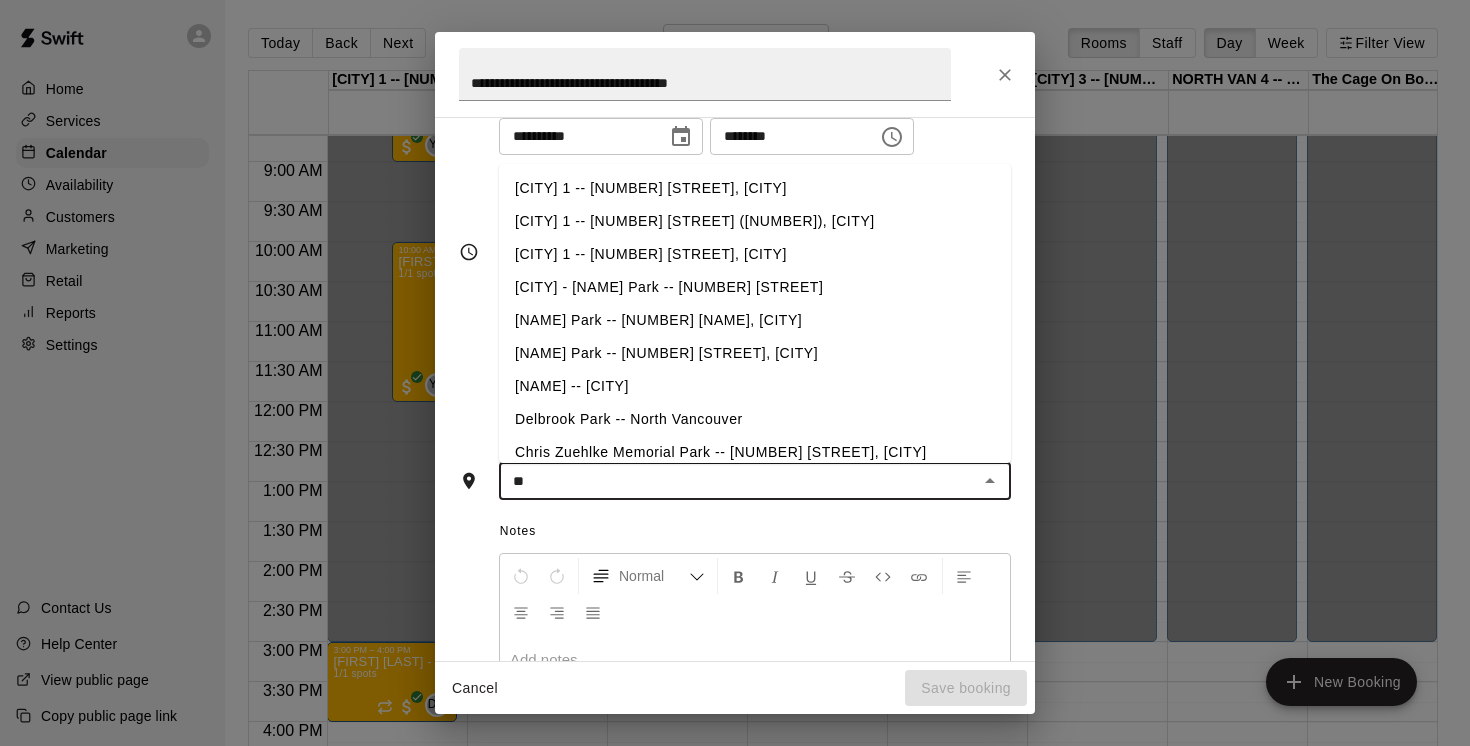 type on "***" 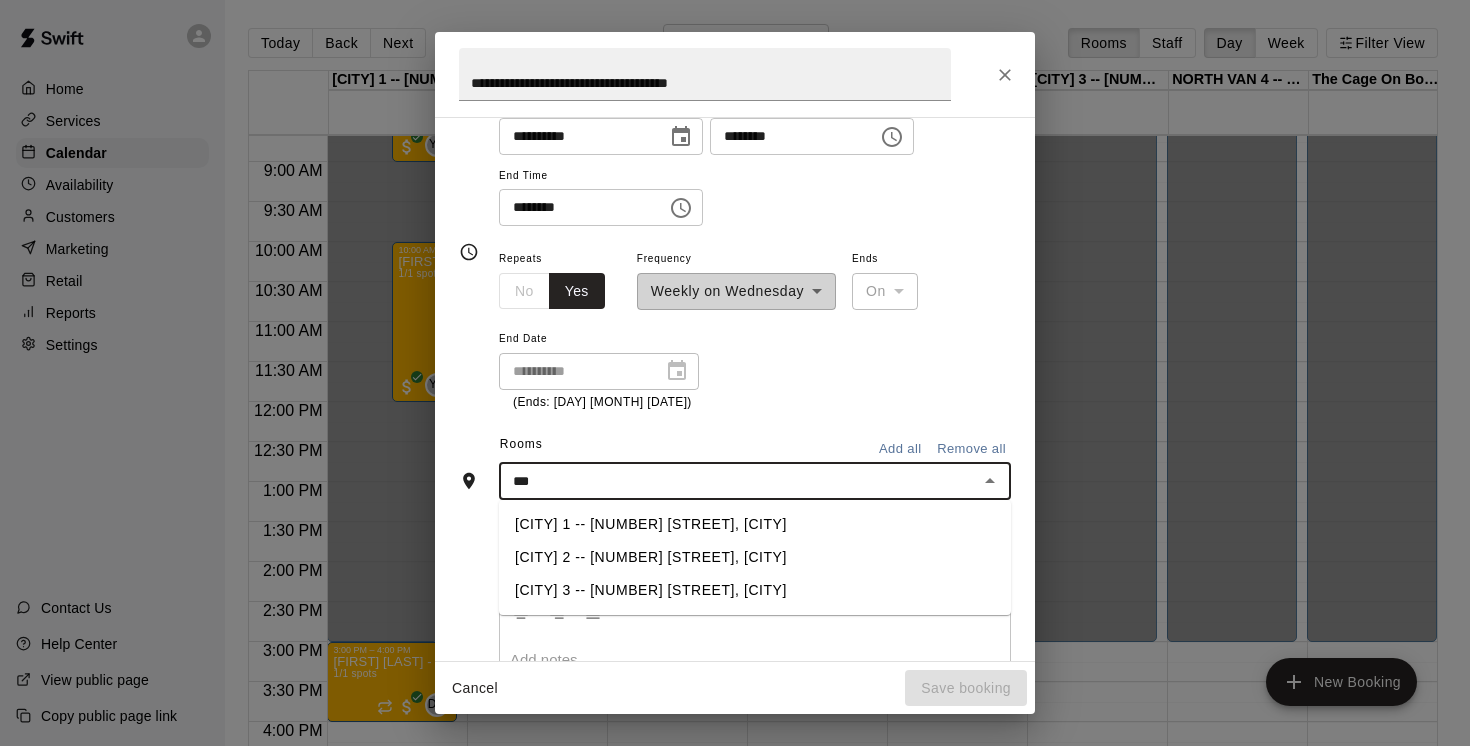 click on "EAST Van 1 -- [NUMBER] Nootka St, [CITY]" at bounding box center [755, 524] 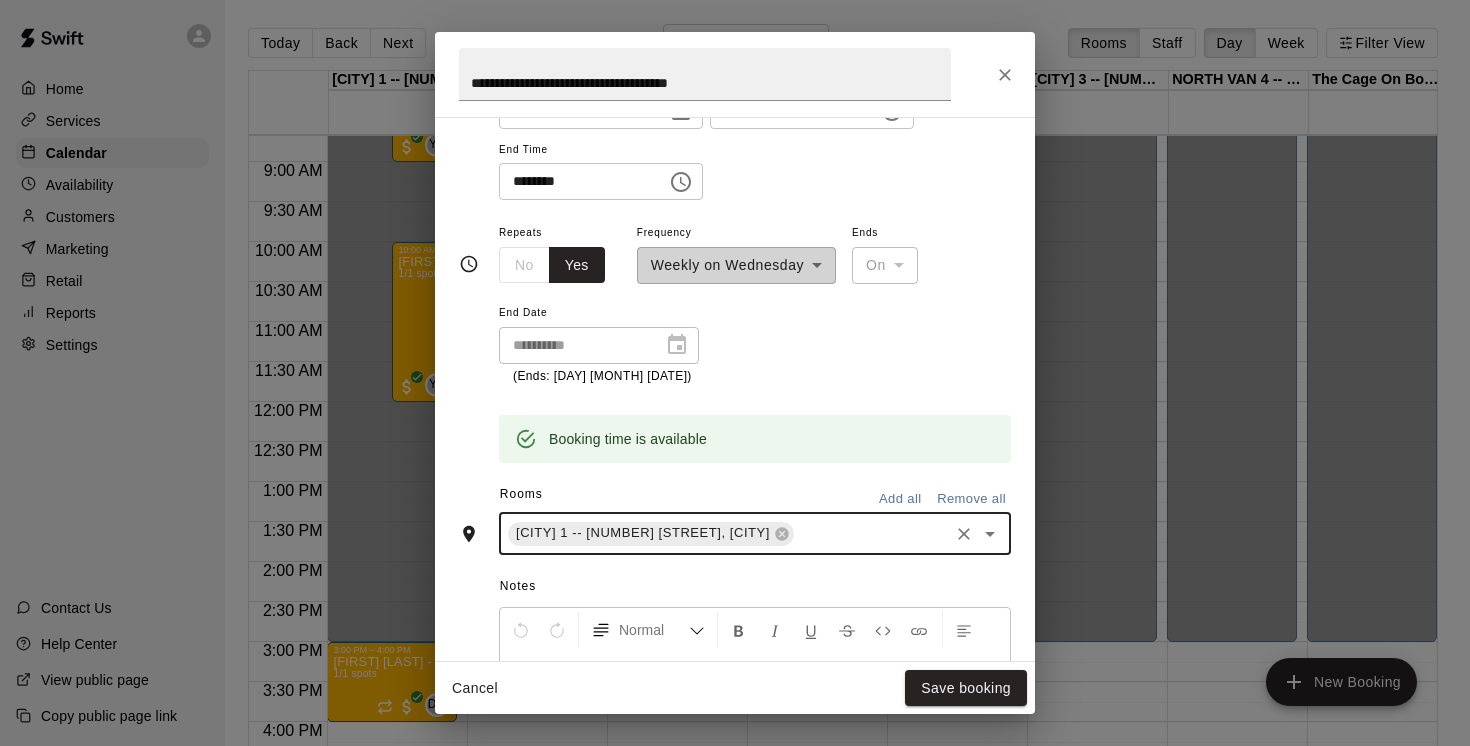 scroll, scrollTop: 234, scrollLeft: 0, axis: vertical 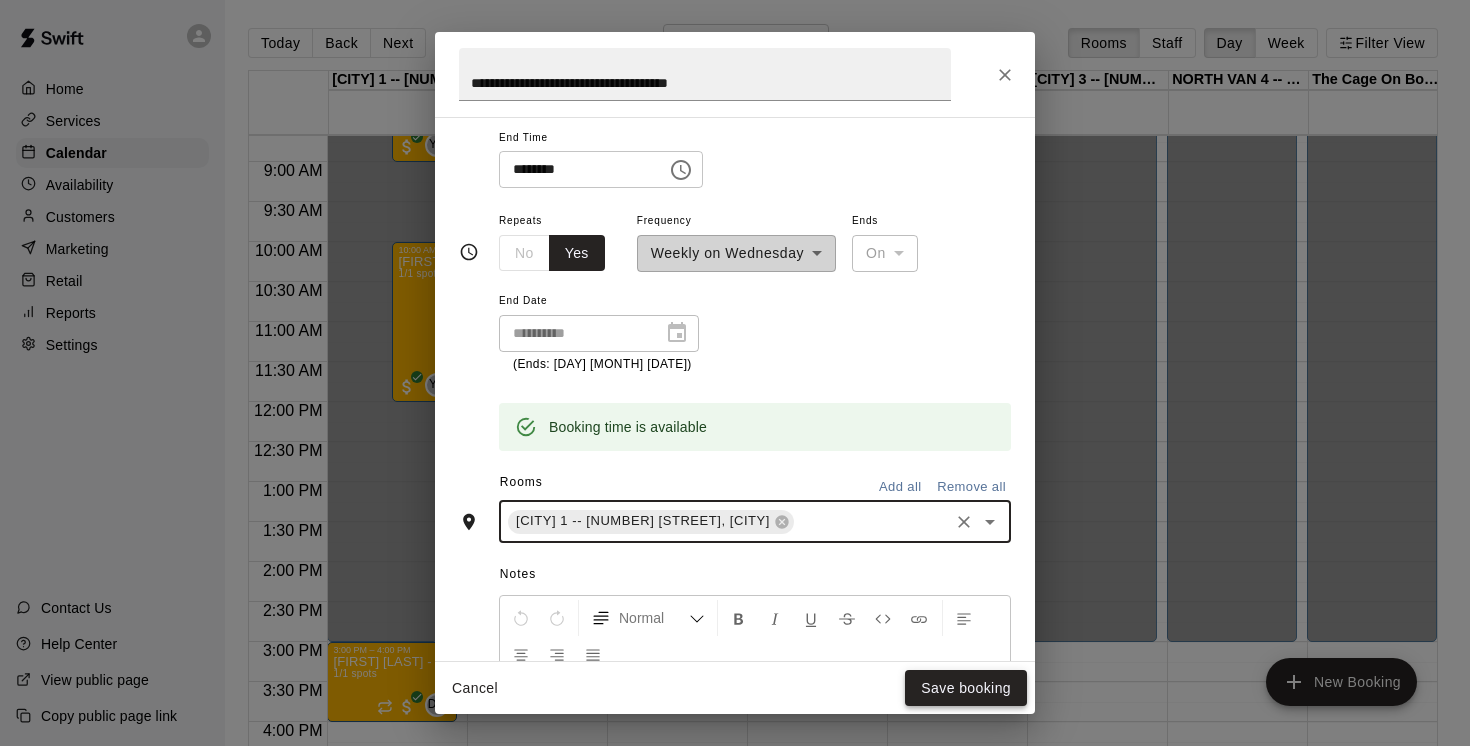 click on "Save booking" at bounding box center (966, 688) 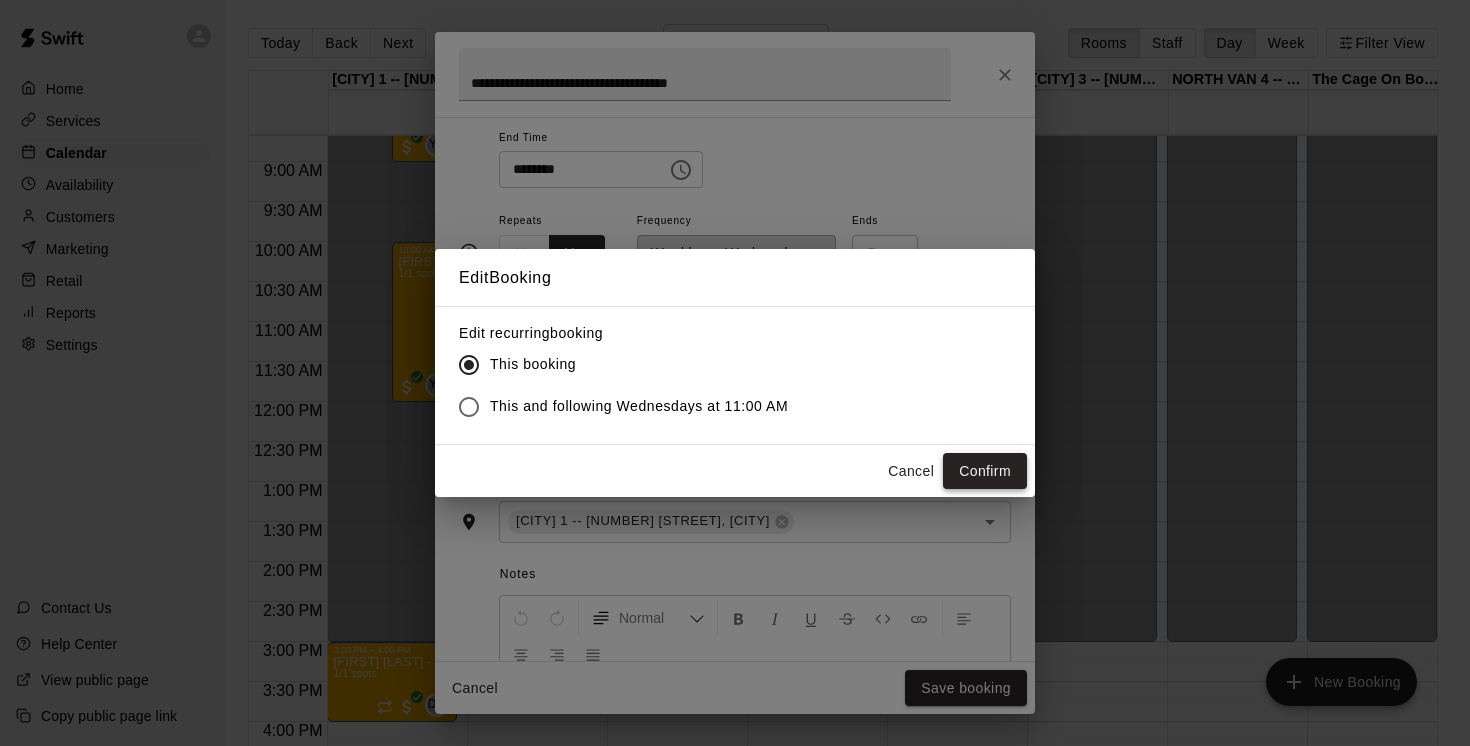 click on "Confirm" at bounding box center [985, 471] 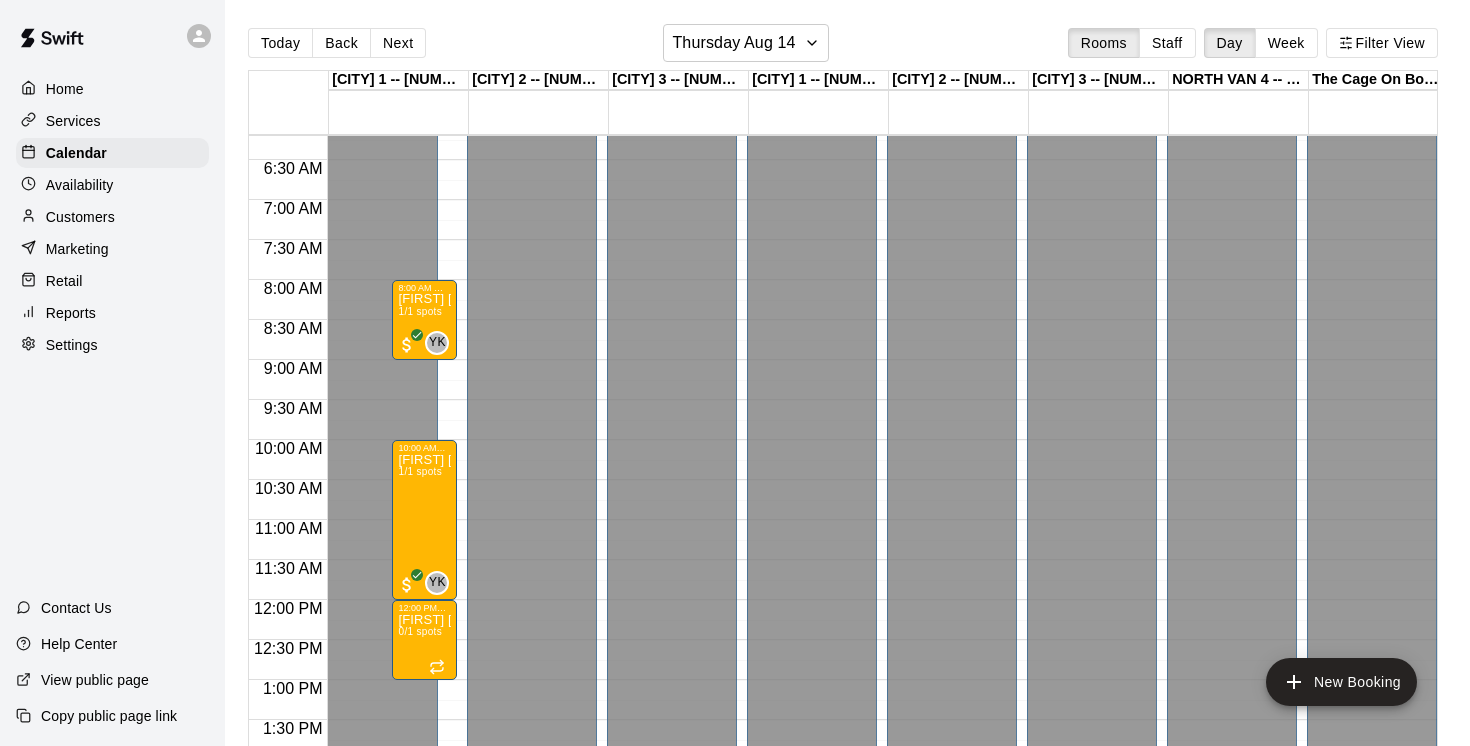 scroll, scrollTop: 492, scrollLeft: 0, axis: vertical 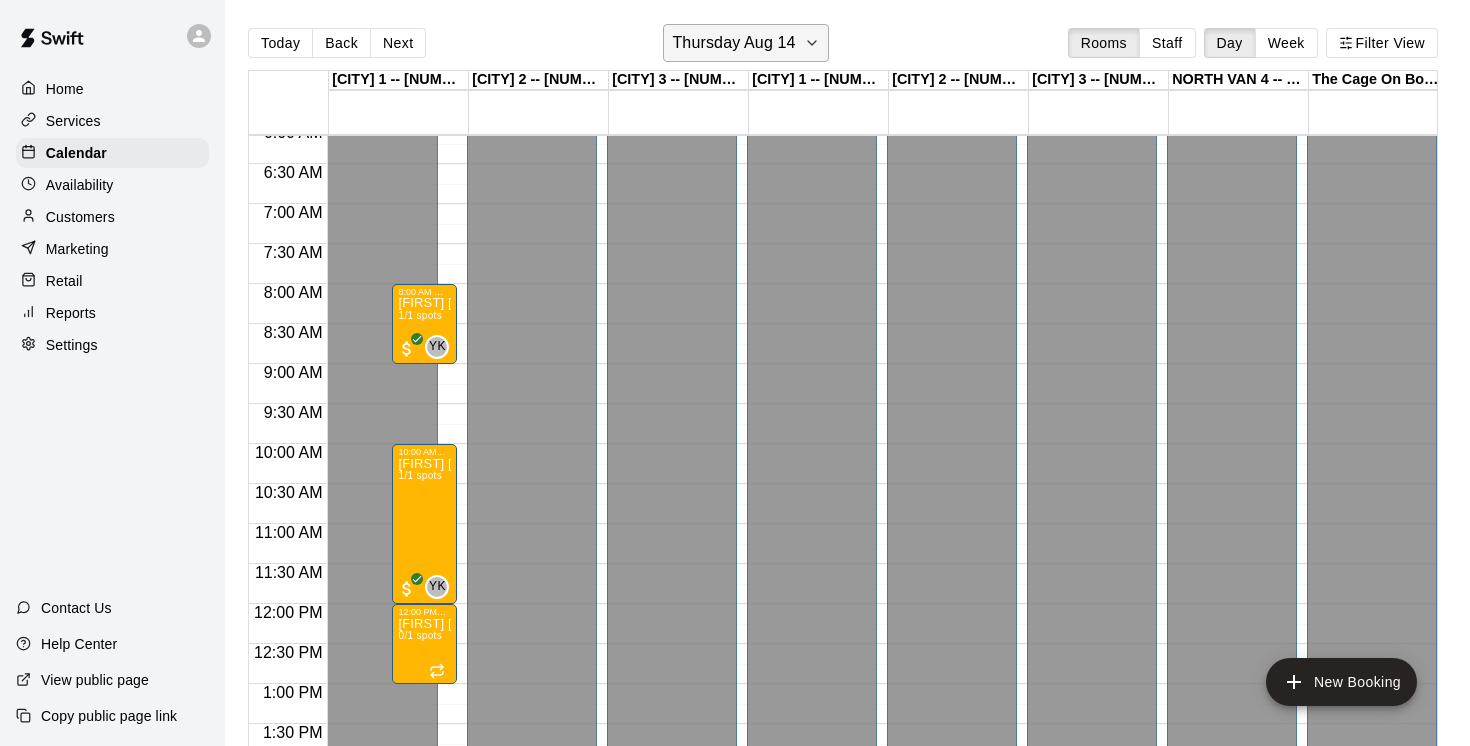 click 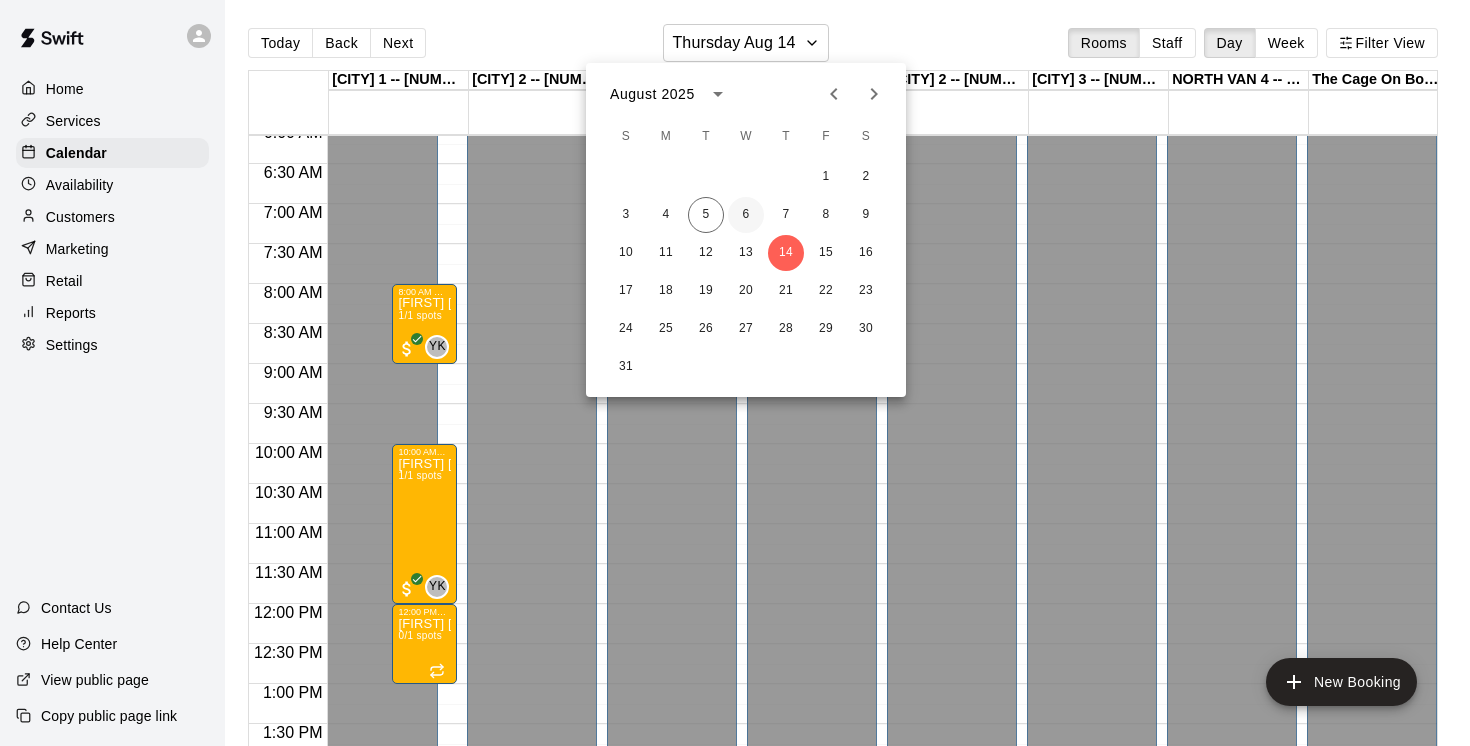 click on "6" at bounding box center [746, 215] 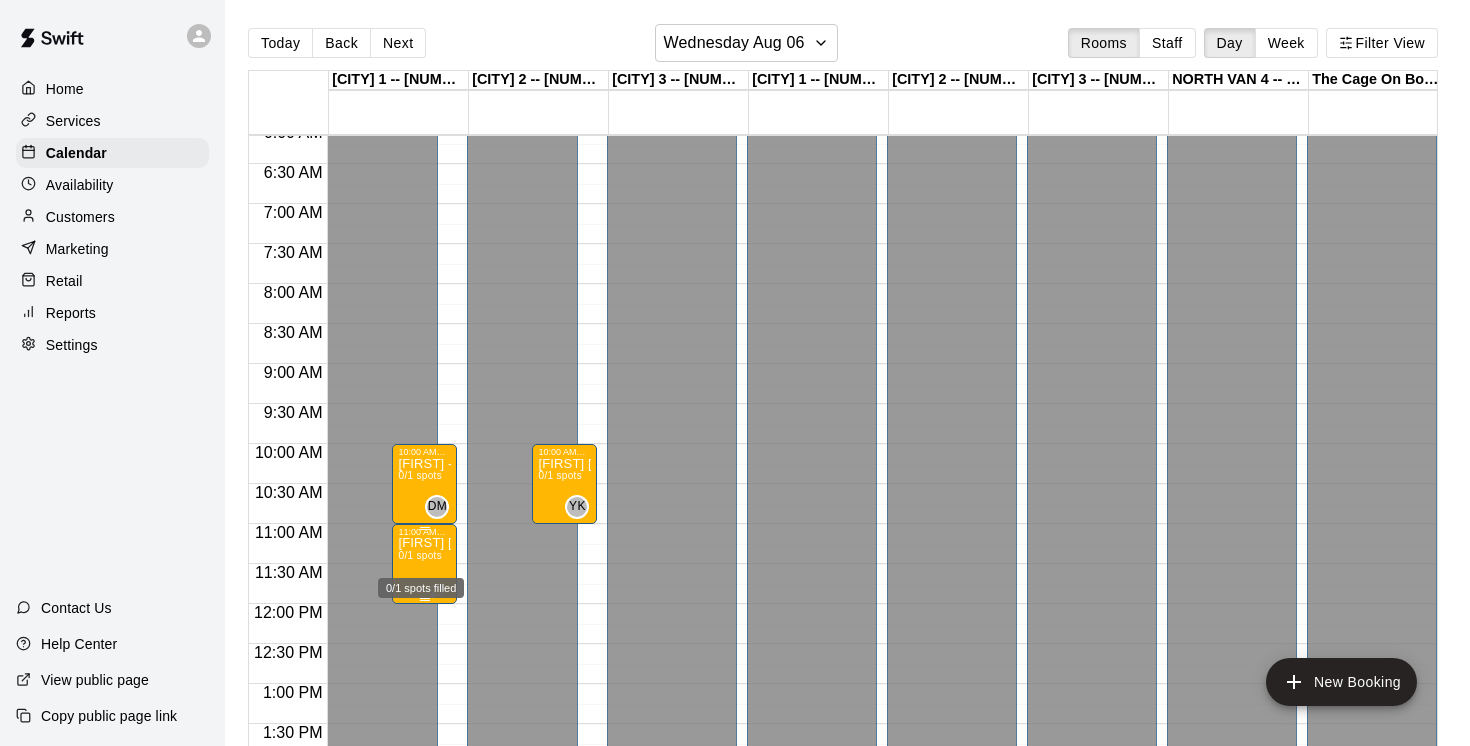 click on "0/1 spots" at bounding box center [420, 555] 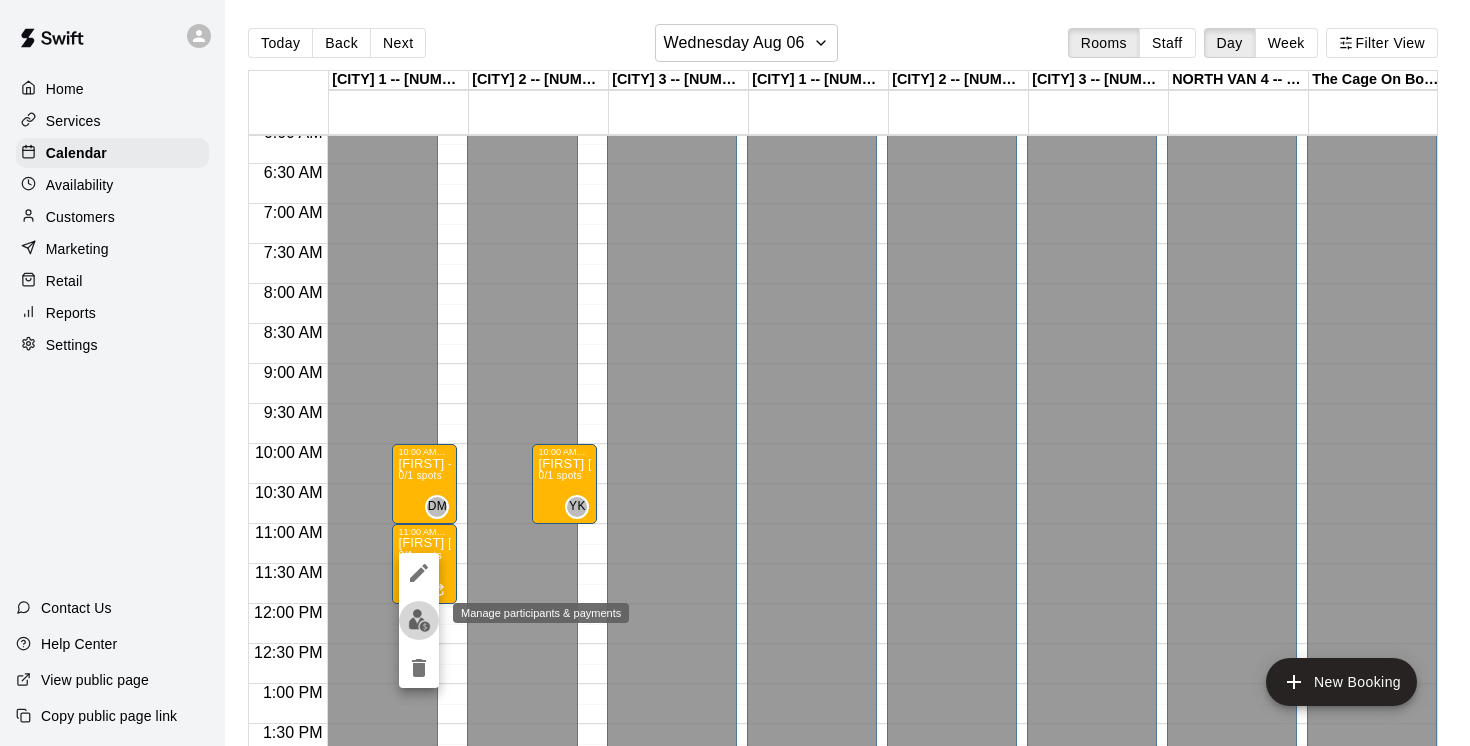 click at bounding box center [419, 620] 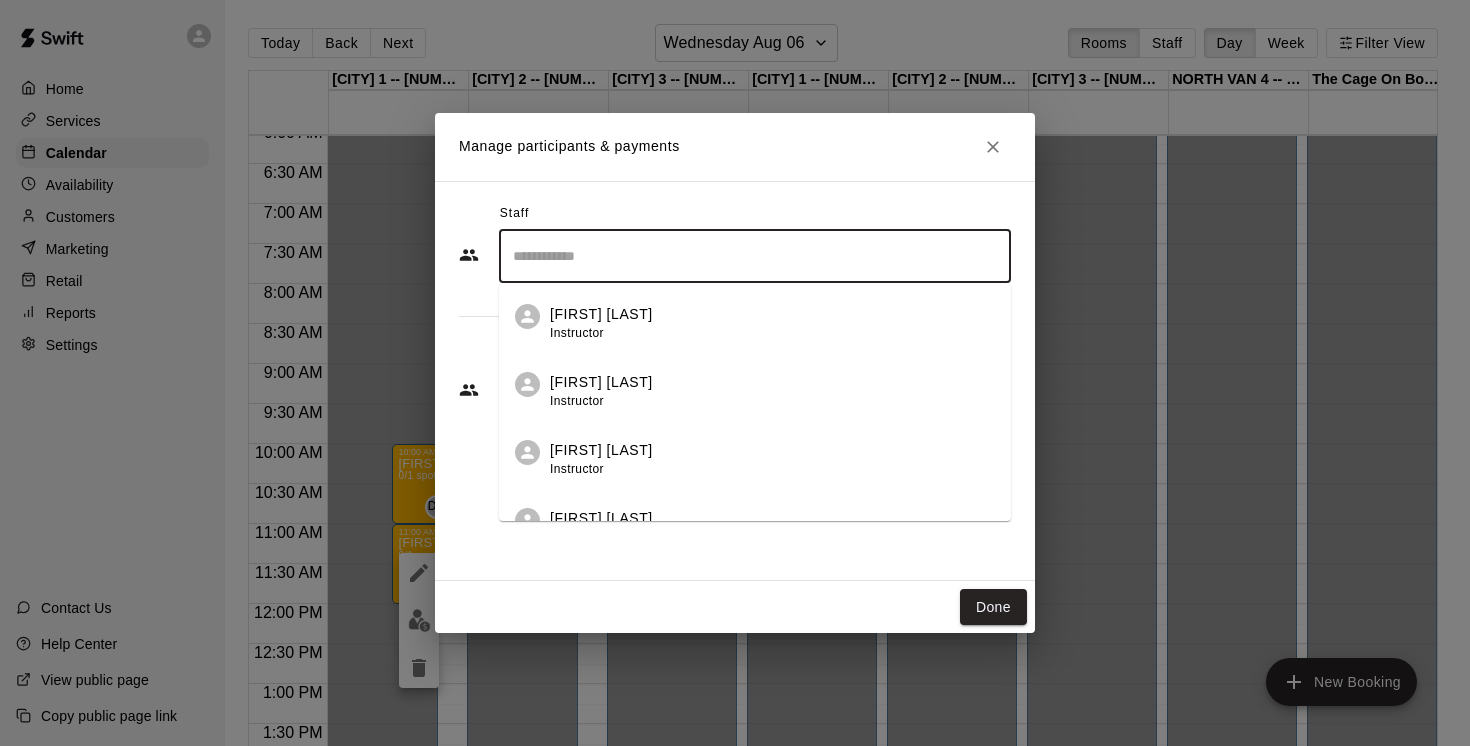 click at bounding box center (755, 256) 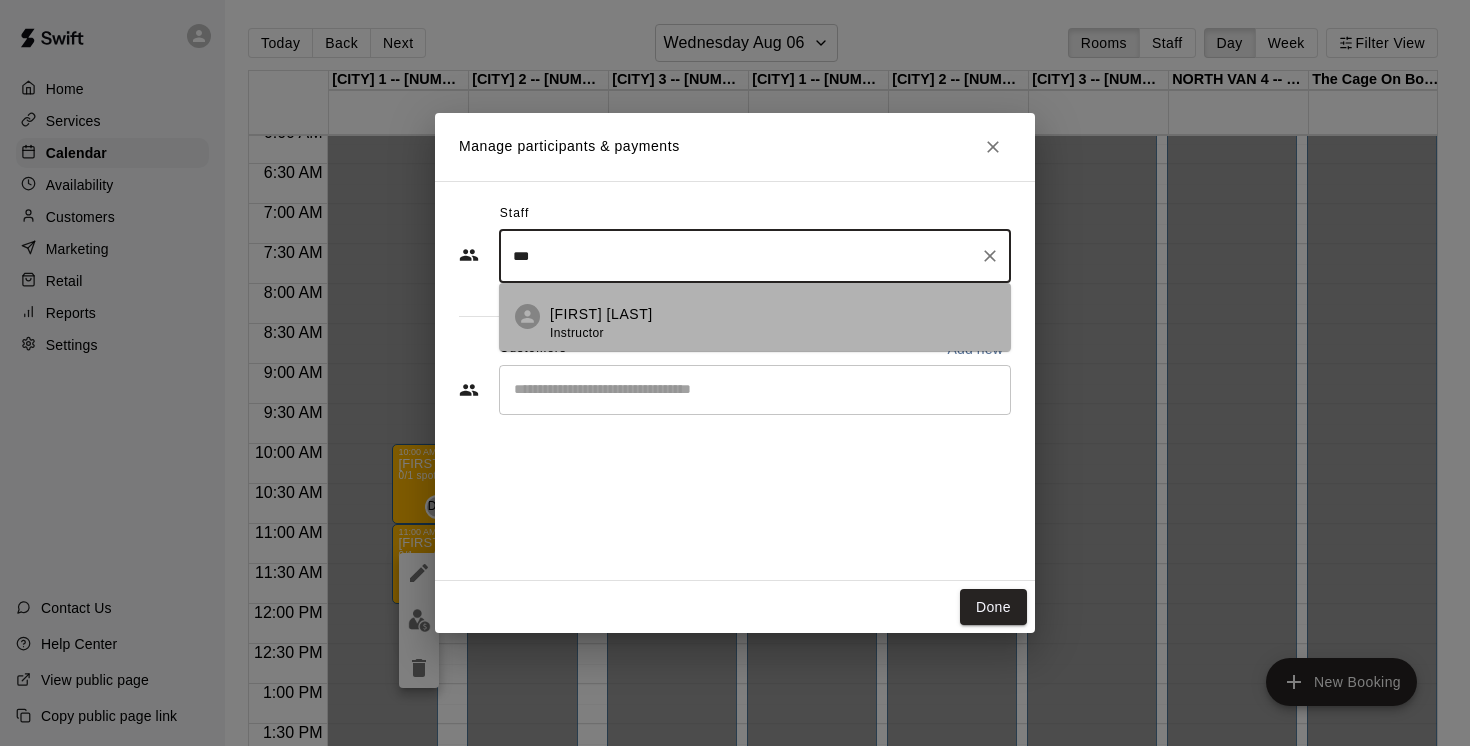 click on "[FIRST] [LAST]" at bounding box center (601, 314) 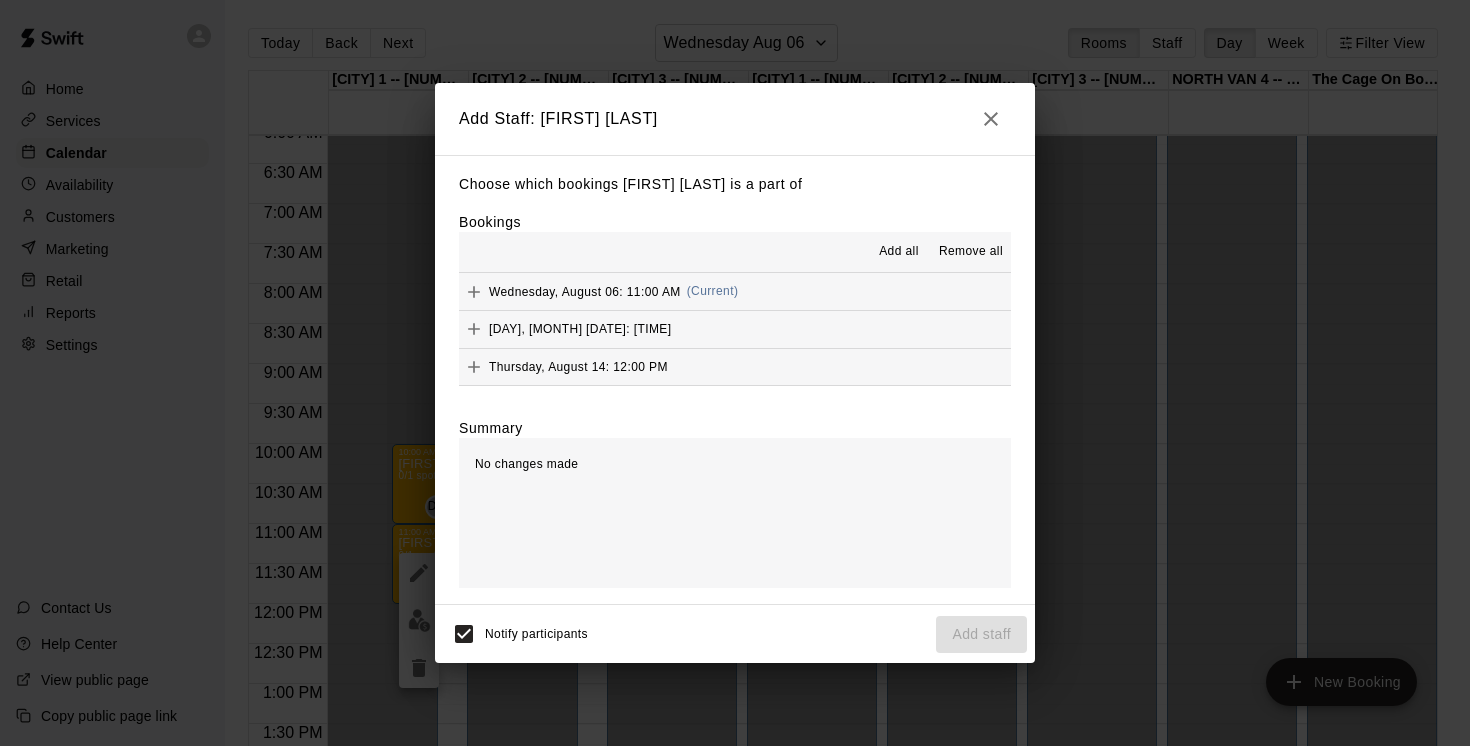 click on "Wednesday, August 06: 11:00 AM (Current)" at bounding box center [735, 291] 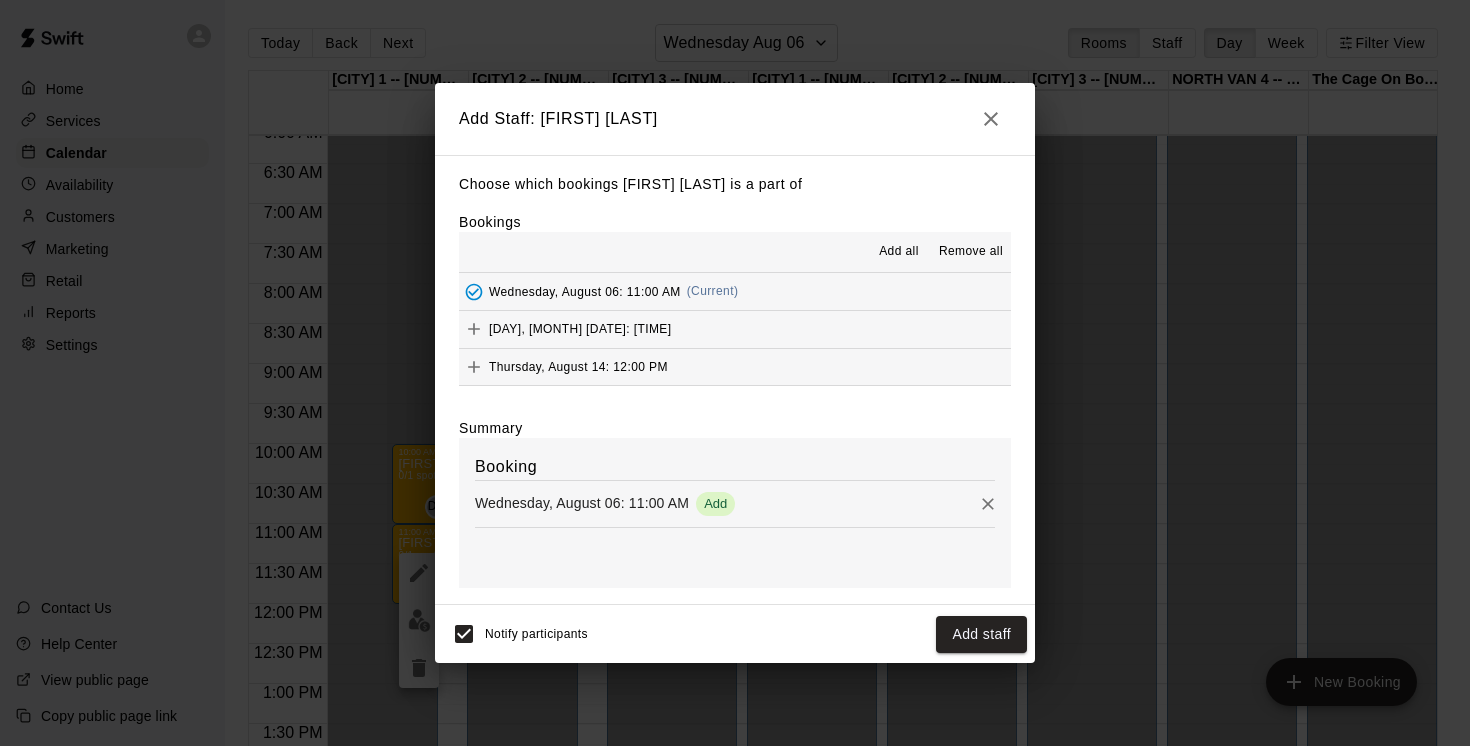 click on "Tuesday, August 12: 02:30 PM" at bounding box center (735, 329) 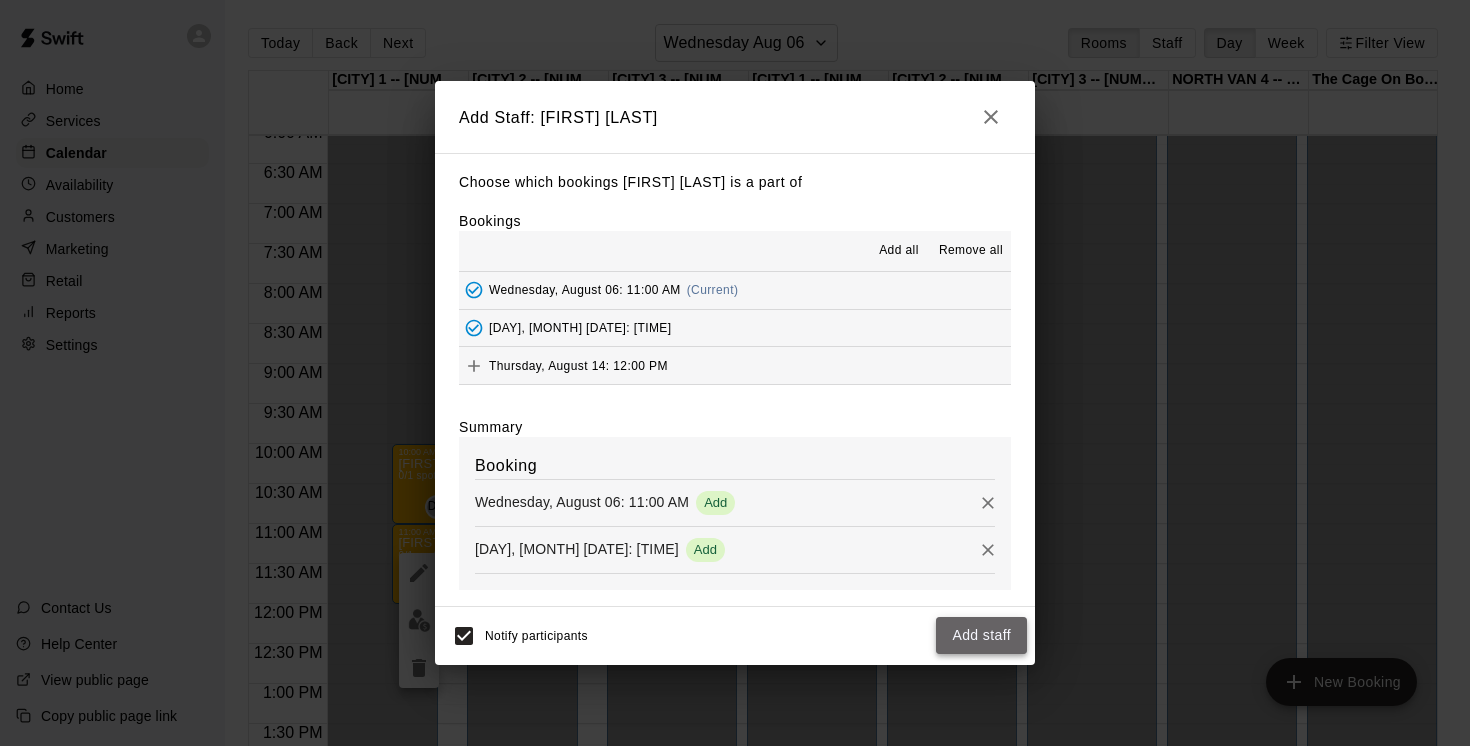 click on "Add staff" at bounding box center [981, 635] 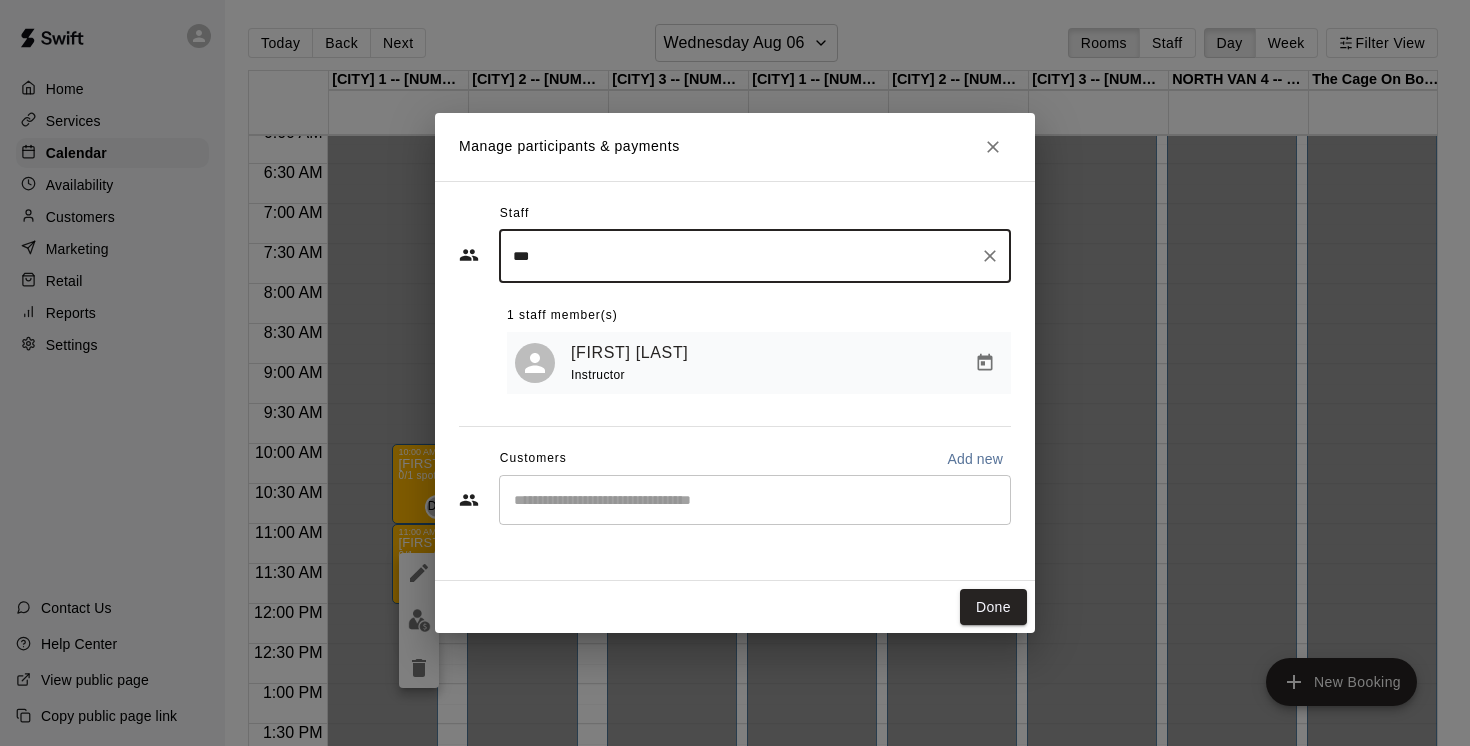 drag, startPoint x: 575, startPoint y: 255, endPoint x: 444, endPoint y: 240, distance: 131.85599 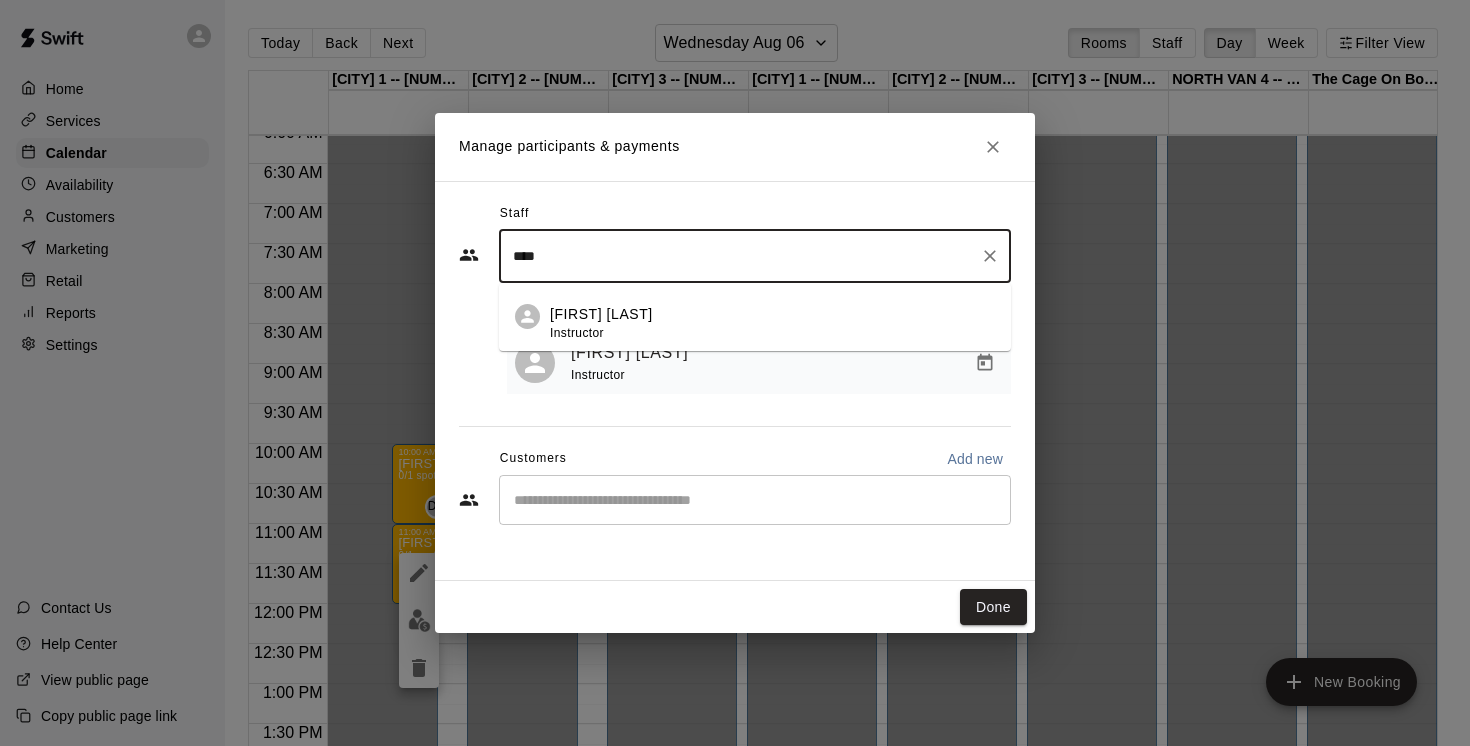 click on "[FIRST] [LAST]" at bounding box center (601, 314) 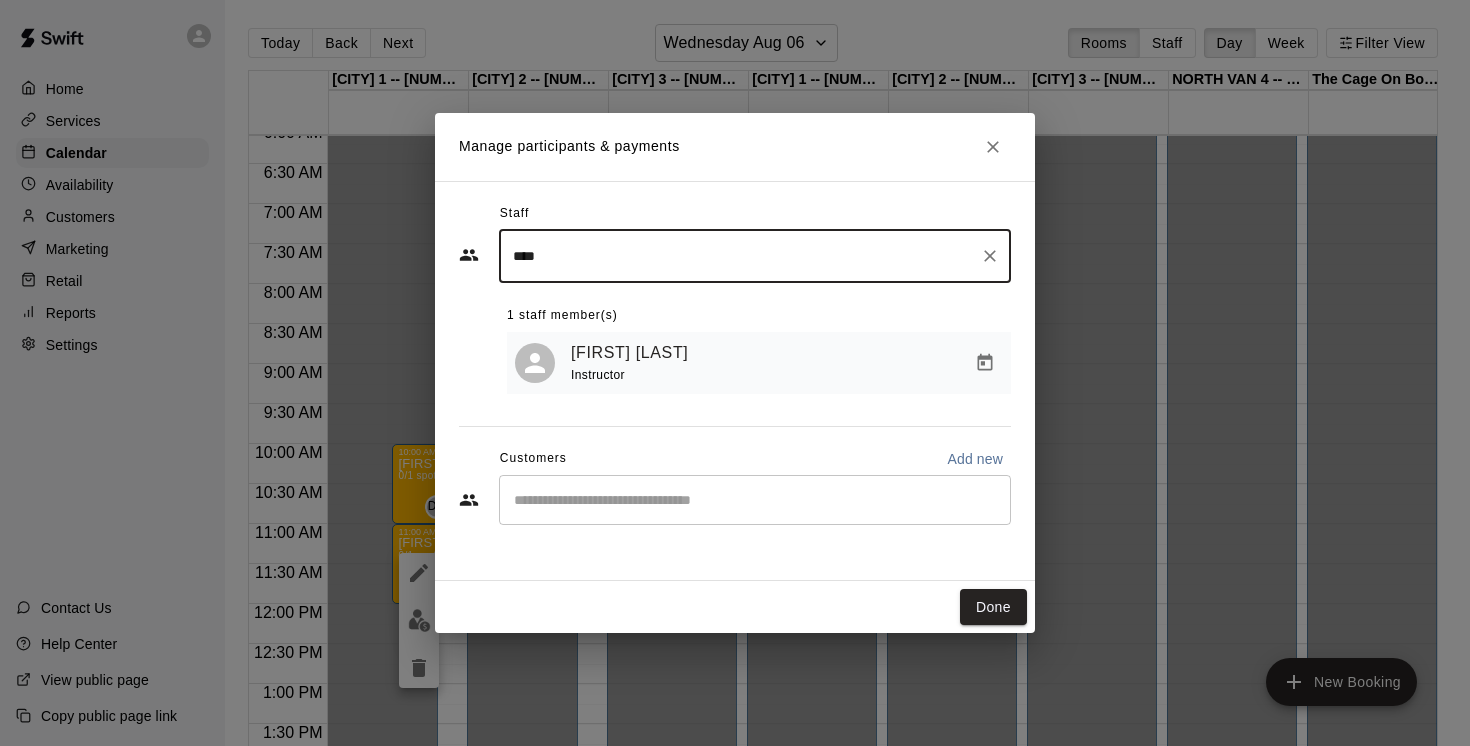 type on "****" 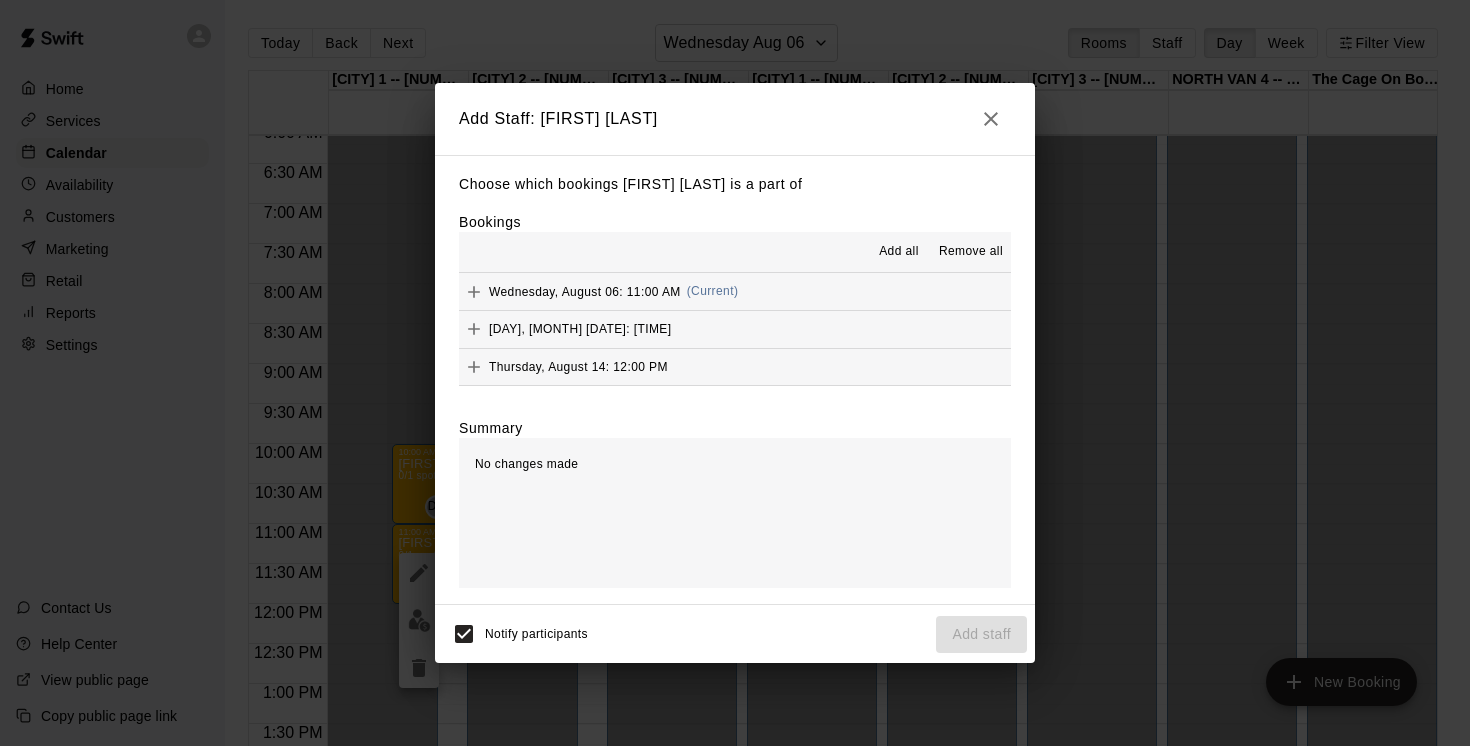 click on "Thursday, August 14: 12:00 PM" at bounding box center [578, 366] 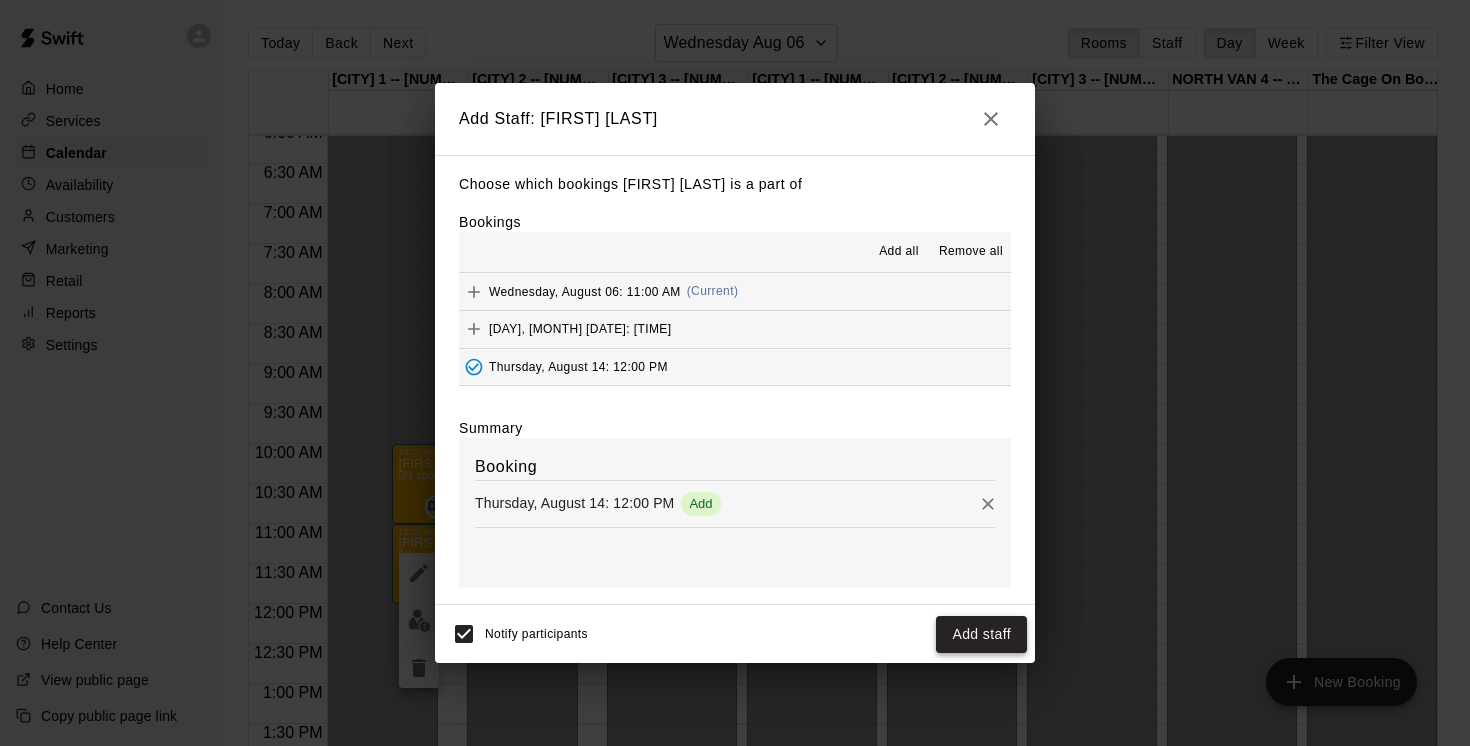 click on "Add staff" at bounding box center [981, 634] 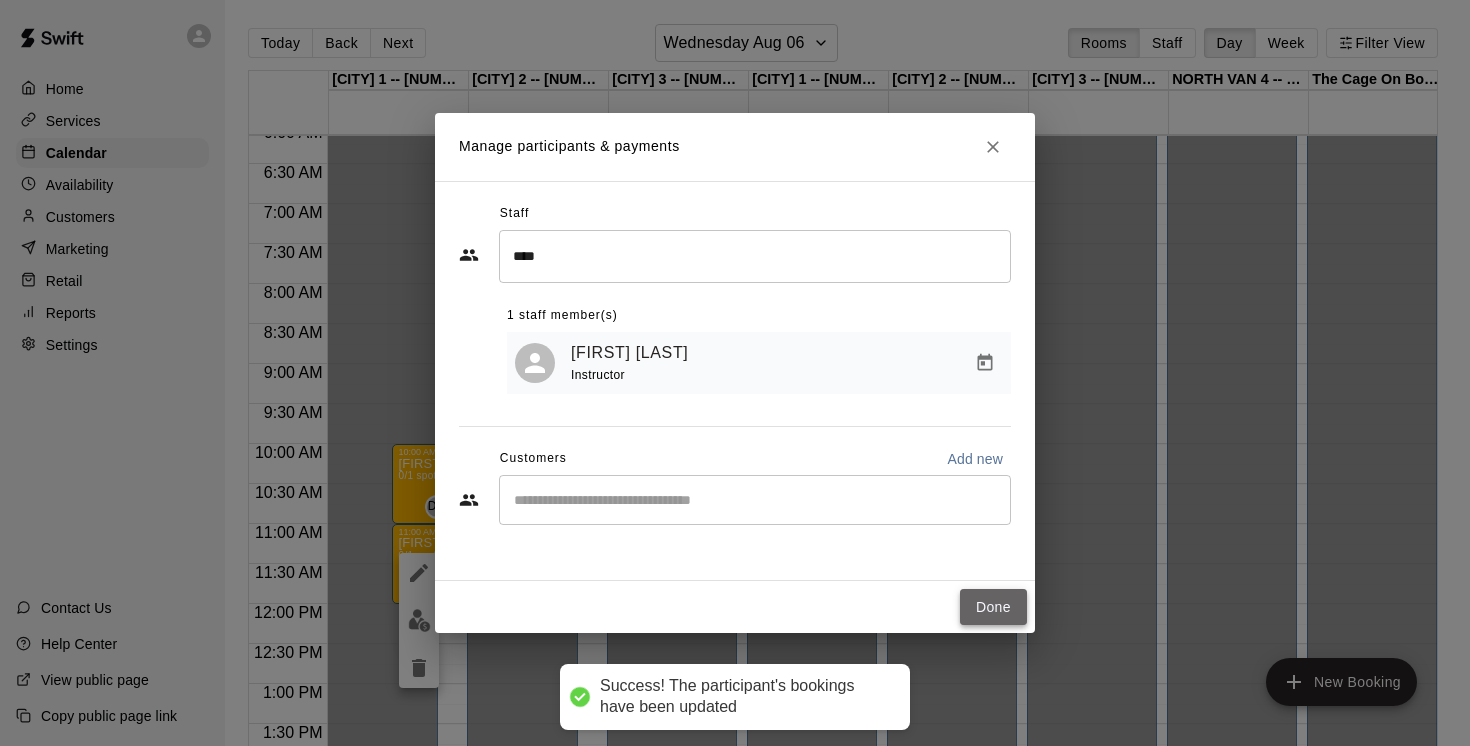 click on "Done" at bounding box center [993, 607] 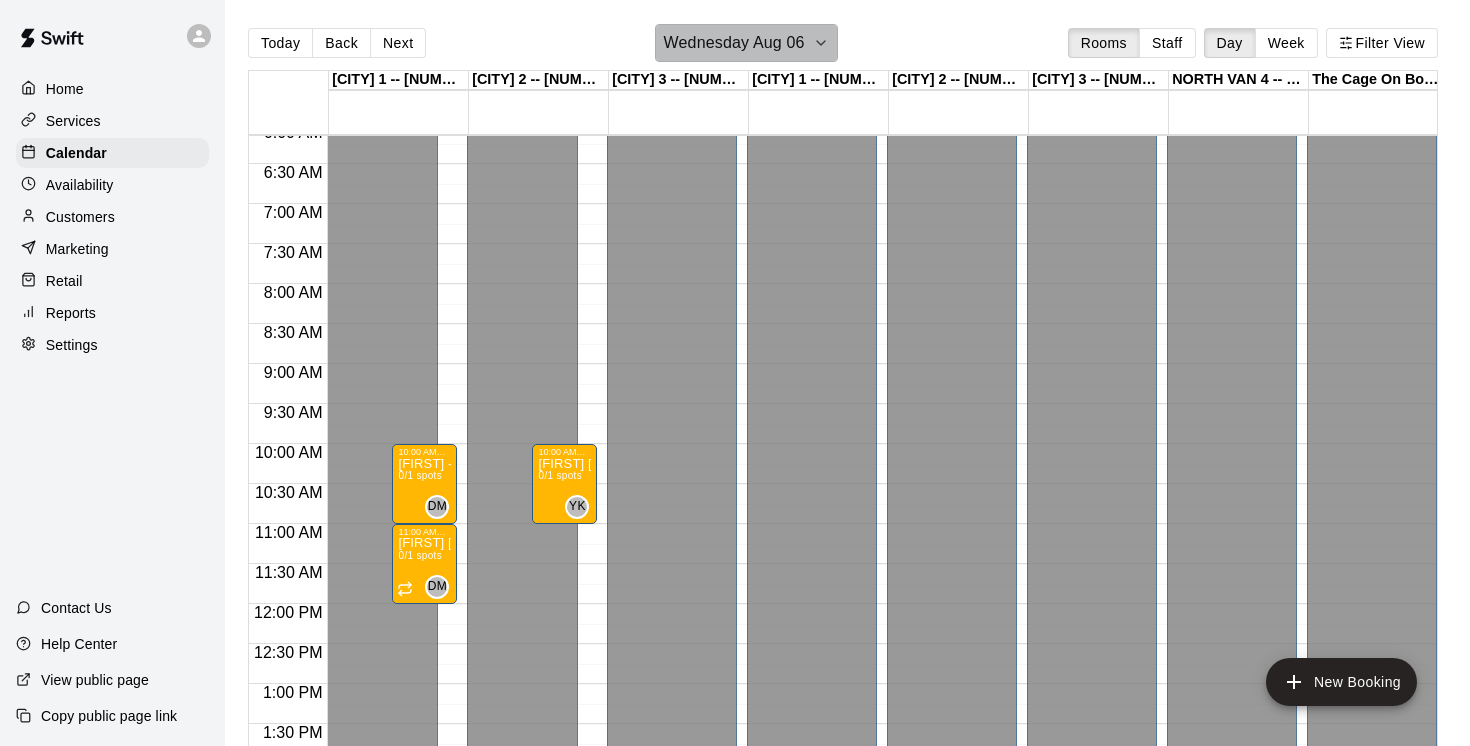 click on "Wednesday Aug 06" at bounding box center [746, 43] 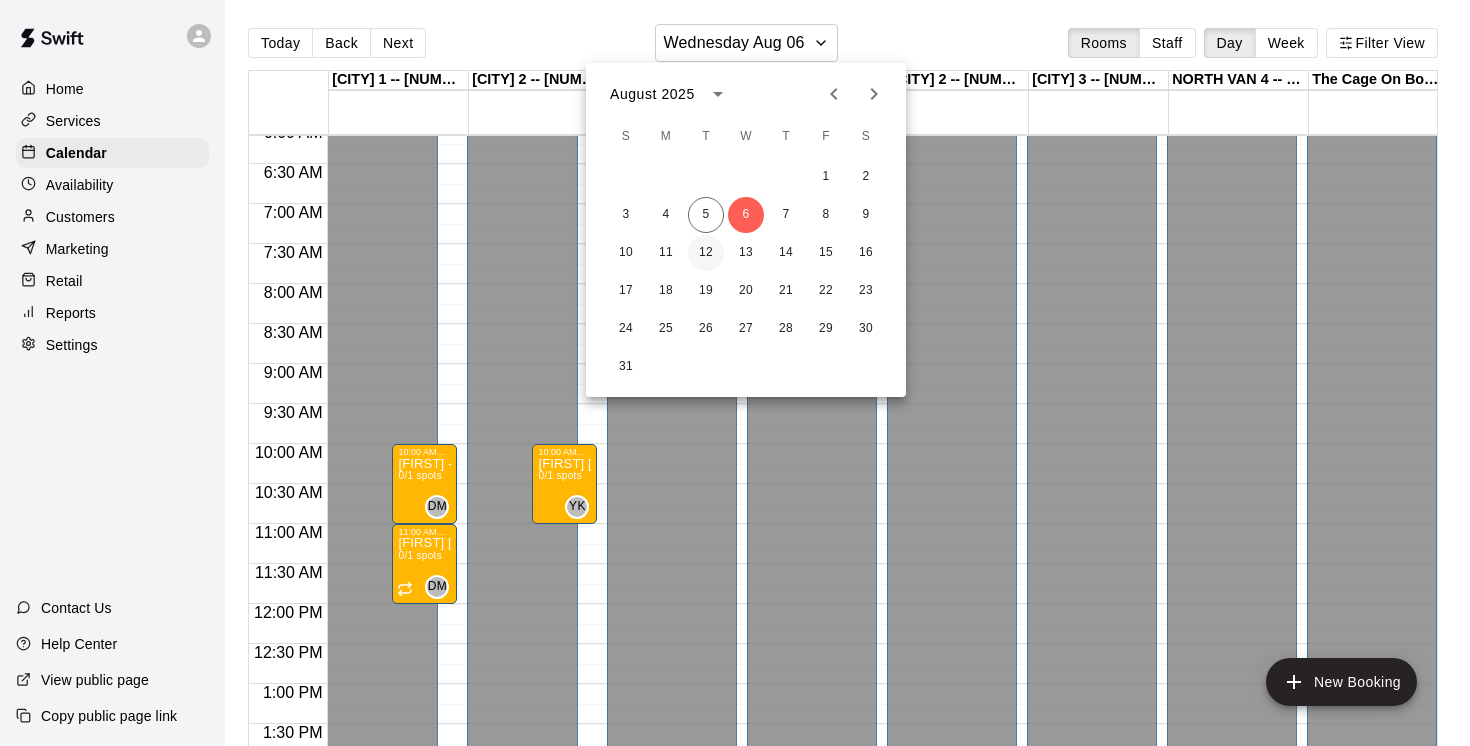 click on "12" at bounding box center [706, 253] 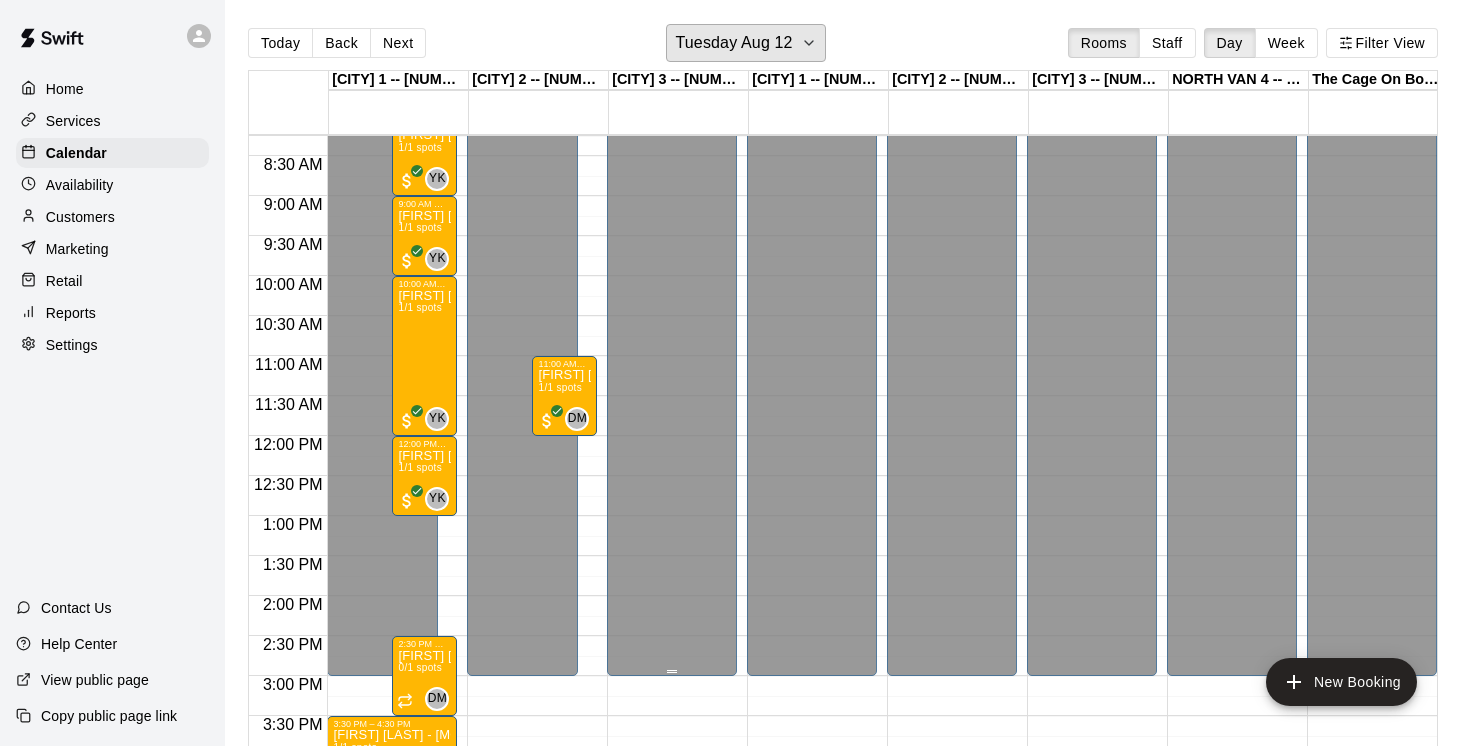 scroll, scrollTop: 669, scrollLeft: 0, axis: vertical 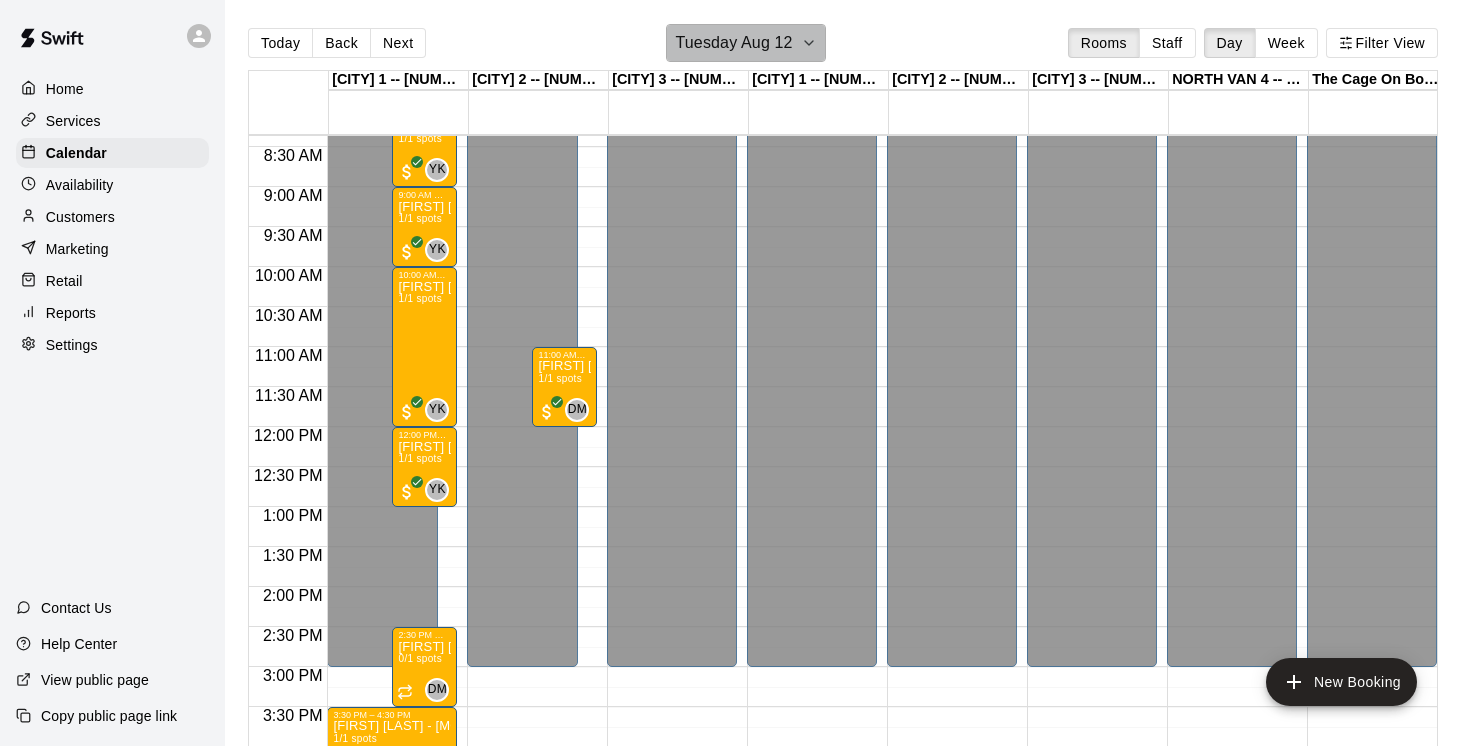 click 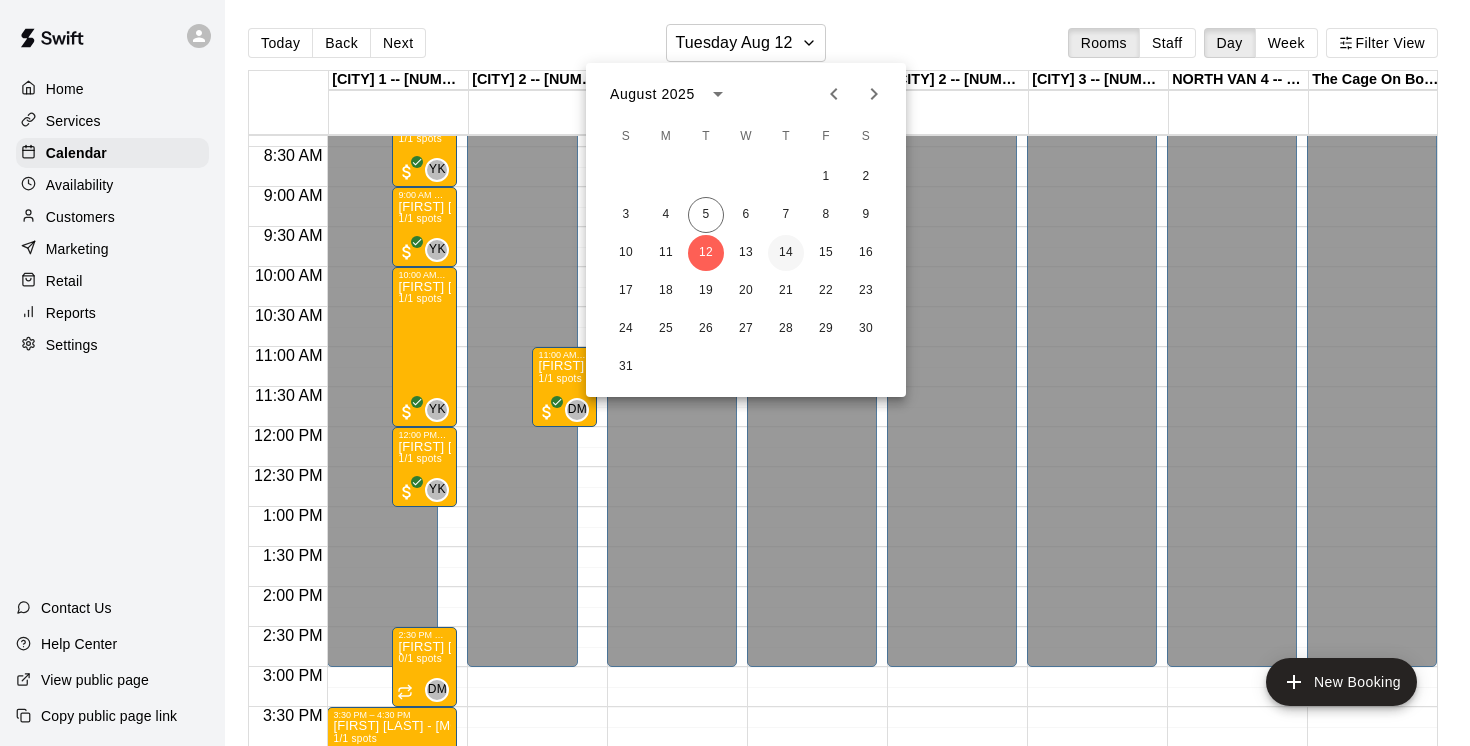 click on "14" at bounding box center (786, 253) 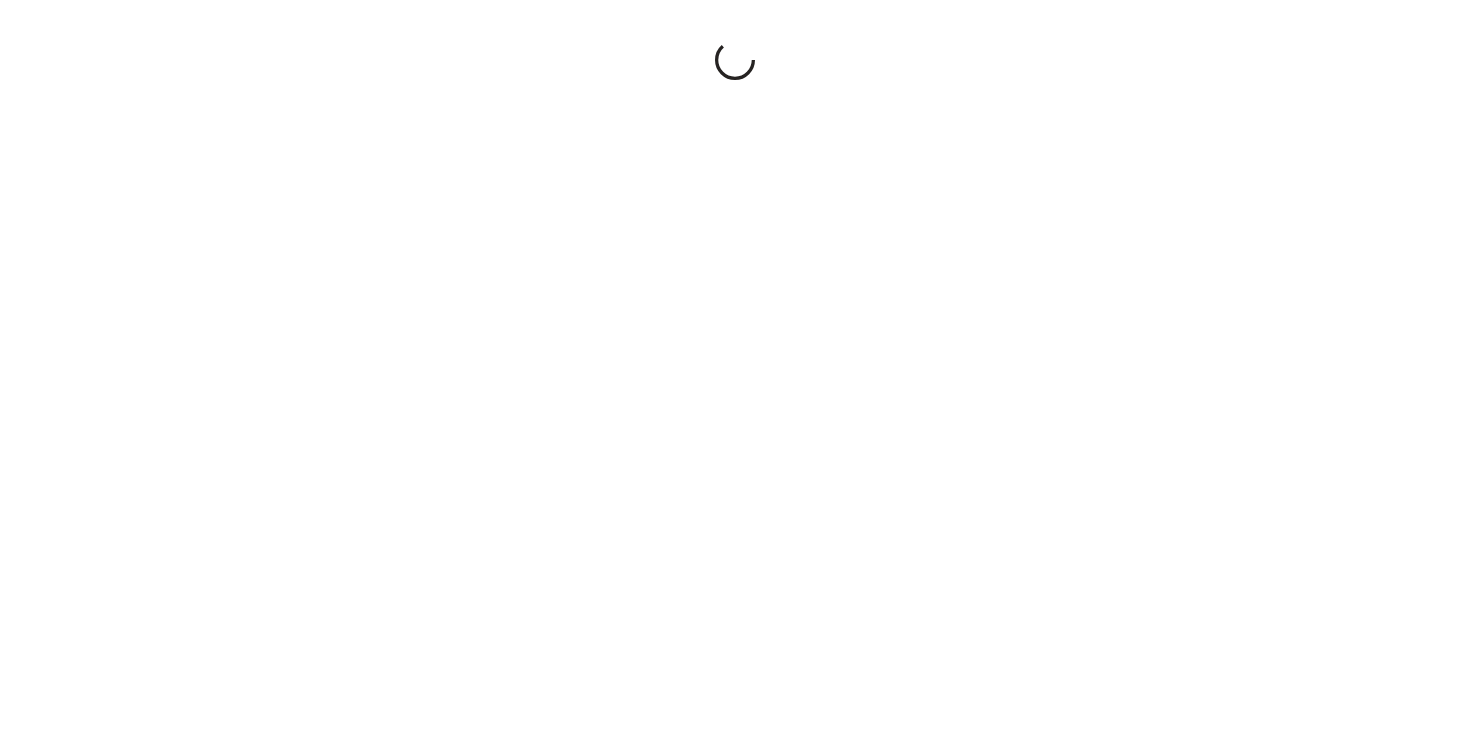 scroll, scrollTop: 0, scrollLeft: 0, axis: both 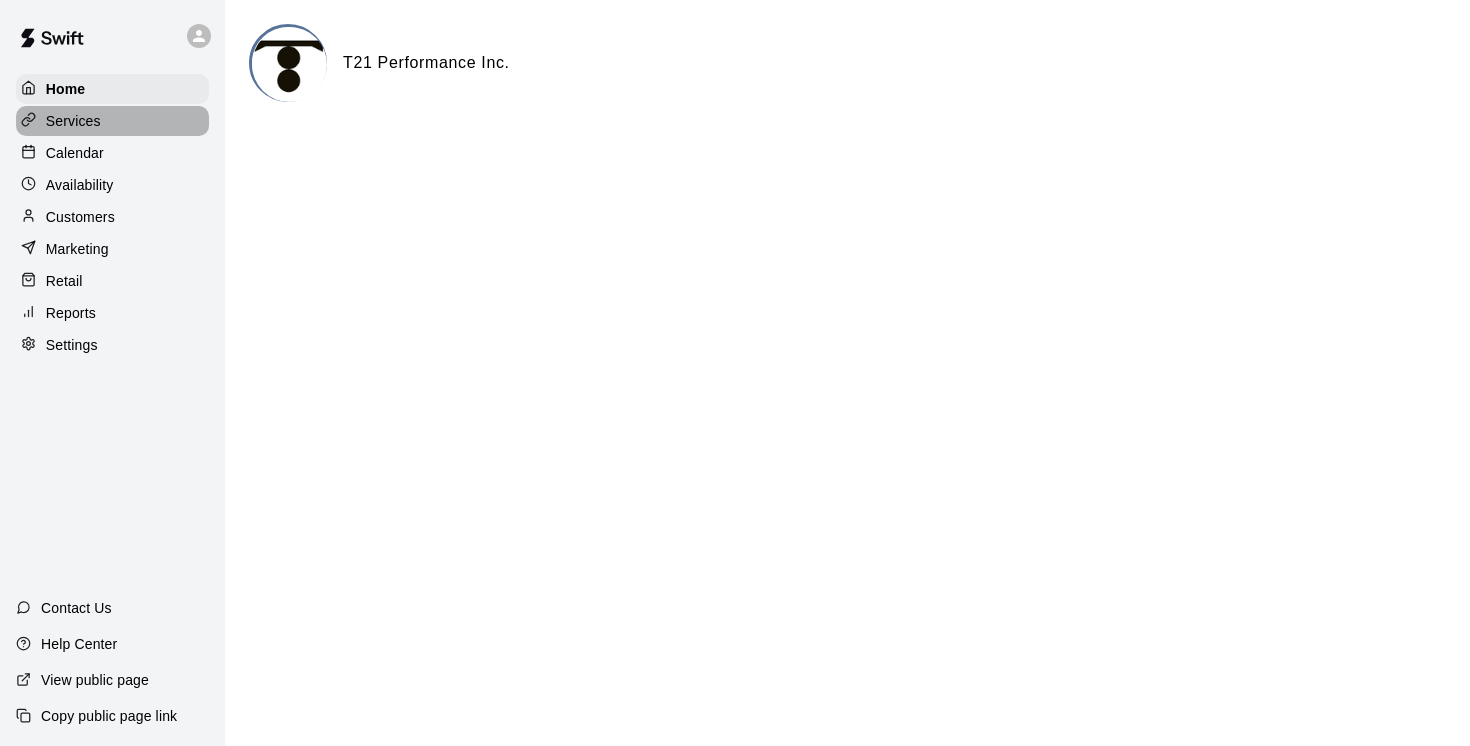 click on "Services" at bounding box center (73, 121) 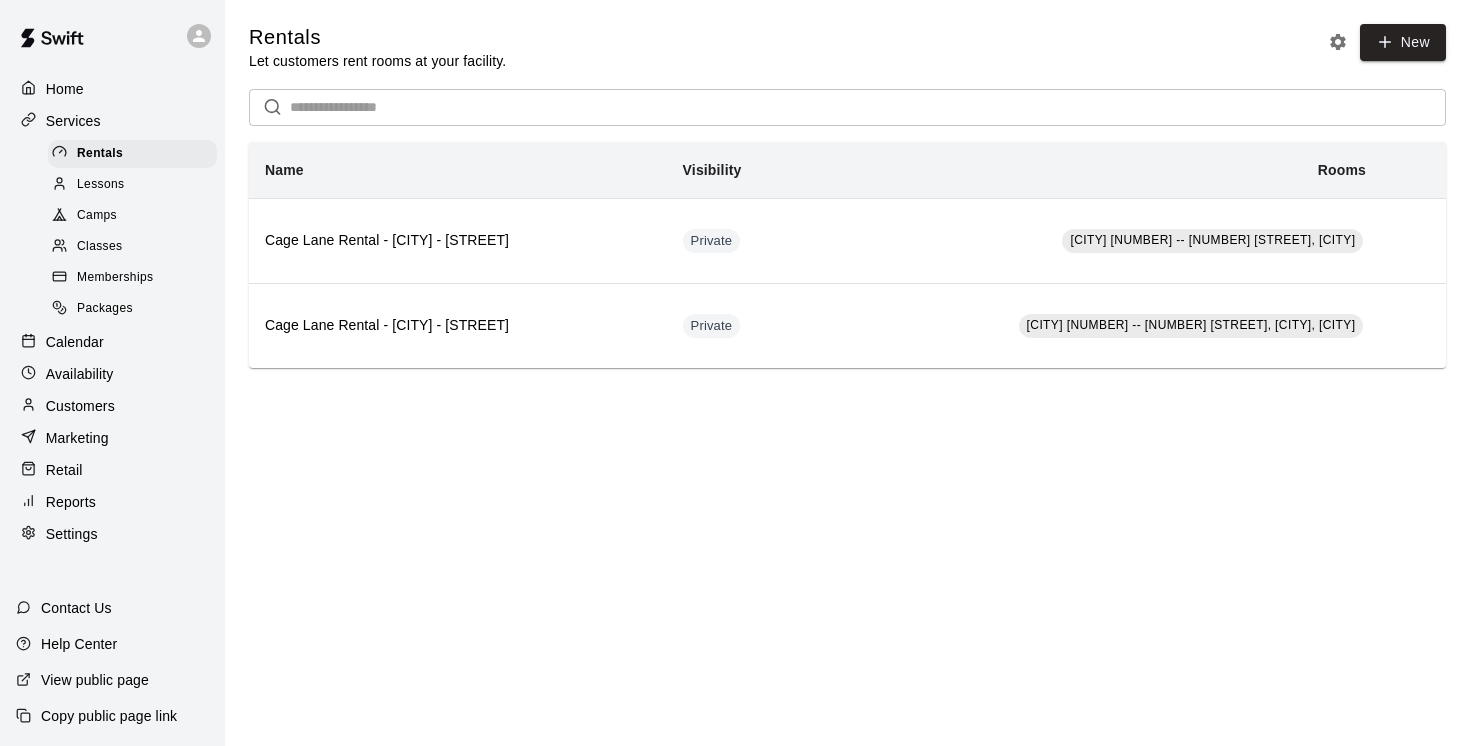 click on "Camps" at bounding box center [97, 216] 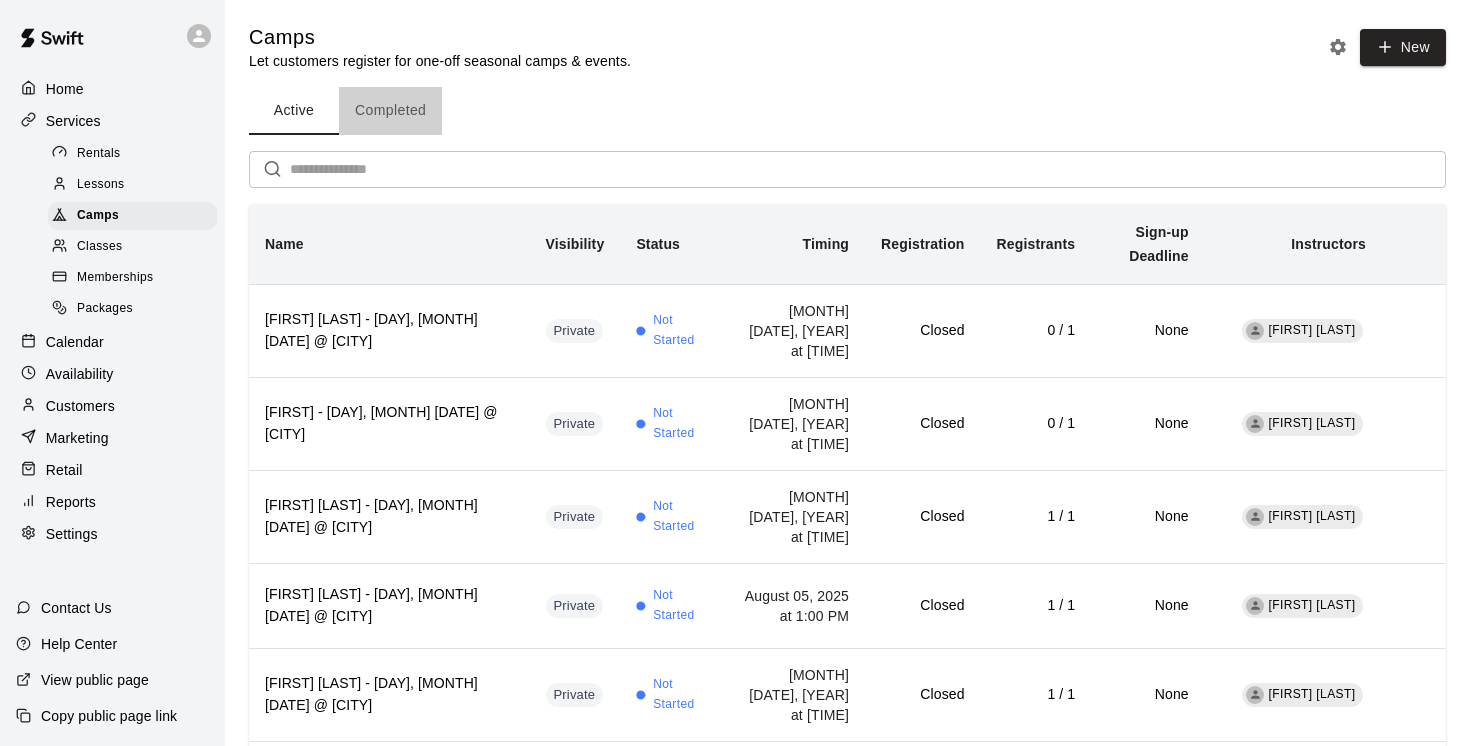 click on "Completed" at bounding box center (390, 111) 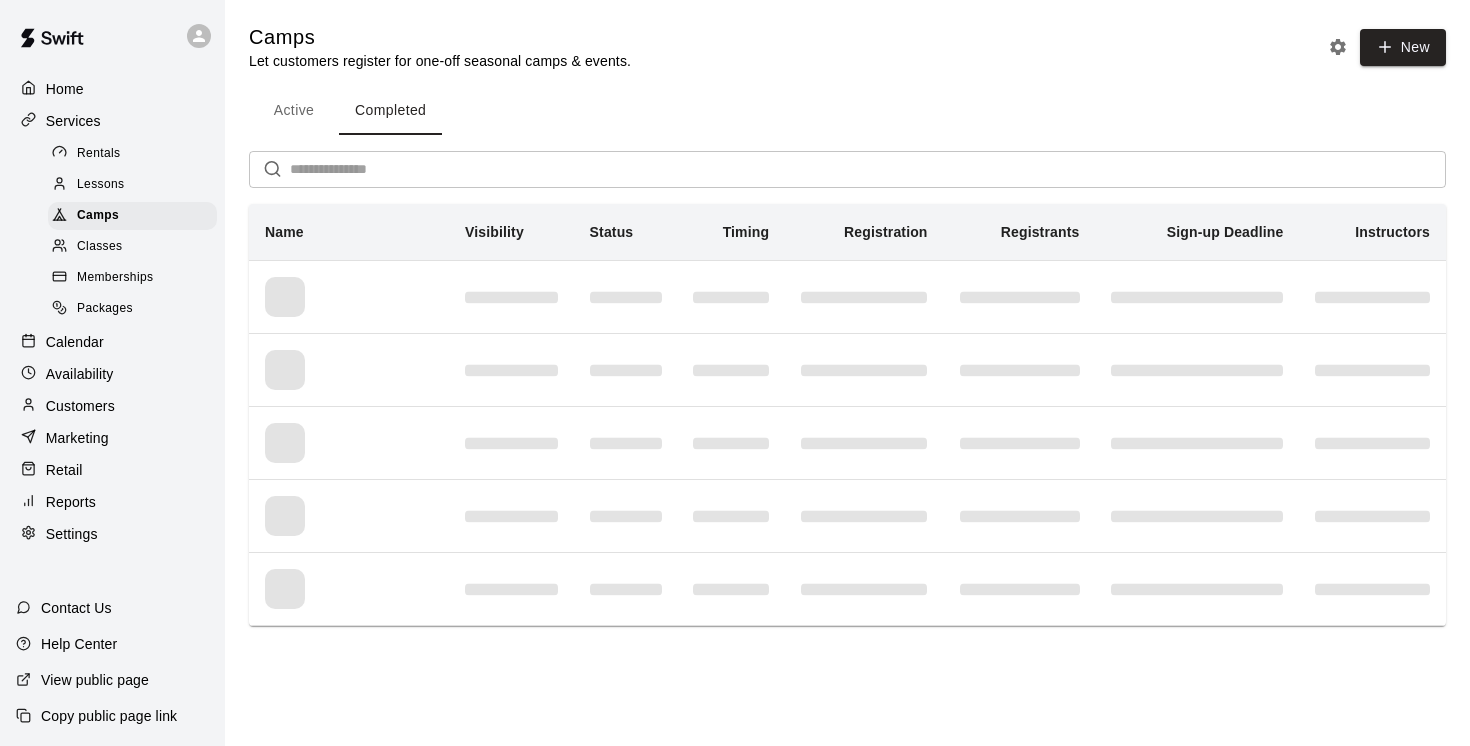 click at bounding box center (868, 169) 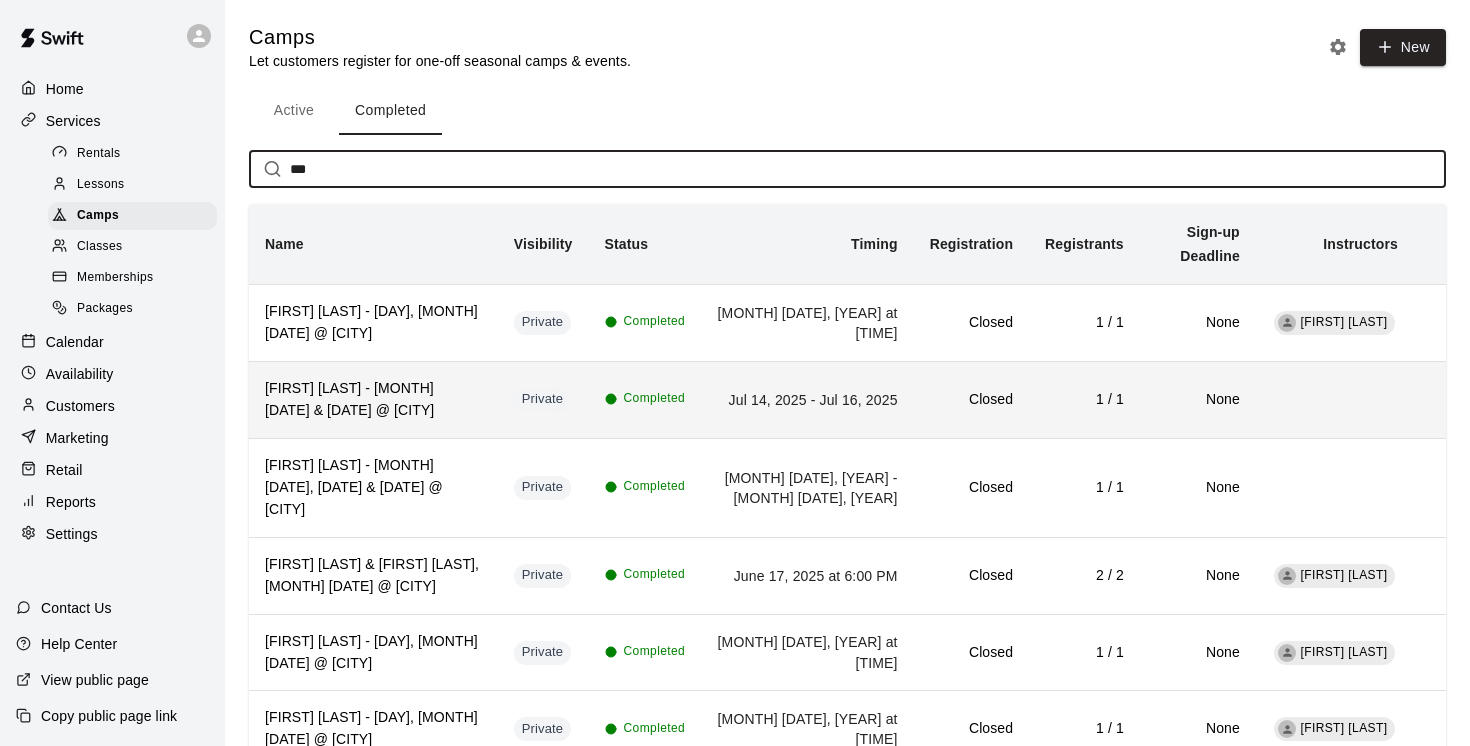 type on "***" 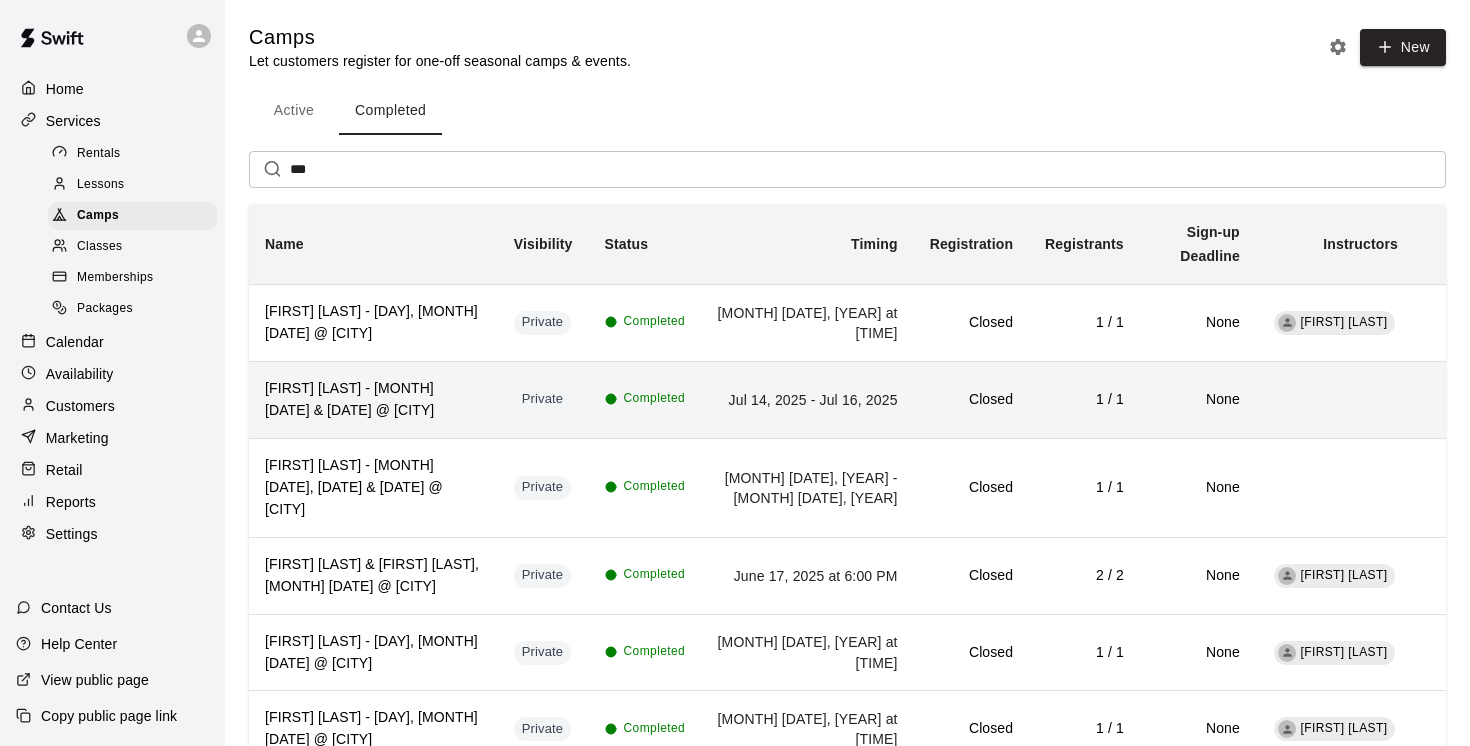 click on "[FIRST] [LAST] - [MONTH] [DAY_NUM] & [DAY_NUM] @ East Van" at bounding box center [373, 399] 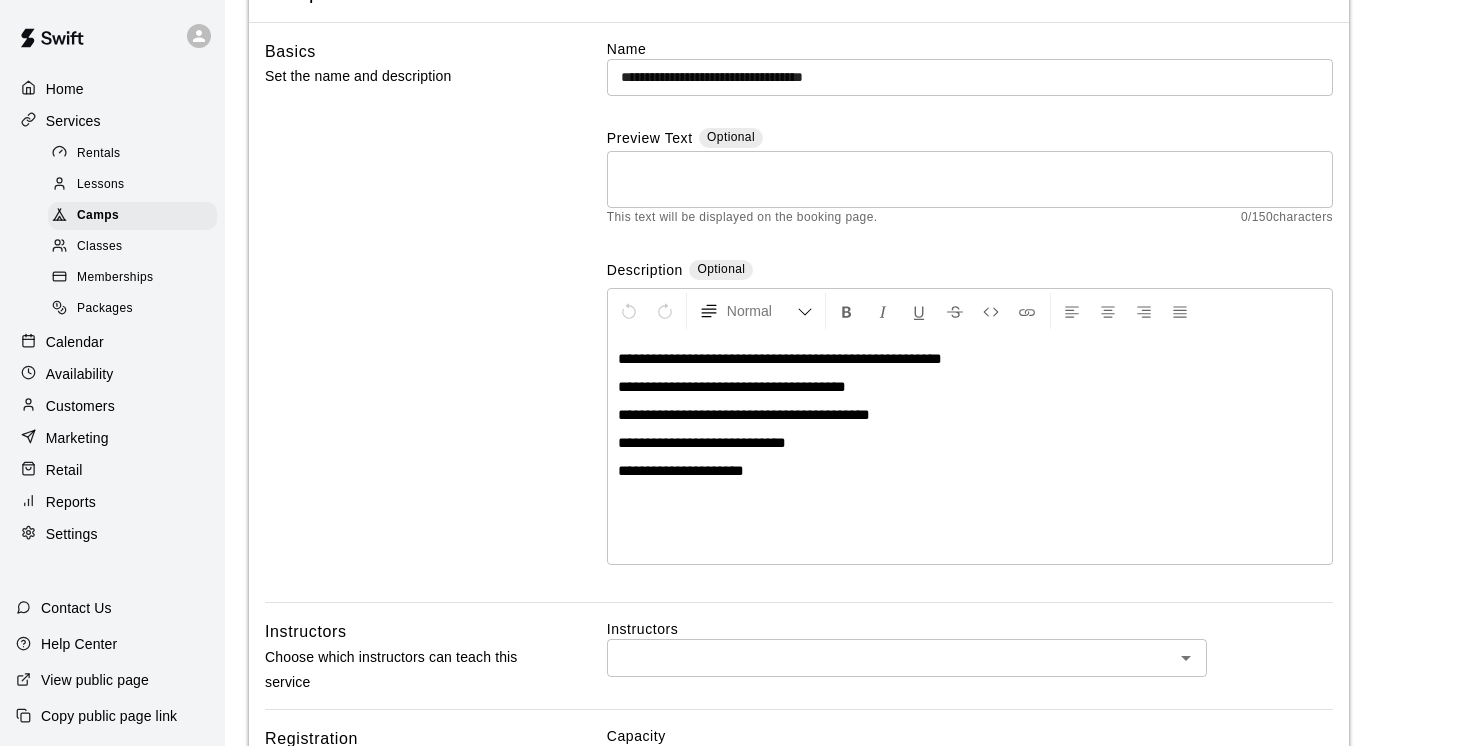 scroll, scrollTop: 0, scrollLeft: 0, axis: both 